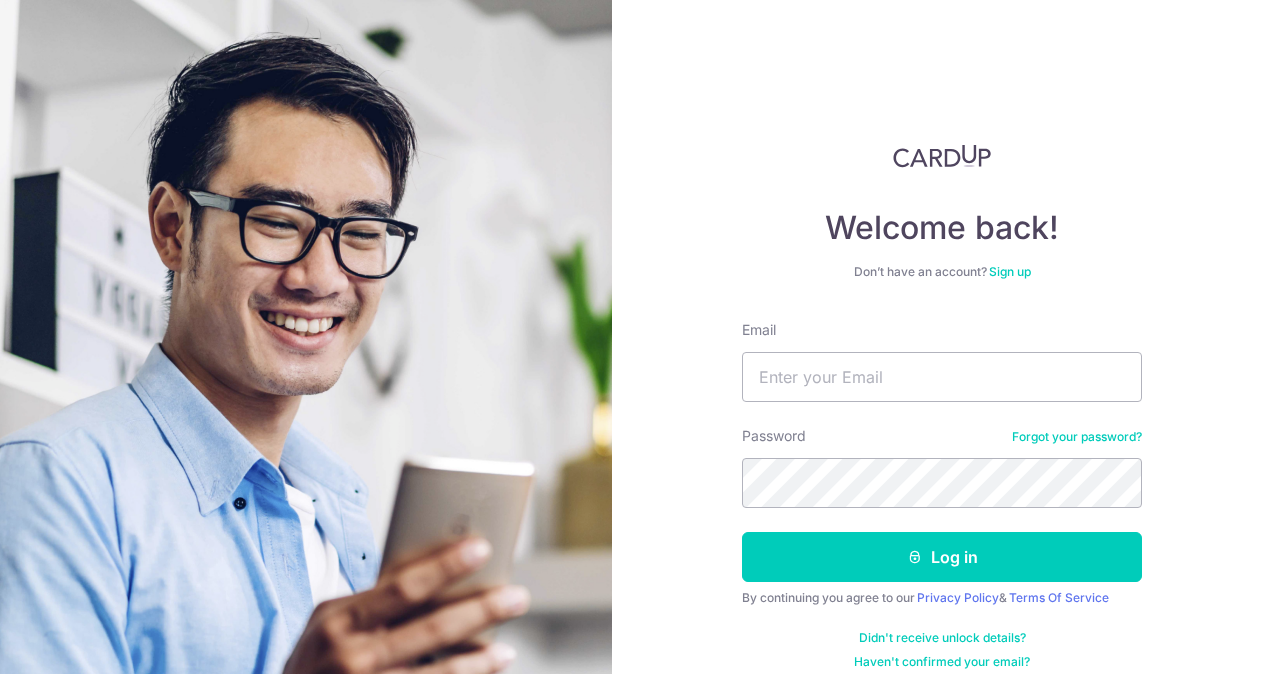 scroll, scrollTop: 0, scrollLeft: 0, axis: both 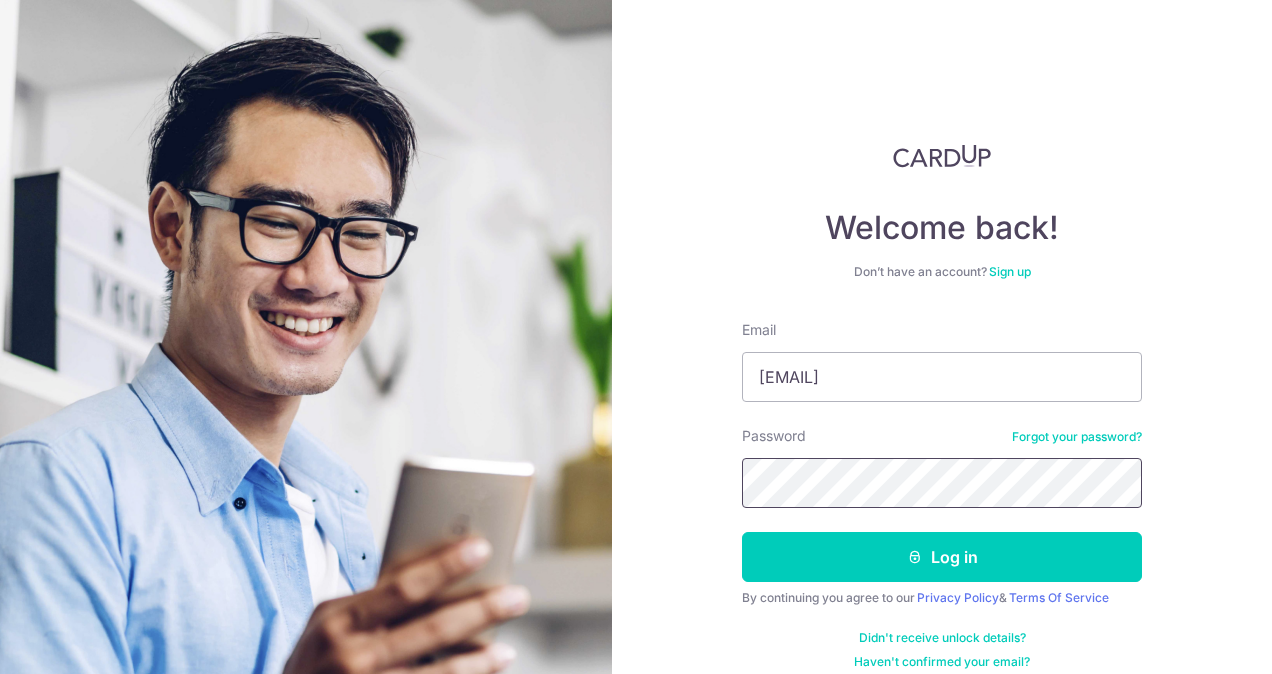 click on "Log in" at bounding box center (942, 557) 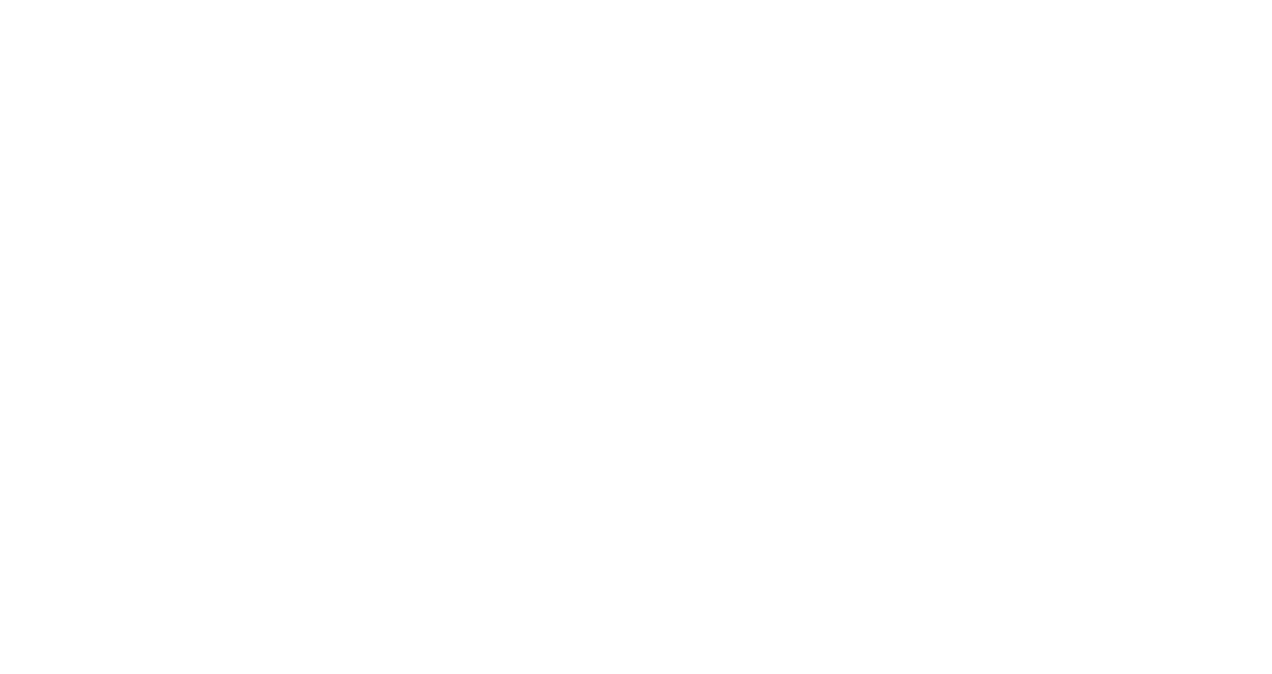 scroll, scrollTop: 0, scrollLeft: 0, axis: both 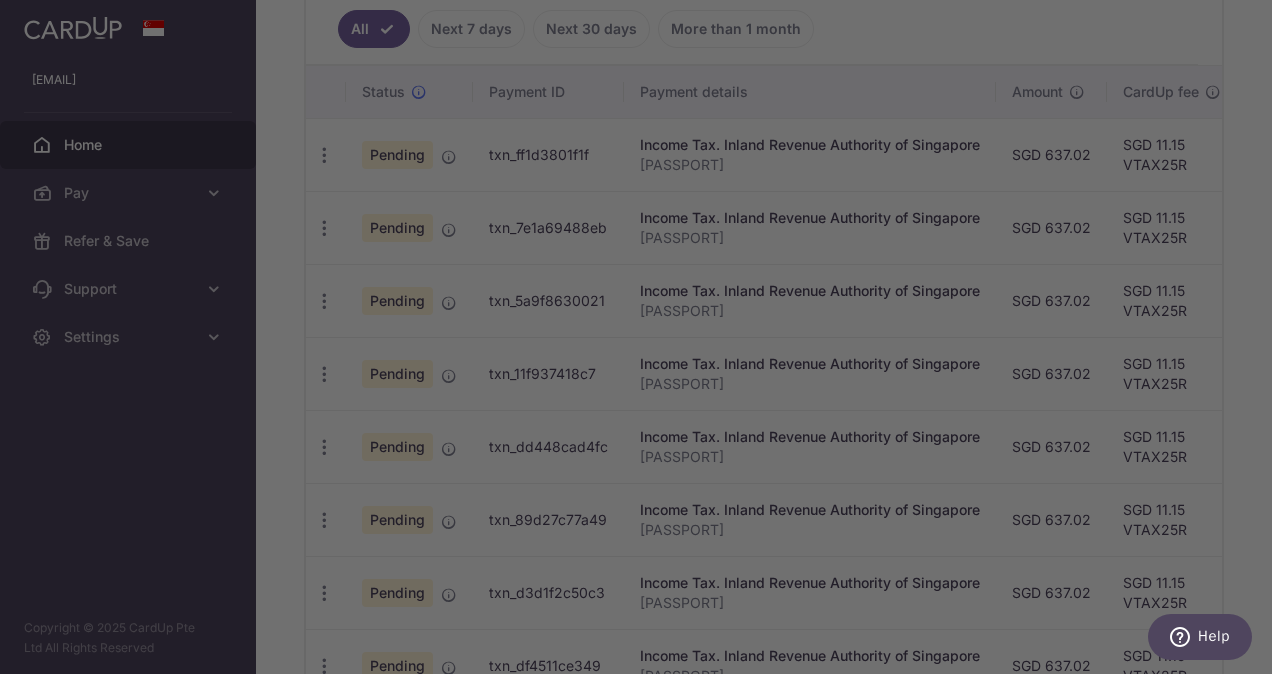 click at bounding box center [642, 340] 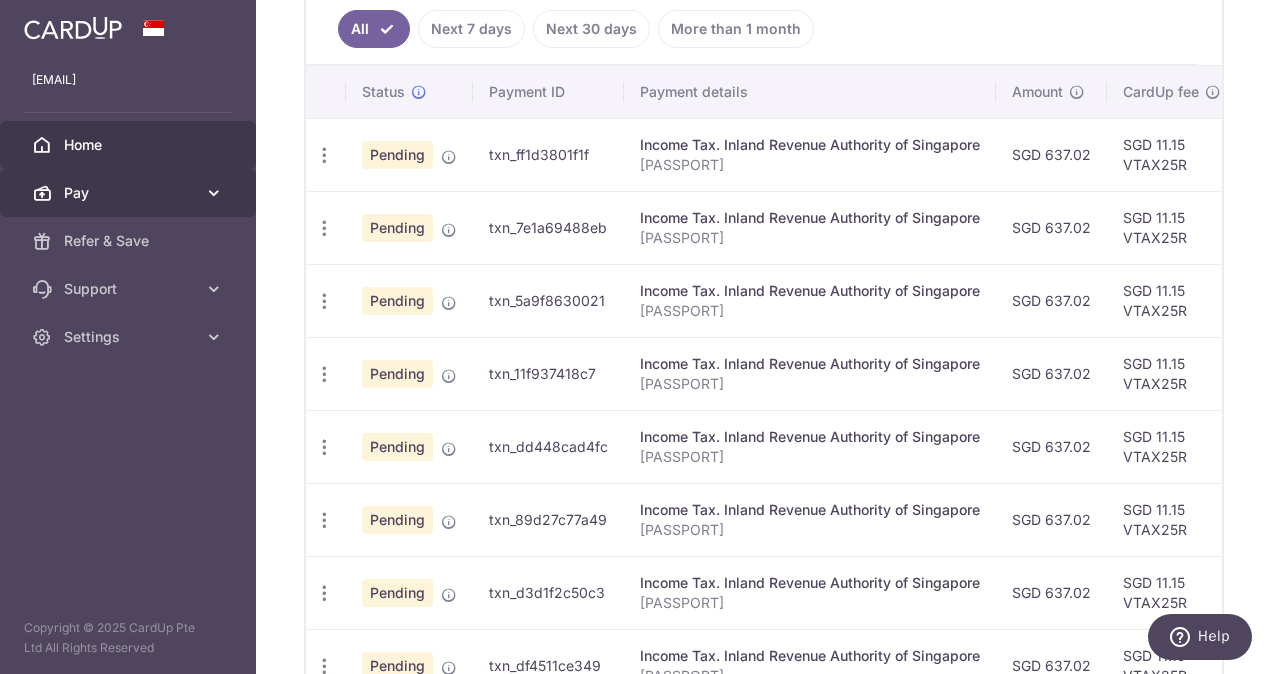 click on "Pay" at bounding box center [130, 193] 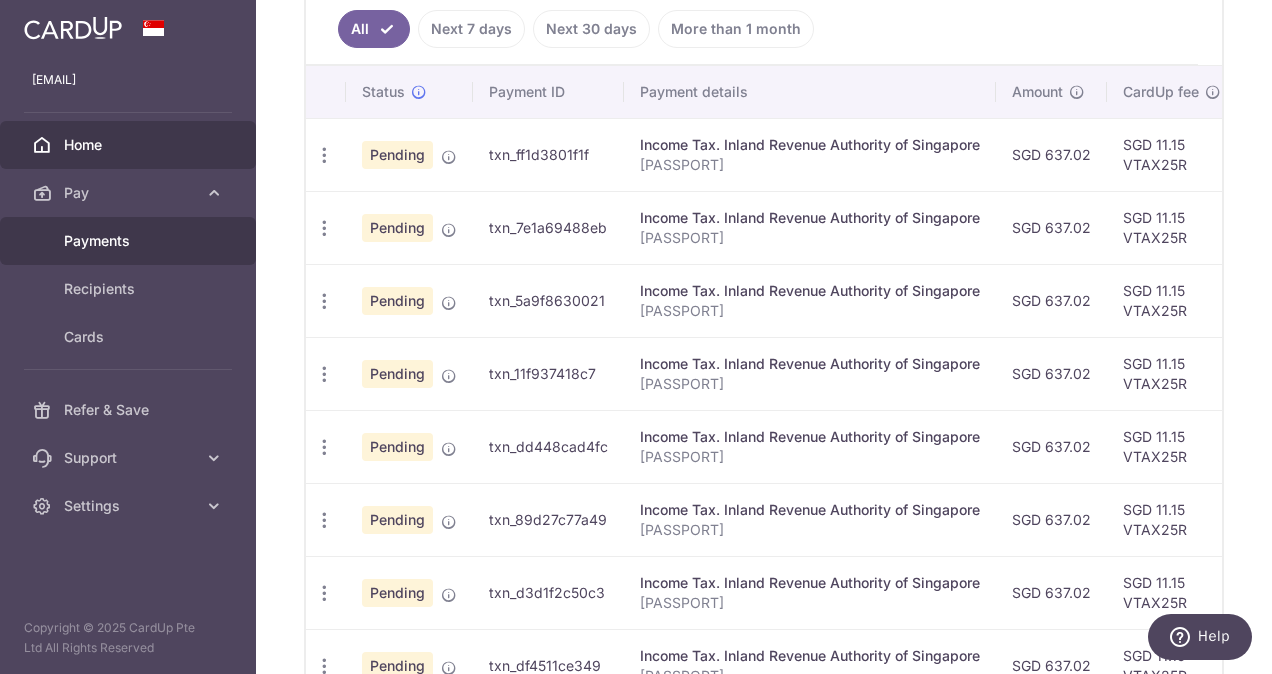 click on "Payments" at bounding box center [130, 241] 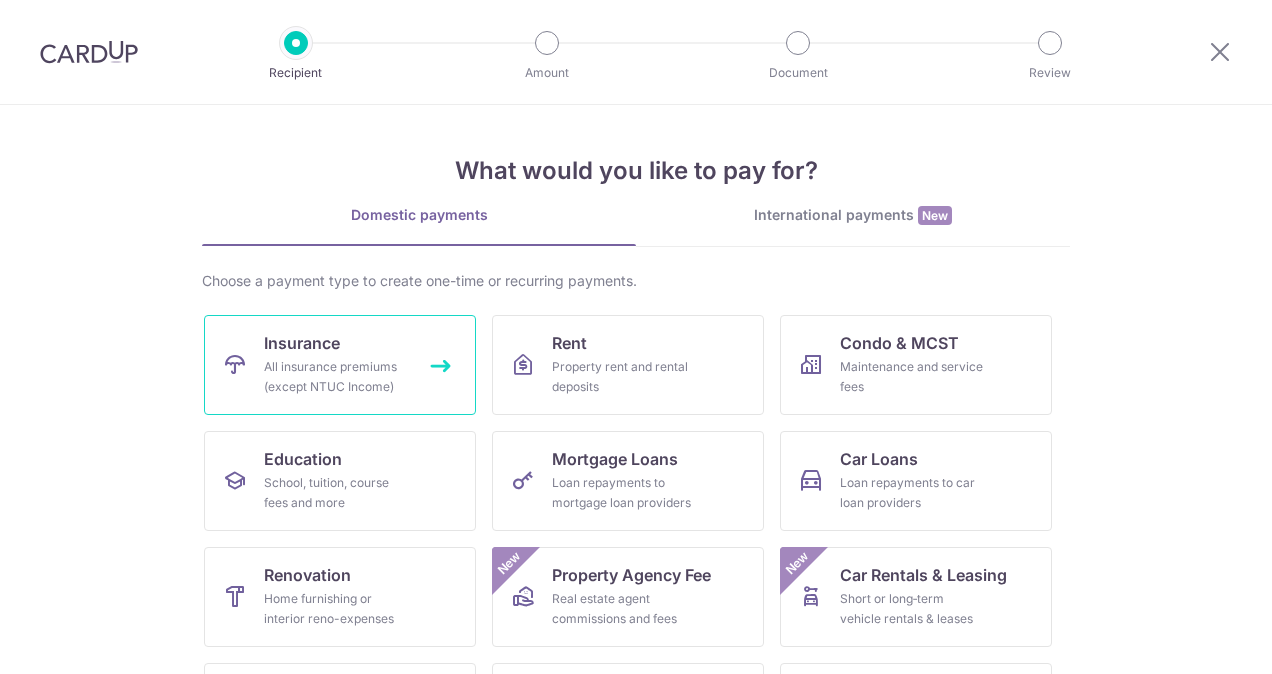 scroll, scrollTop: 0, scrollLeft: 0, axis: both 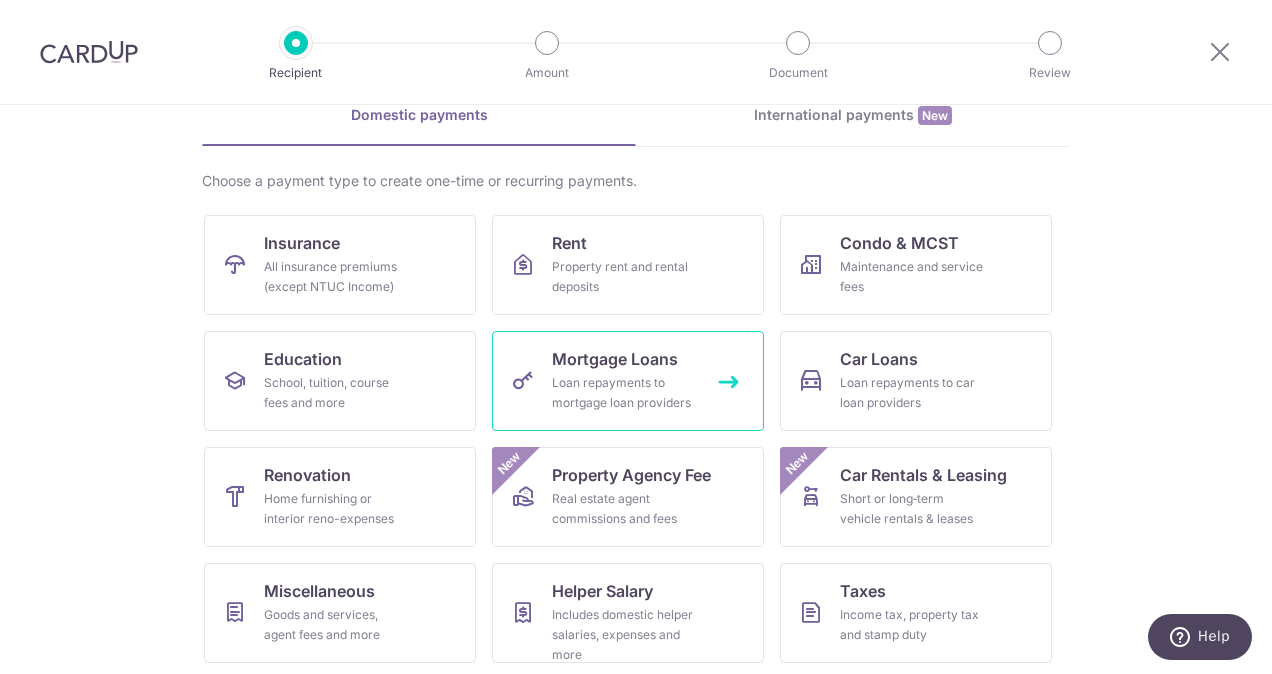 click on "Mortgage Loans Loan repayments to mortgage loan providers" at bounding box center (628, 381) 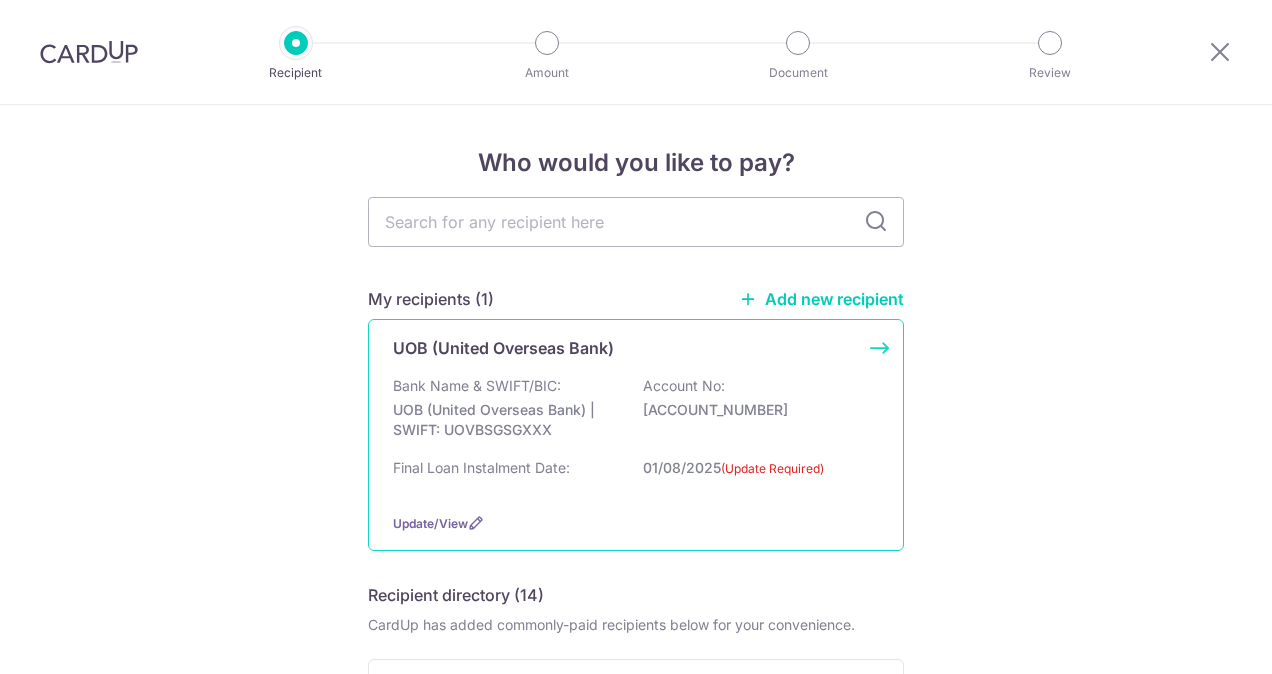 scroll, scrollTop: 0, scrollLeft: 0, axis: both 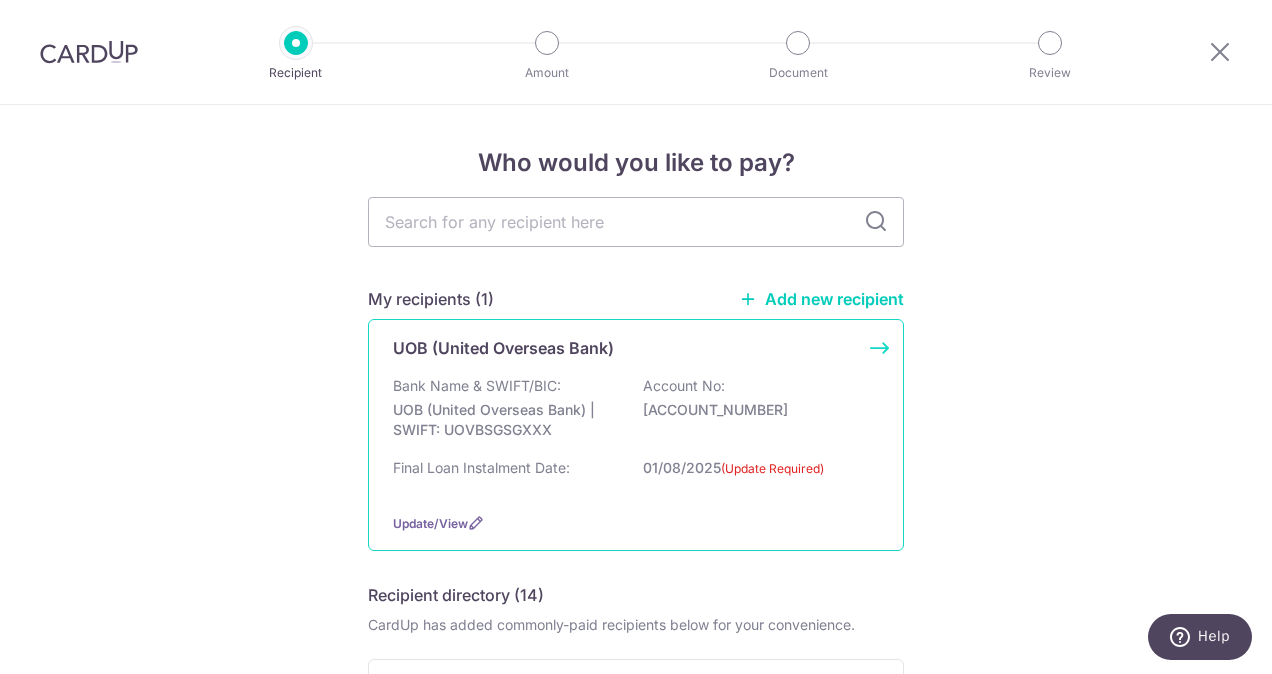 click on "UOB (United Overseas Bank)
Bank Name & SWIFT/BIC:
UOB (United Overseas Bank) | SWIFT: UOVBSGSGXXX
Account No:
8018787539
Final Loan Instalment Date:
01/08/2025
(Update Required)
Update/View" at bounding box center (636, 435) 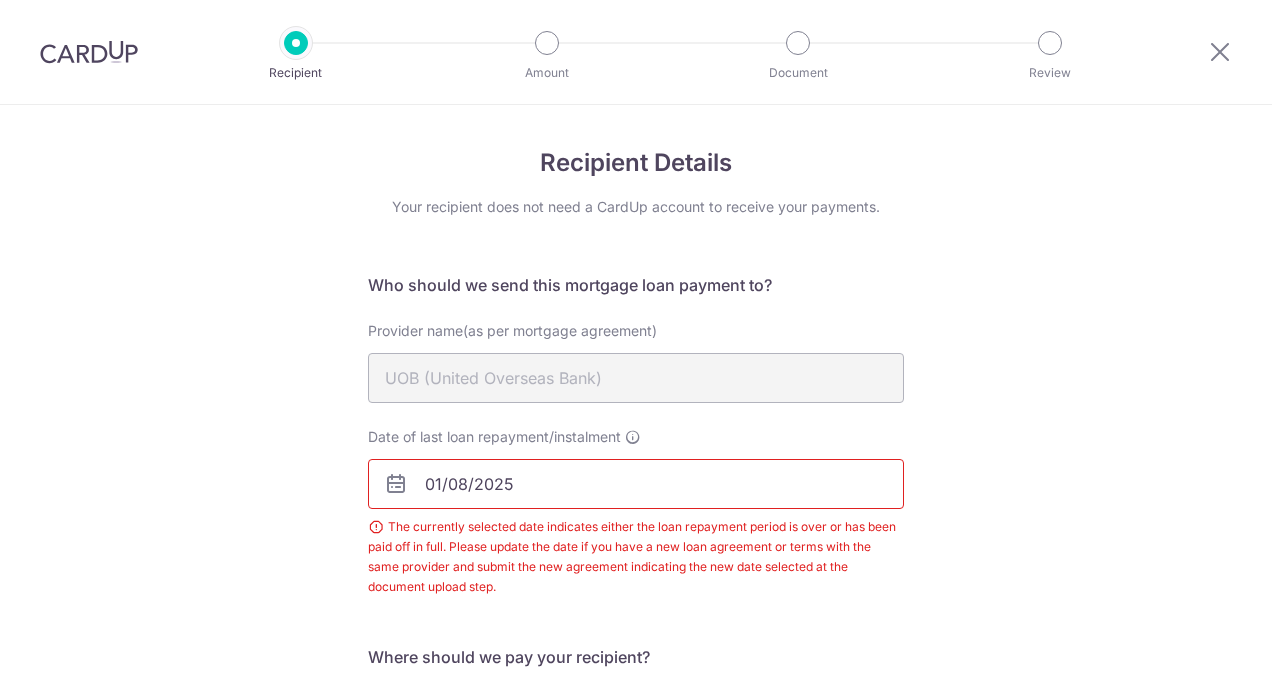 scroll, scrollTop: 0, scrollLeft: 0, axis: both 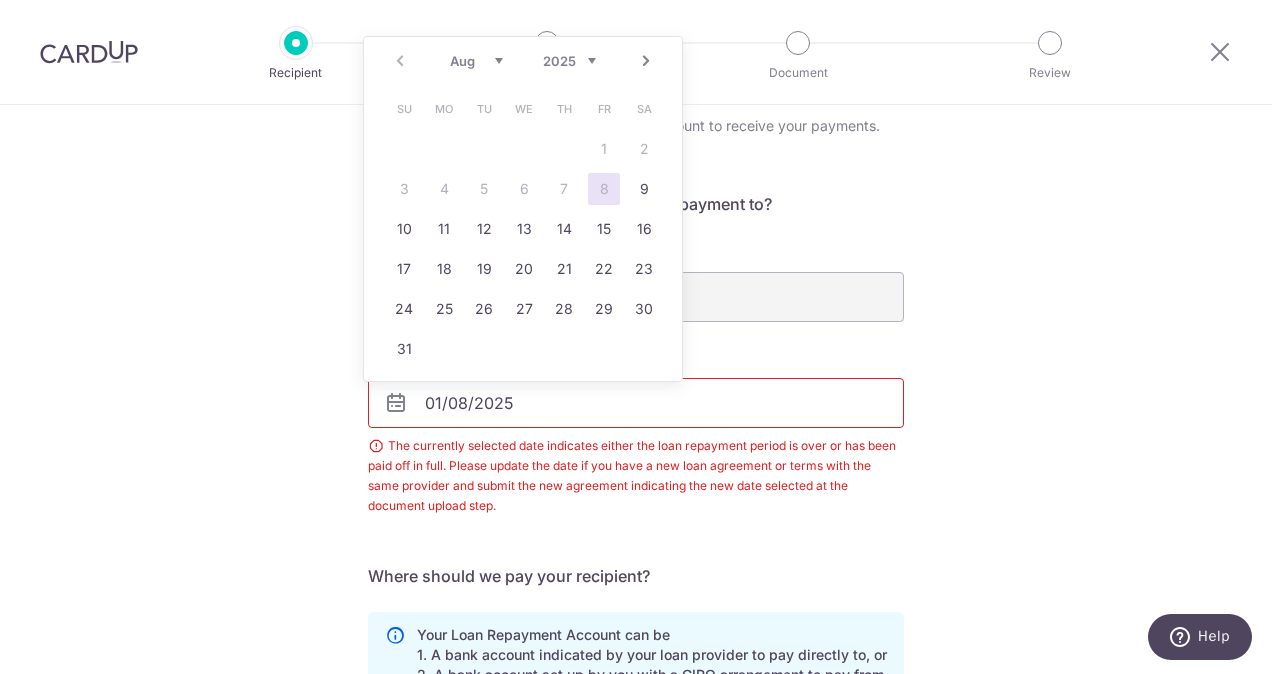 drag, startPoint x: 555, startPoint y: 409, endPoint x: 540, endPoint y: 407, distance: 15.132746 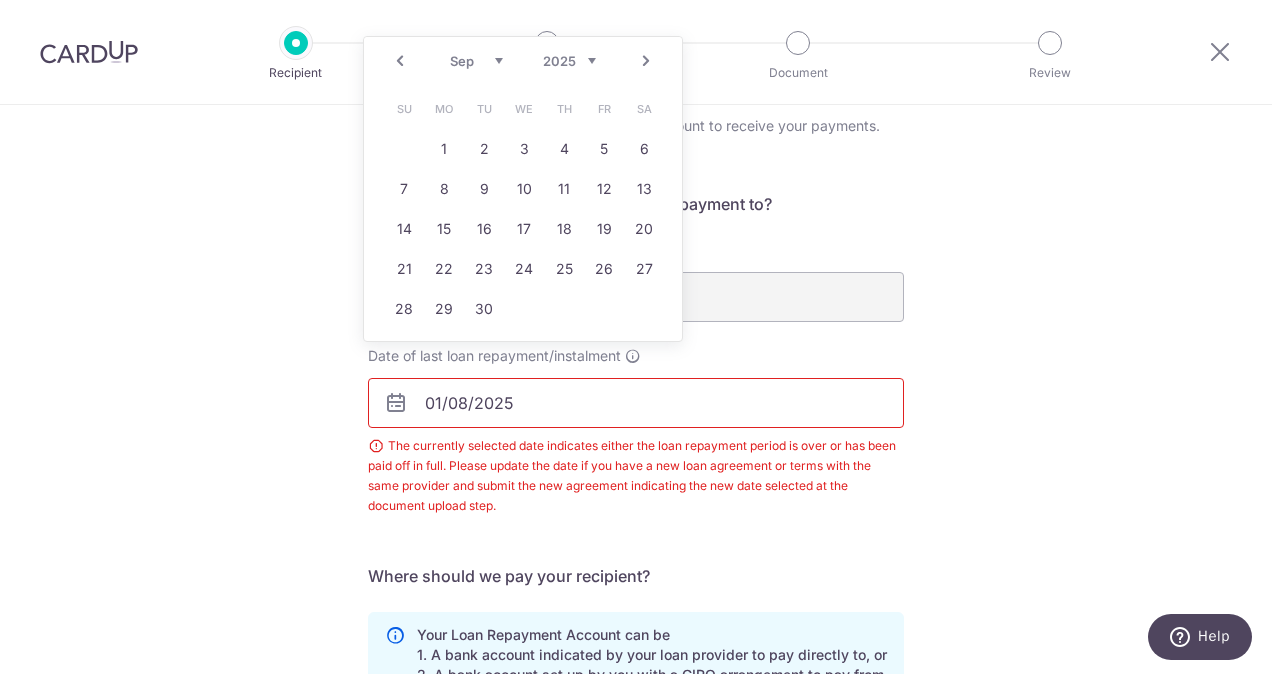 click on "Next" at bounding box center (646, 61) 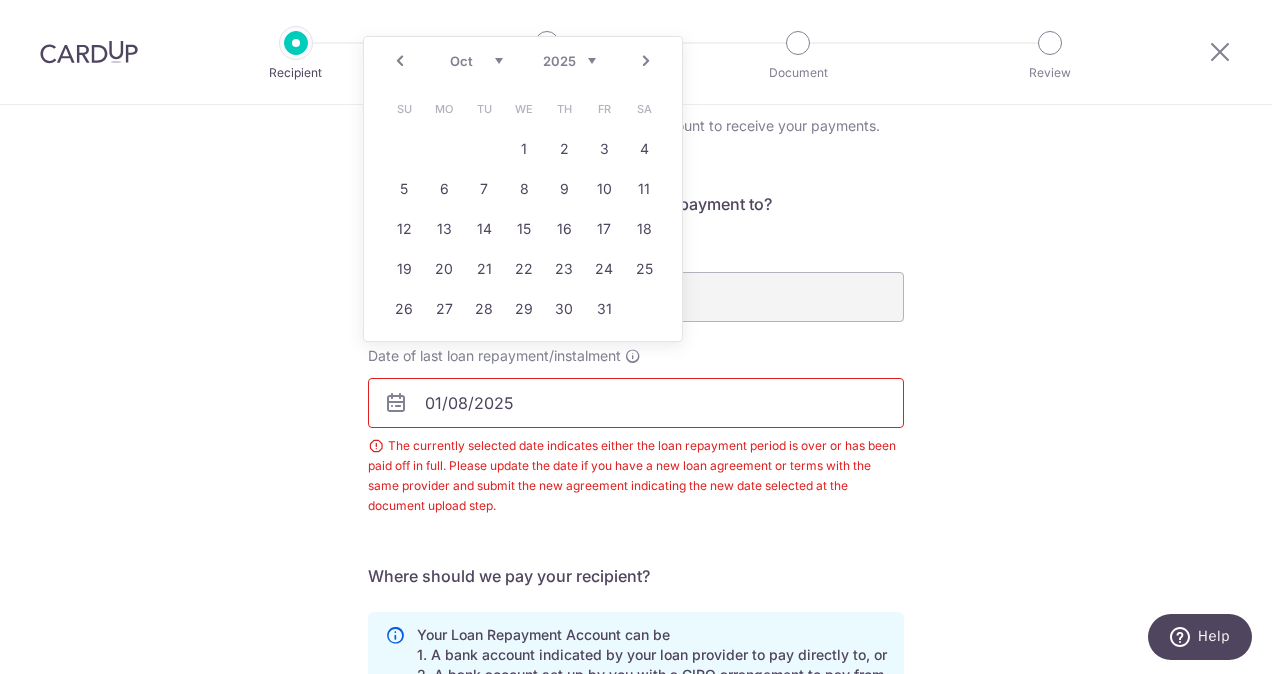 click on "Next" at bounding box center [646, 61] 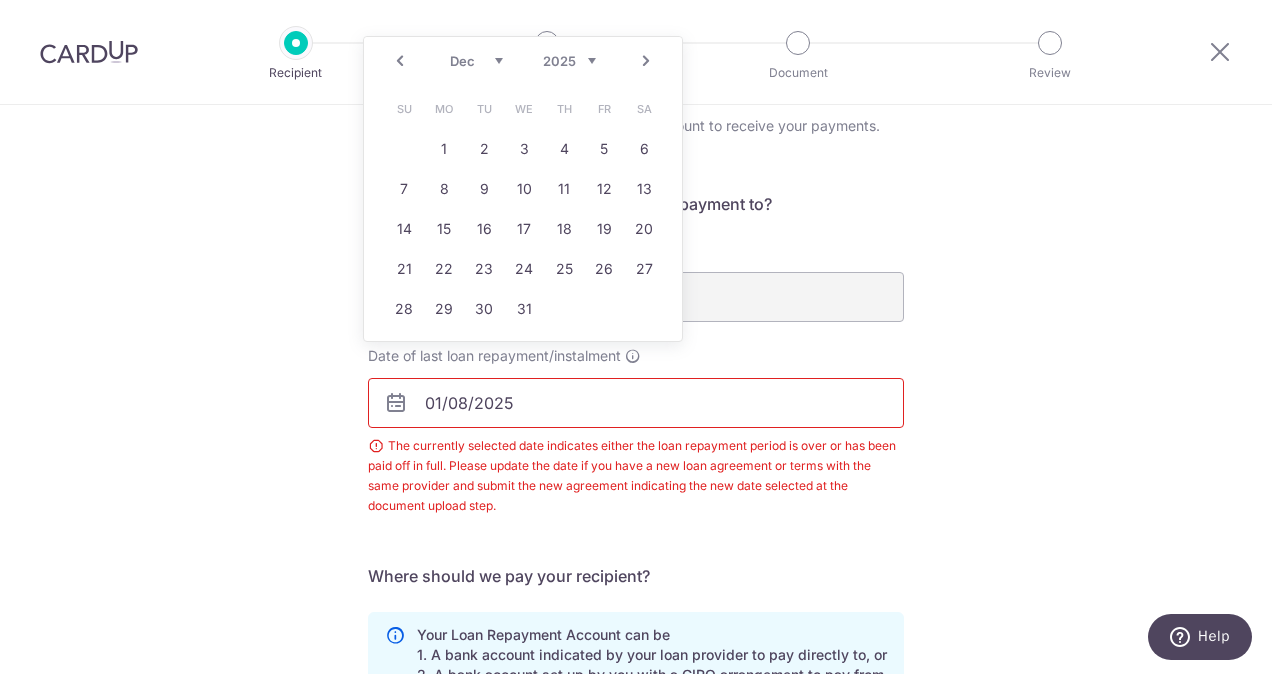 click on "Next" at bounding box center [646, 61] 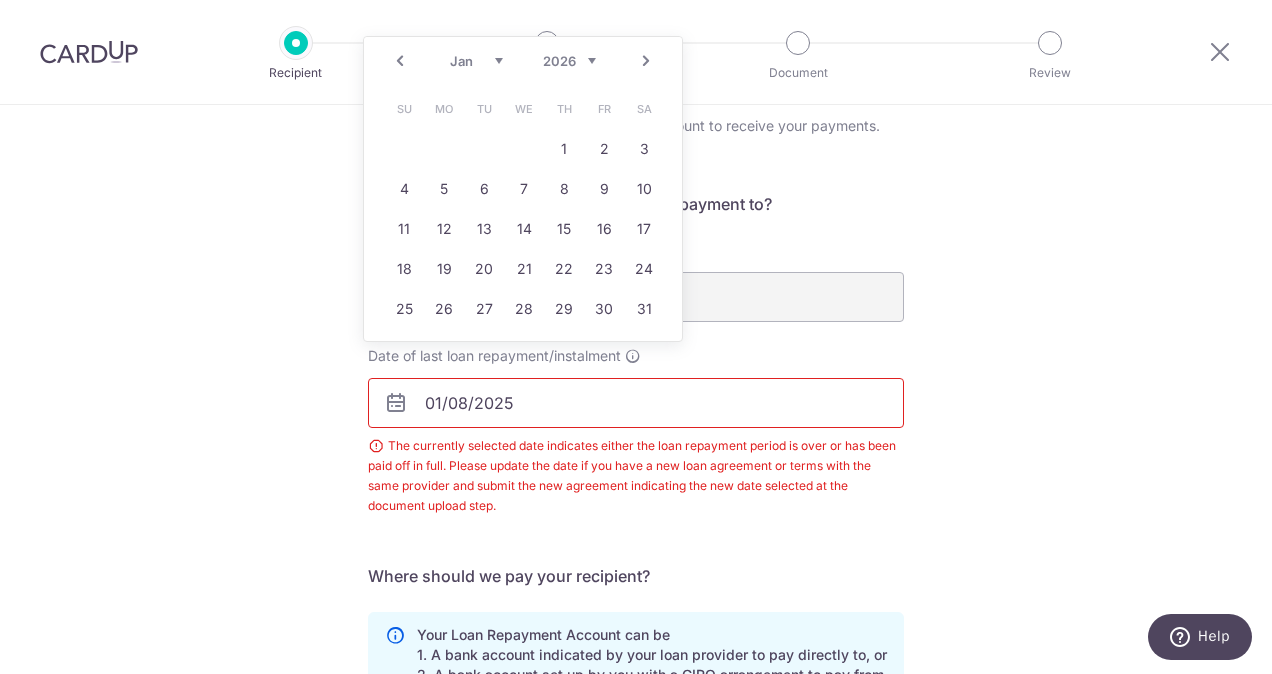 click on "Next" at bounding box center [646, 61] 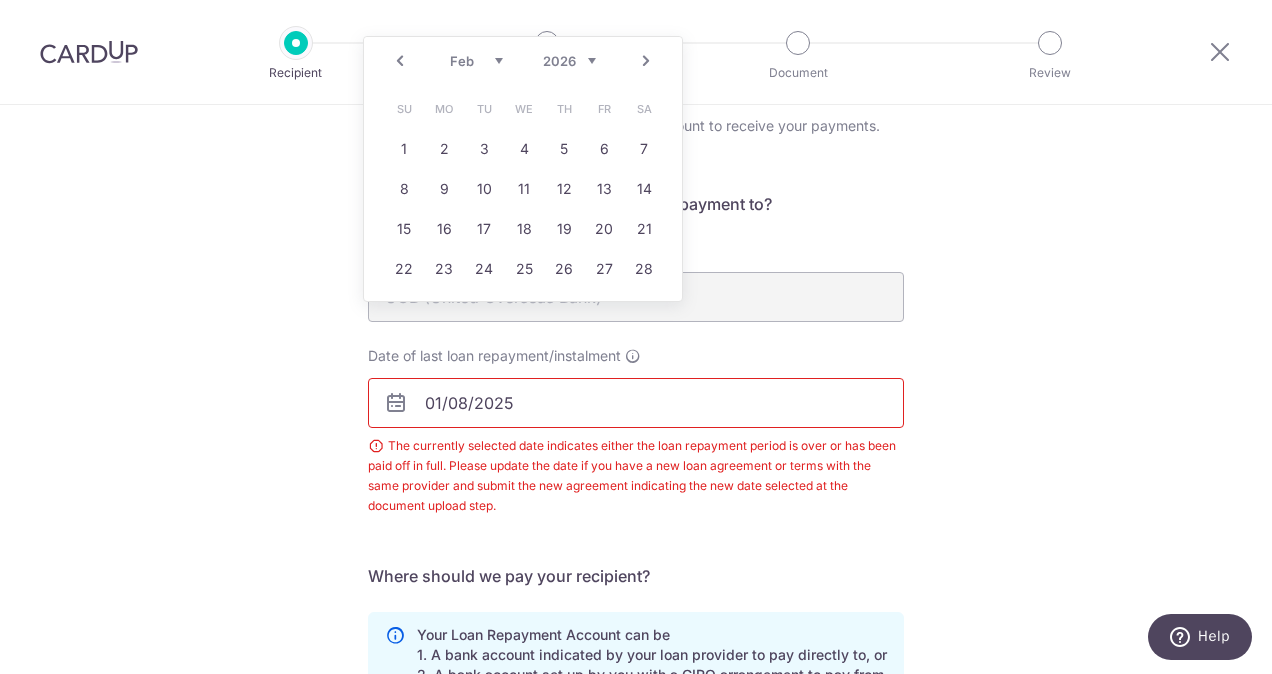 click on "Next" at bounding box center [646, 61] 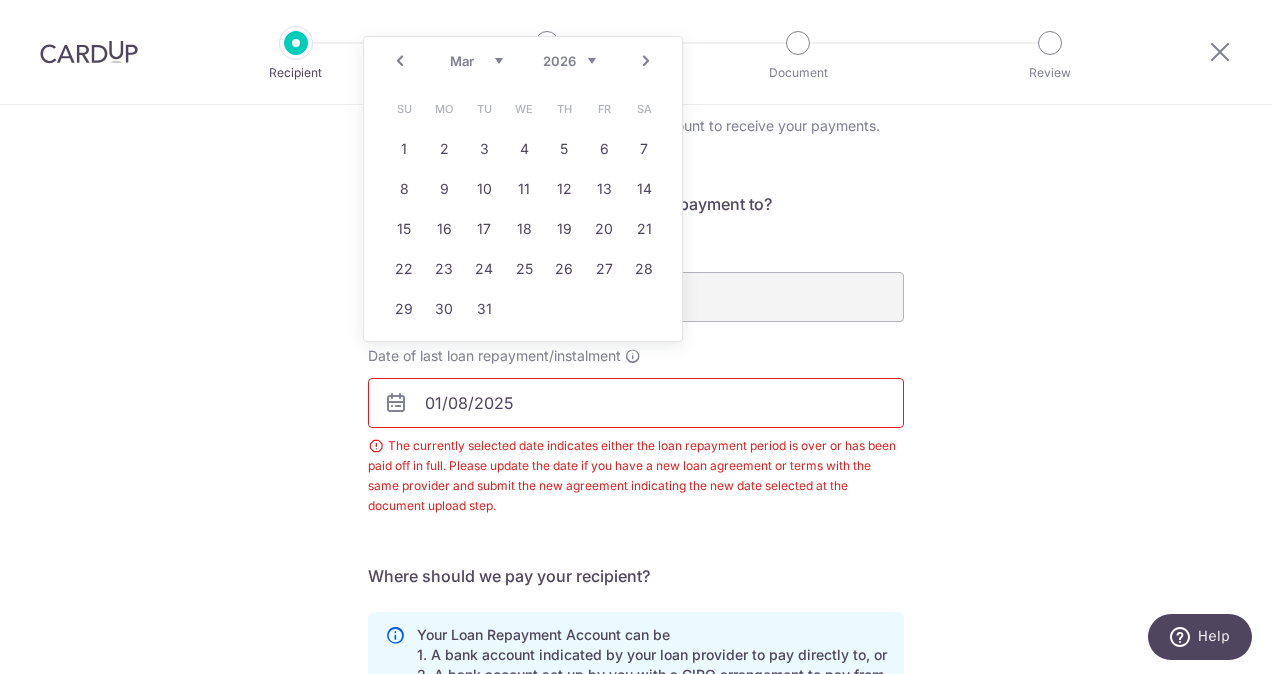click on "Next" at bounding box center (646, 61) 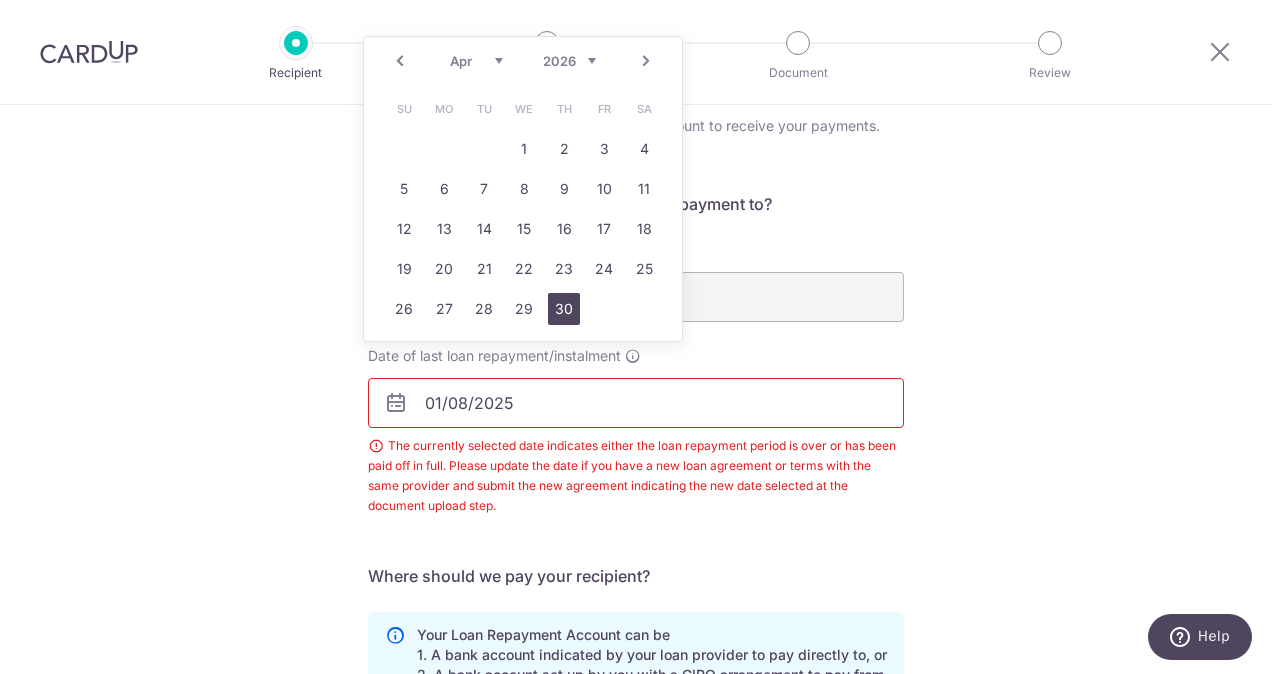 click on "30" at bounding box center [564, 309] 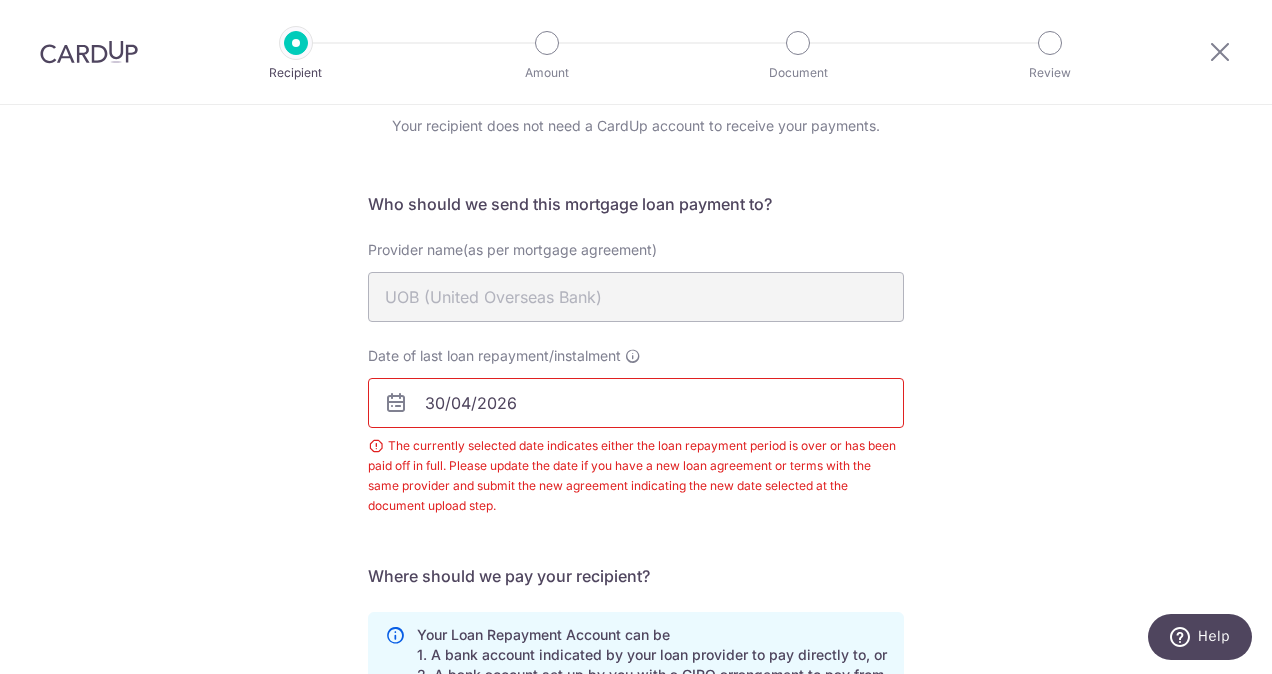 click on "30/04/2026" at bounding box center (636, 403) 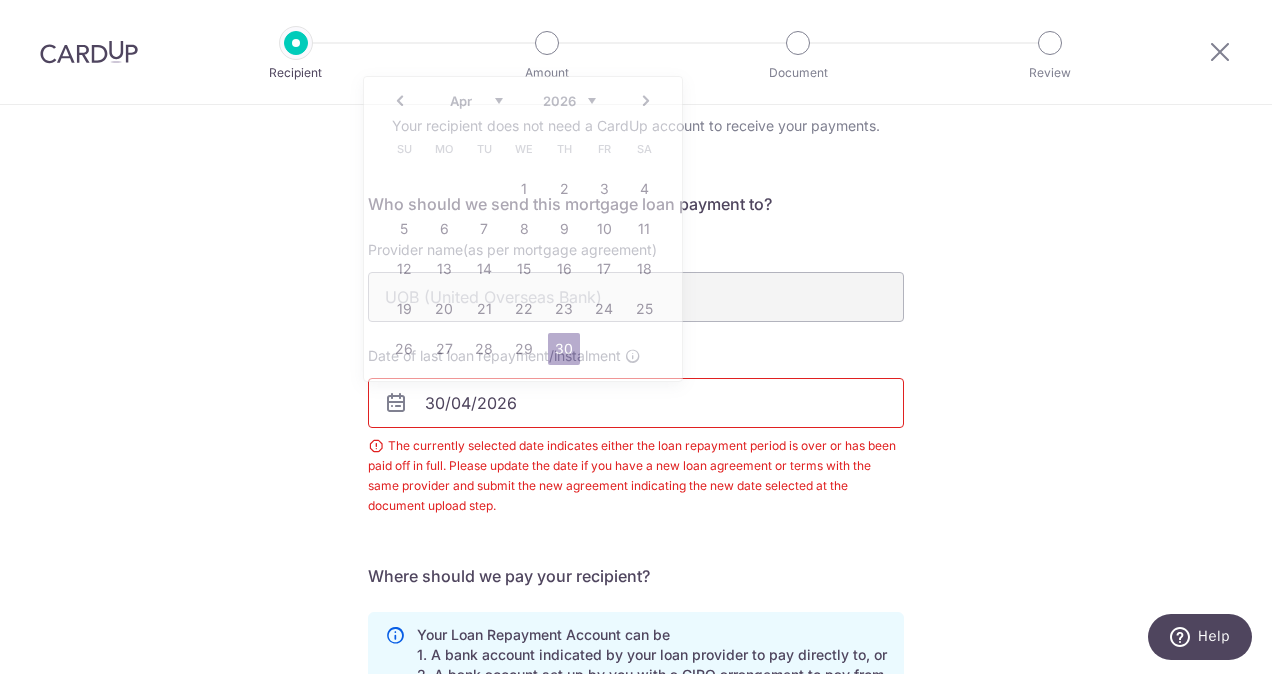 click on "Recipient Details
Your recipient does not need a CardUp account to receive your payments.
Who should we send this mortgage loan payment to?
Provider name(as per mortgage agreement)
UOB (United Overseas Bank)
Date of last loan repayment/instalment
30/04/2026
The currently selected date indicates either the loan repayment period is over or has been paid off in full. Please update the date if you have a new loan agreement or terms with the same provider and submit the new agreement indicating the new date selected at the document upload step." at bounding box center (636, 550) 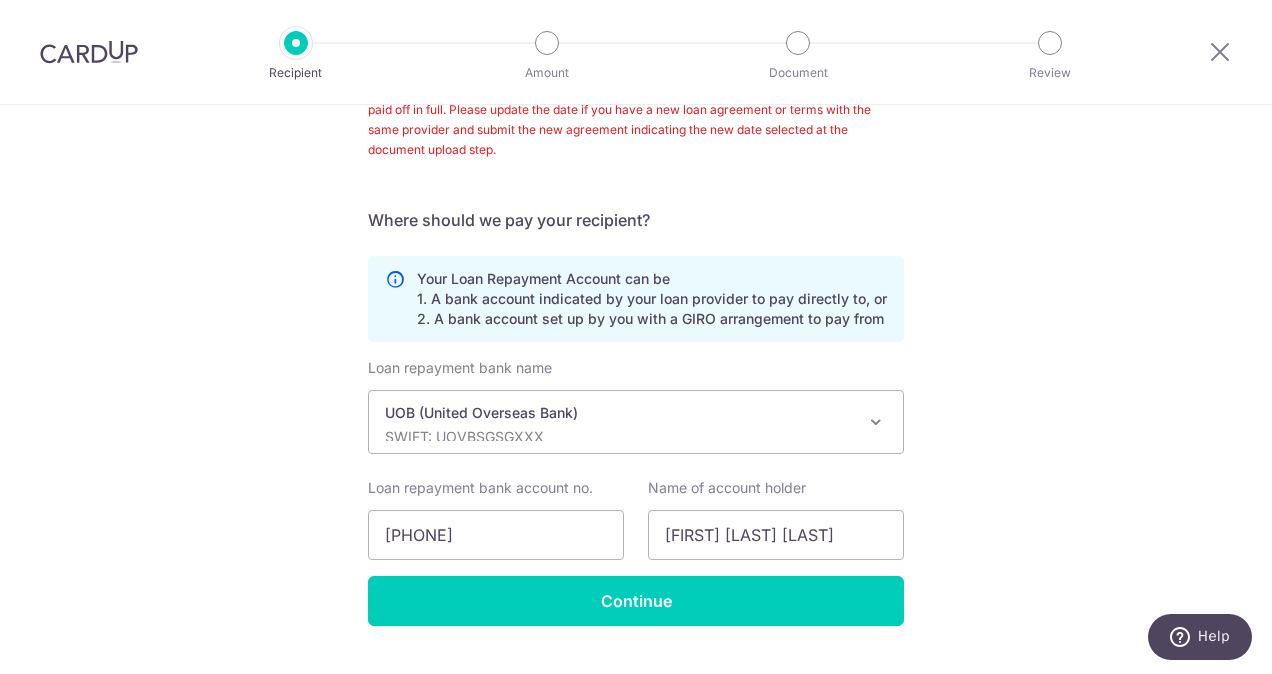 scroll, scrollTop: 481, scrollLeft: 0, axis: vertical 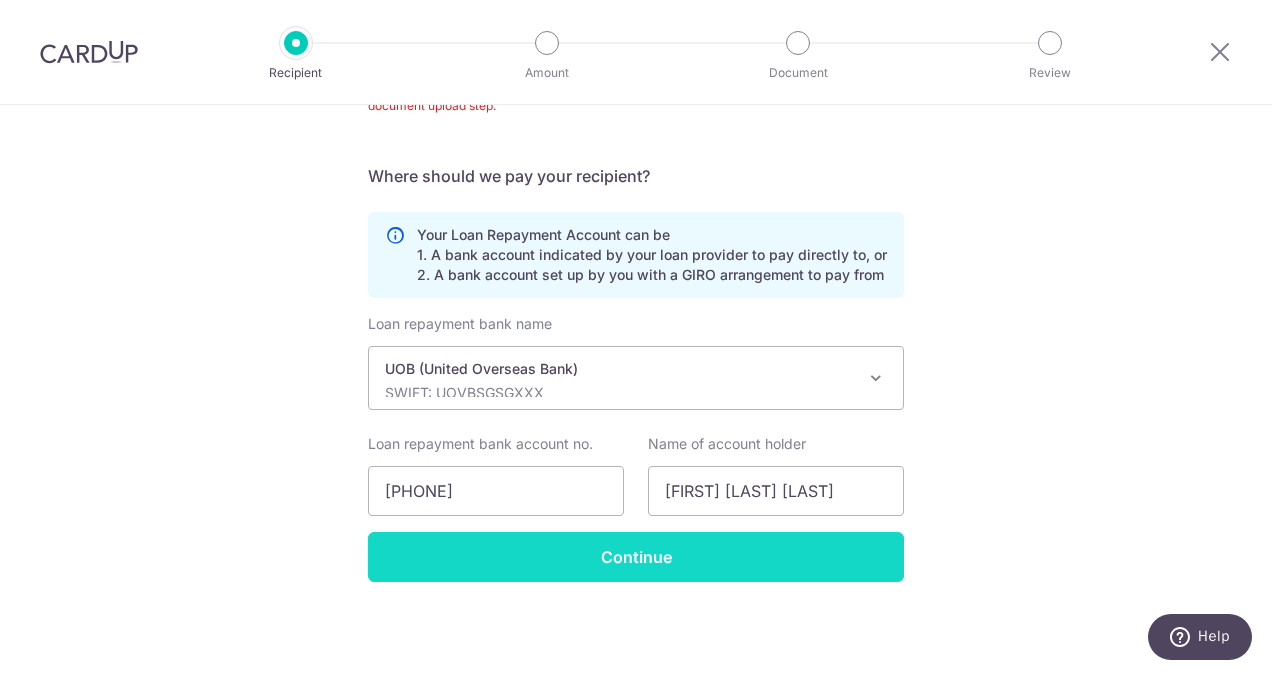 click on "Continue" at bounding box center [636, 557] 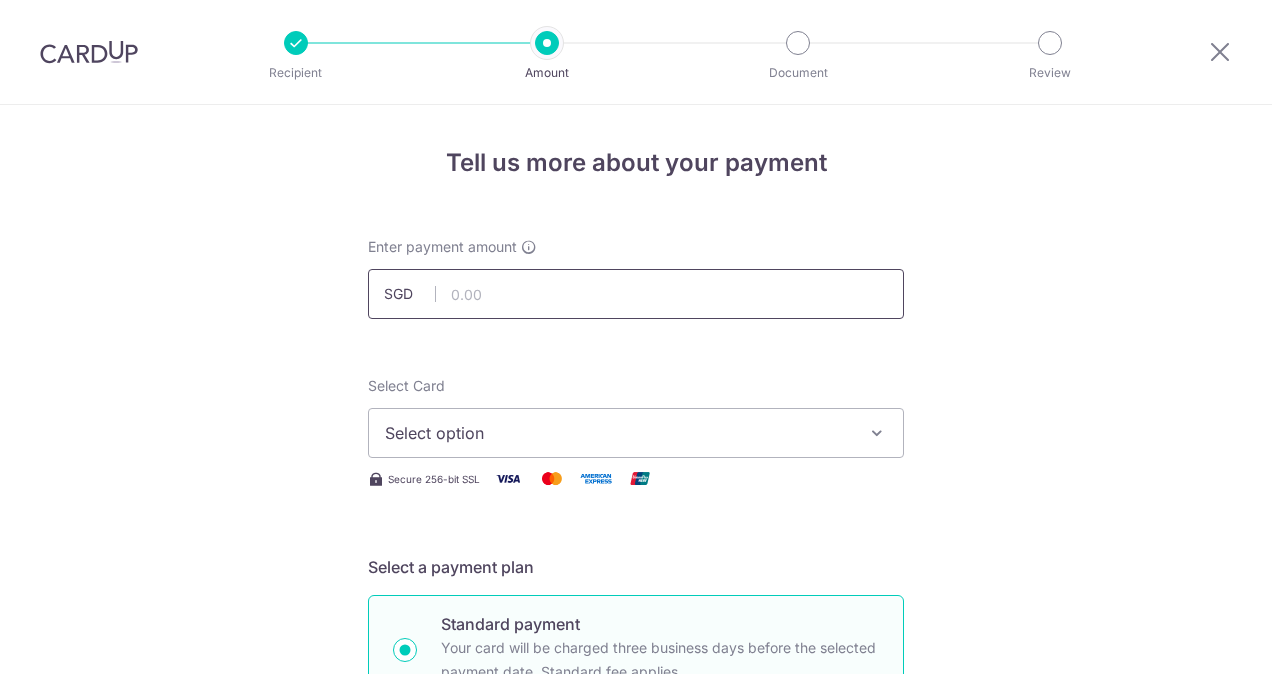 scroll, scrollTop: 0, scrollLeft: 0, axis: both 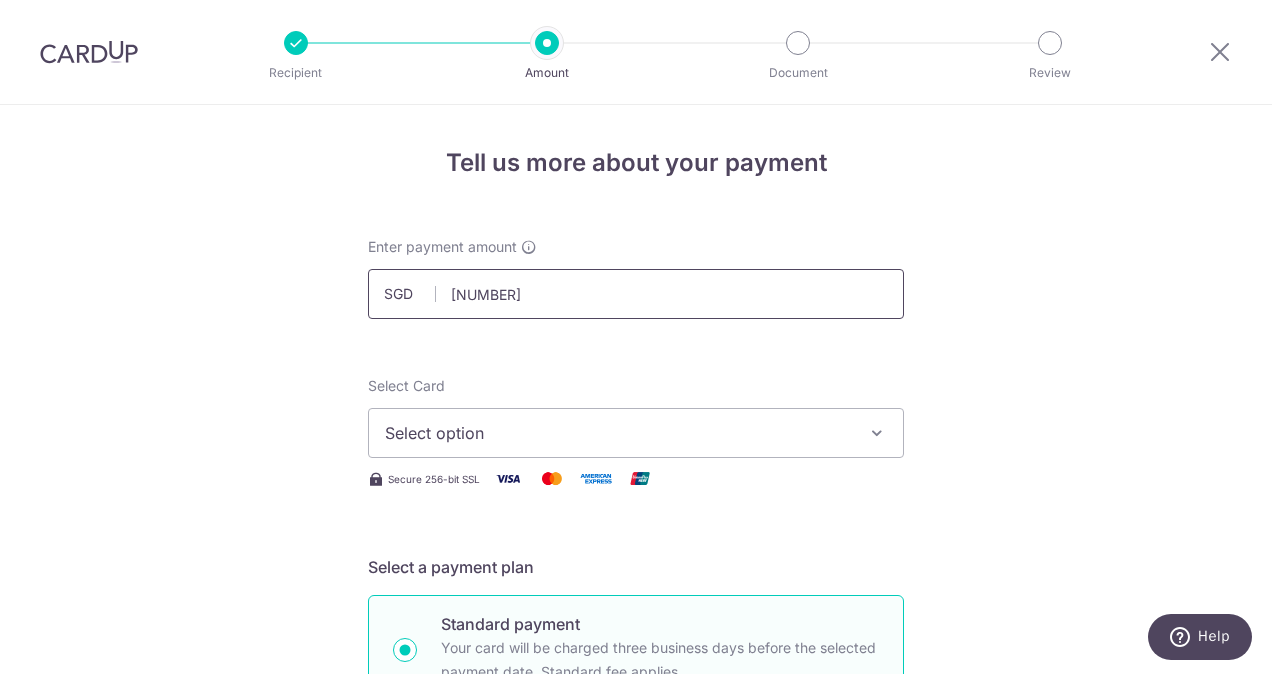 drag, startPoint x: 516, startPoint y: 282, endPoint x: 434, endPoint y: 290, distance: 82.38932 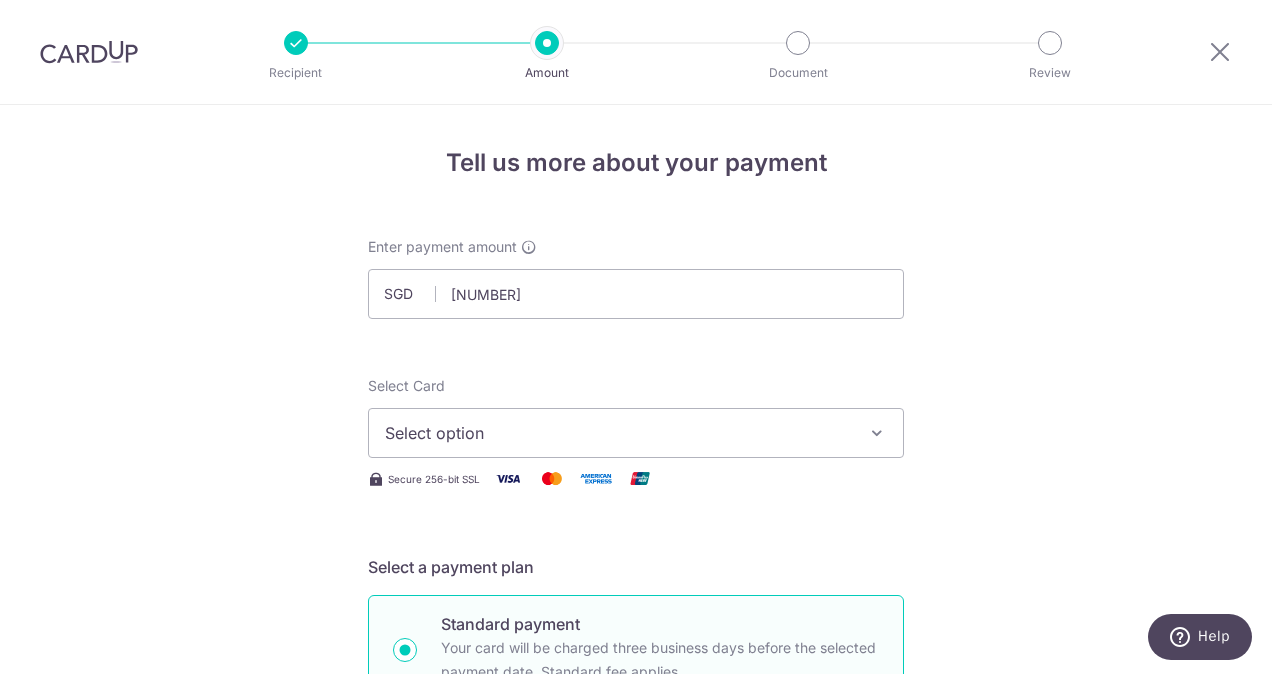 type on "5,098.00" 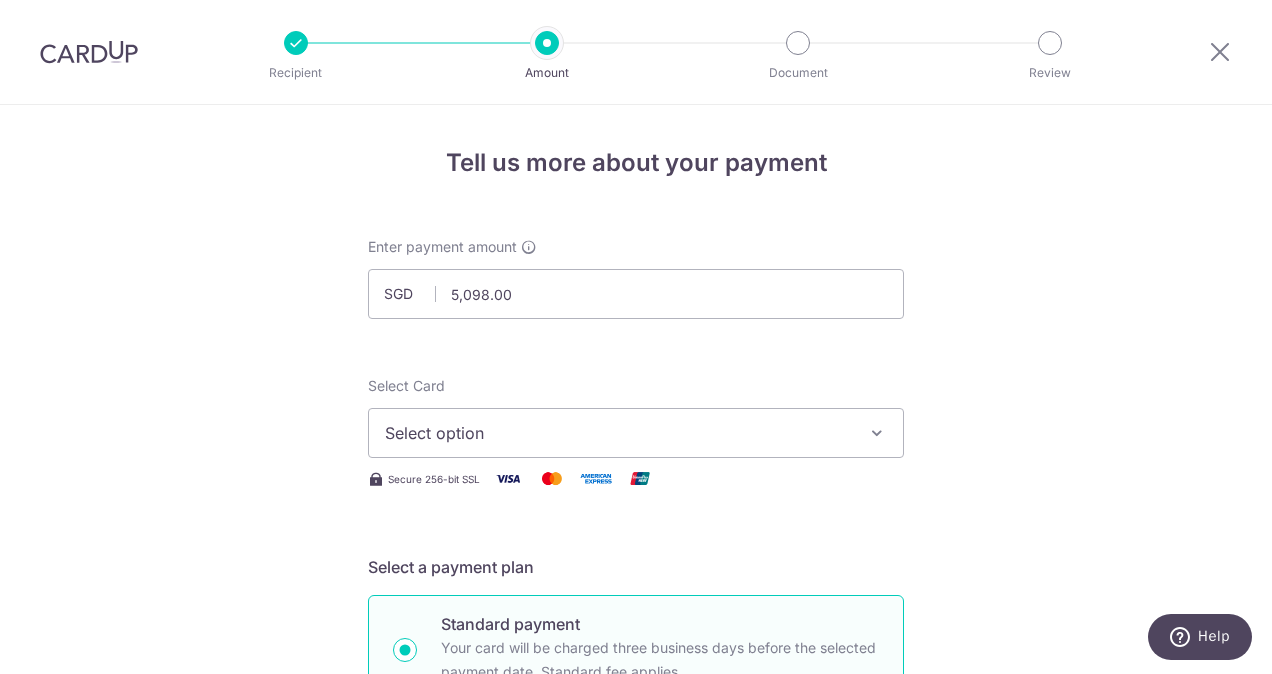 click on "Select option" at bounding box center [618, 433] 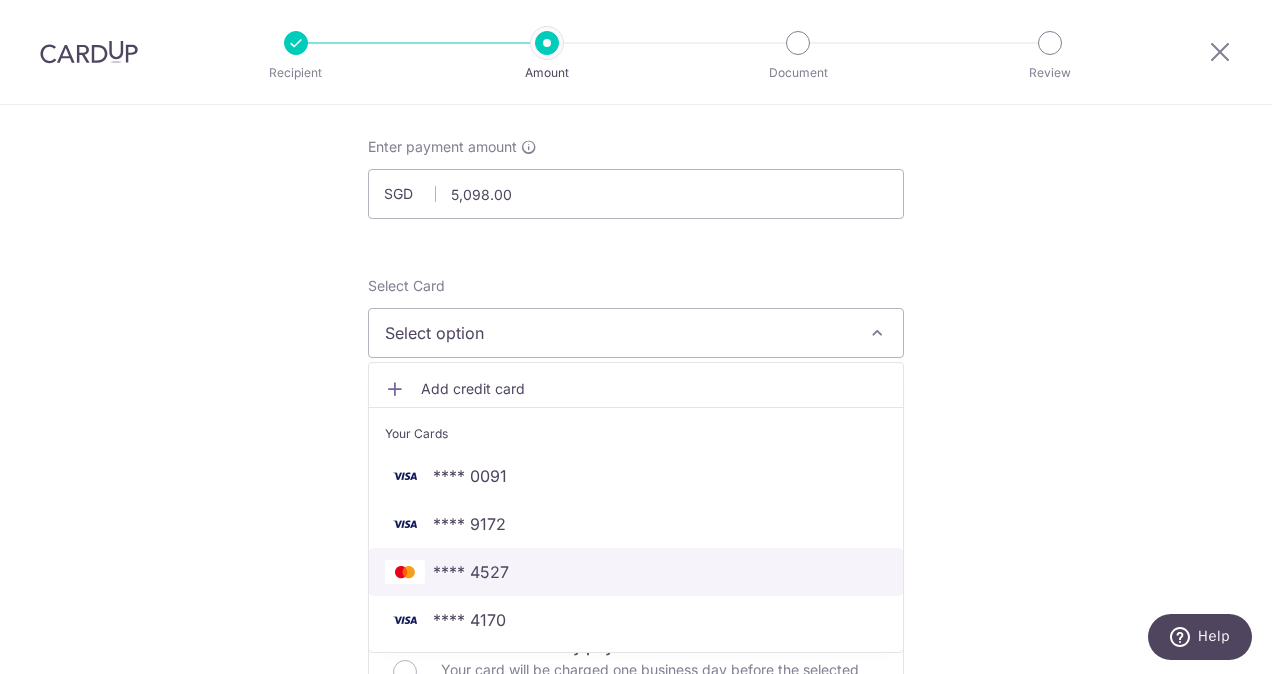 scroll, scrollTop: 200, scrollLeft: 0, axis: vertical 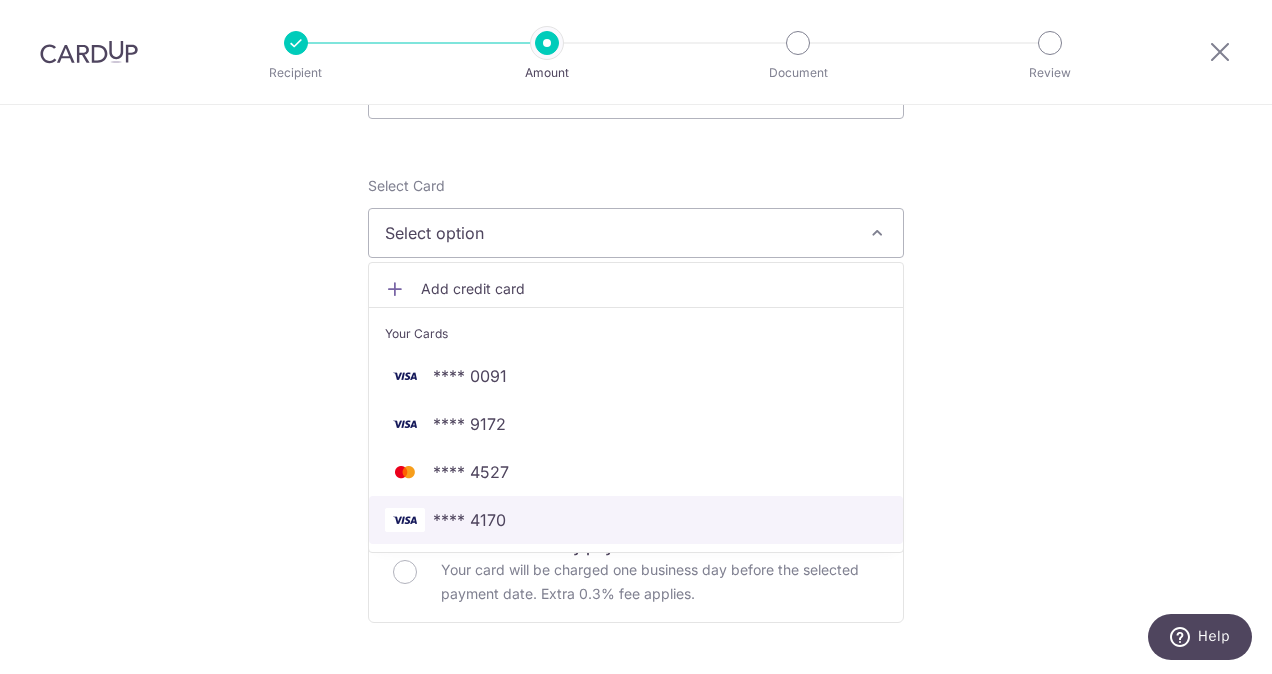click on "**** 4170" at bounding box center (636, 520) 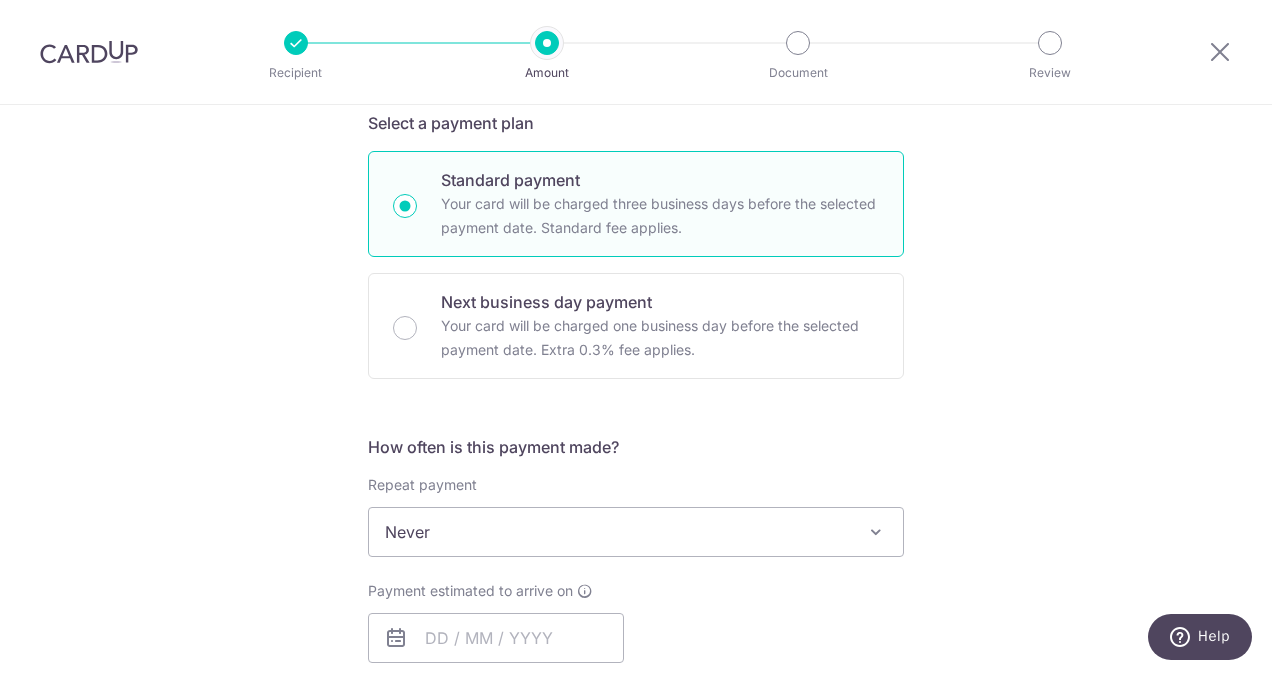 scroll, scrollTop: 500, scrollLeft: 0, axis: vertical 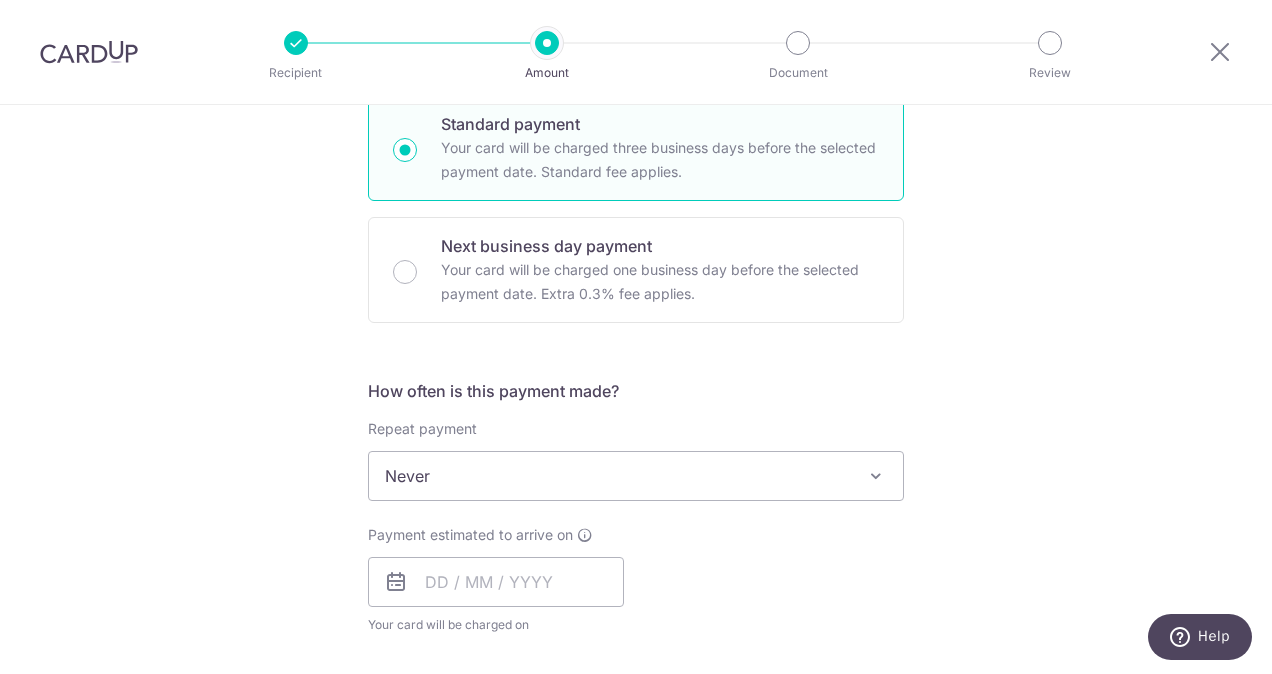 click on "Never" at bounding box center [636, 476] 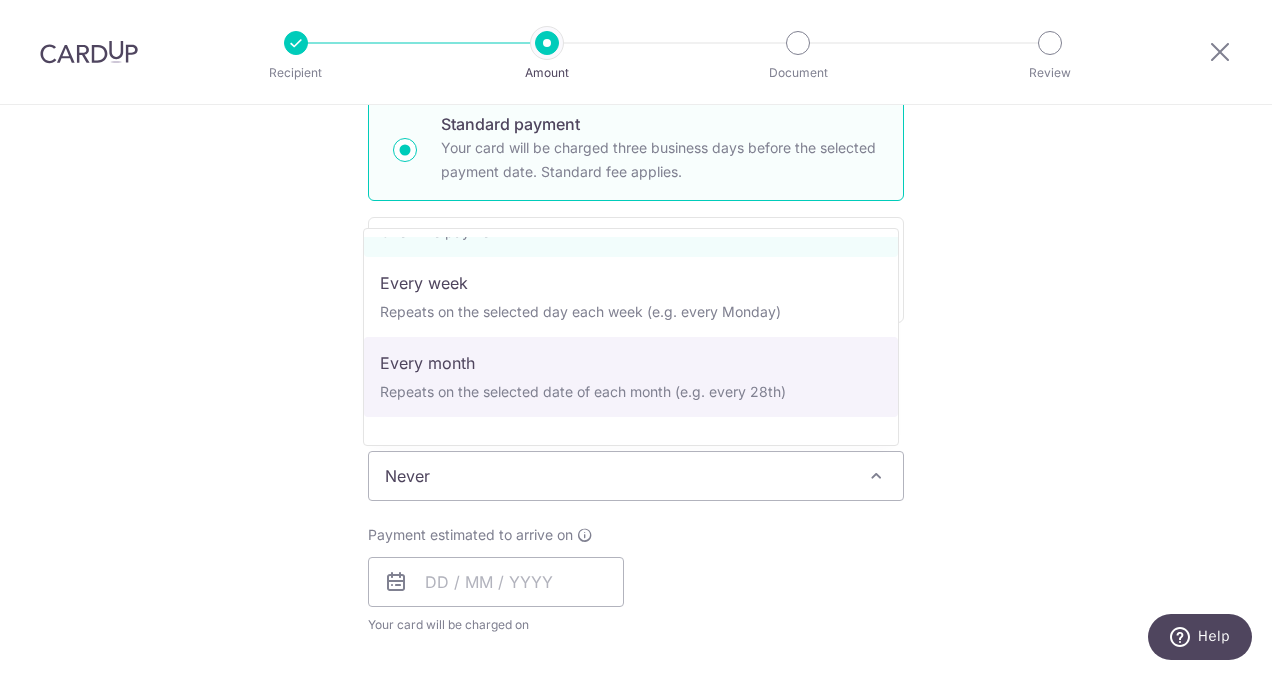 scroll, scrollTop: 100, scrollLeft: 0, axis: vertical 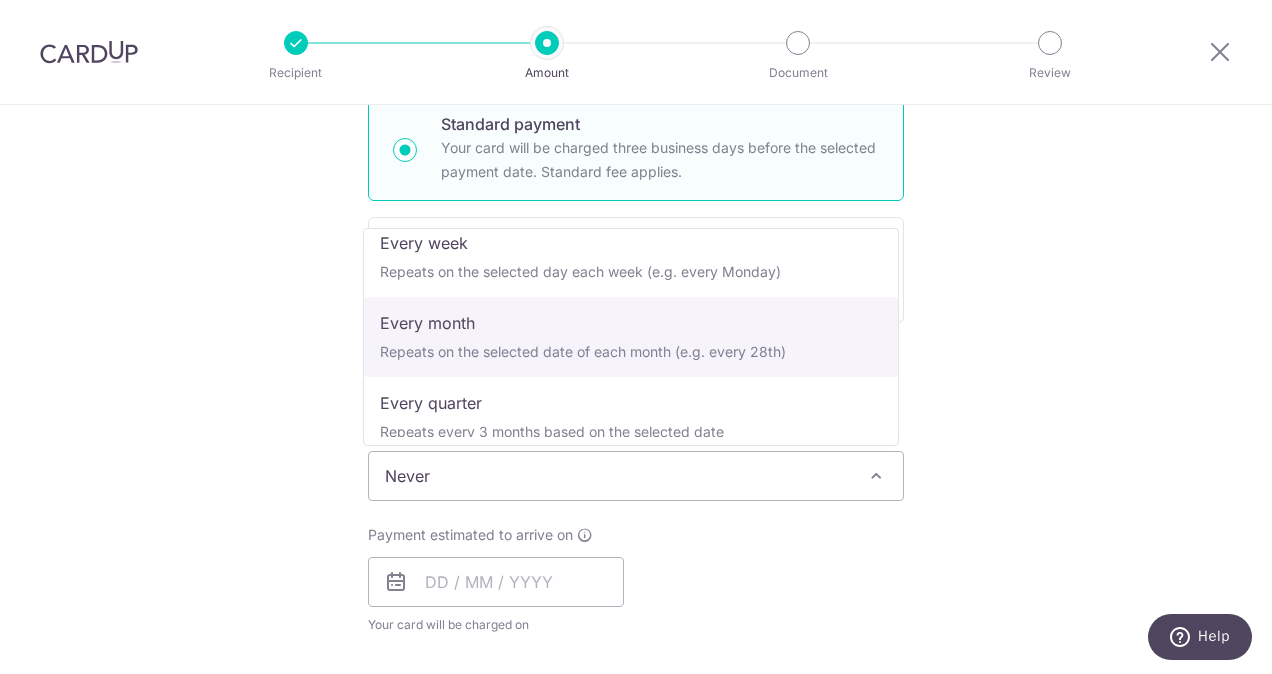 select on "3" 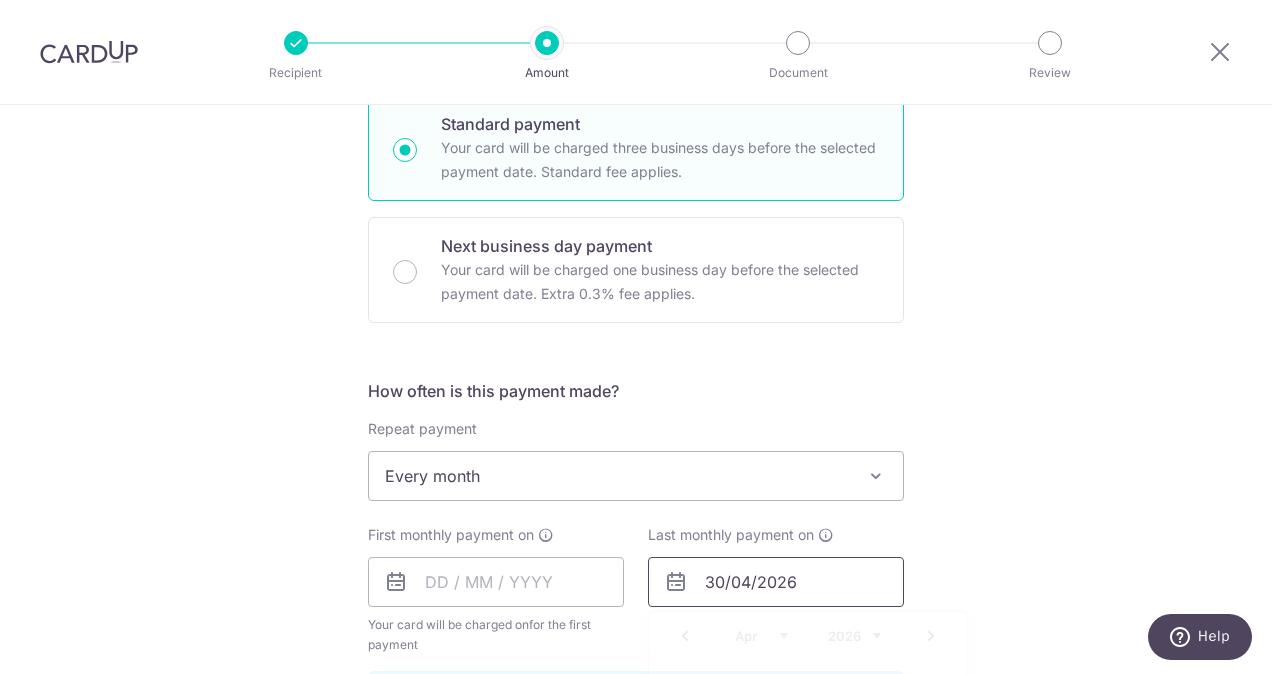 click on "30/04/2026" at bounding box center (776, 582) 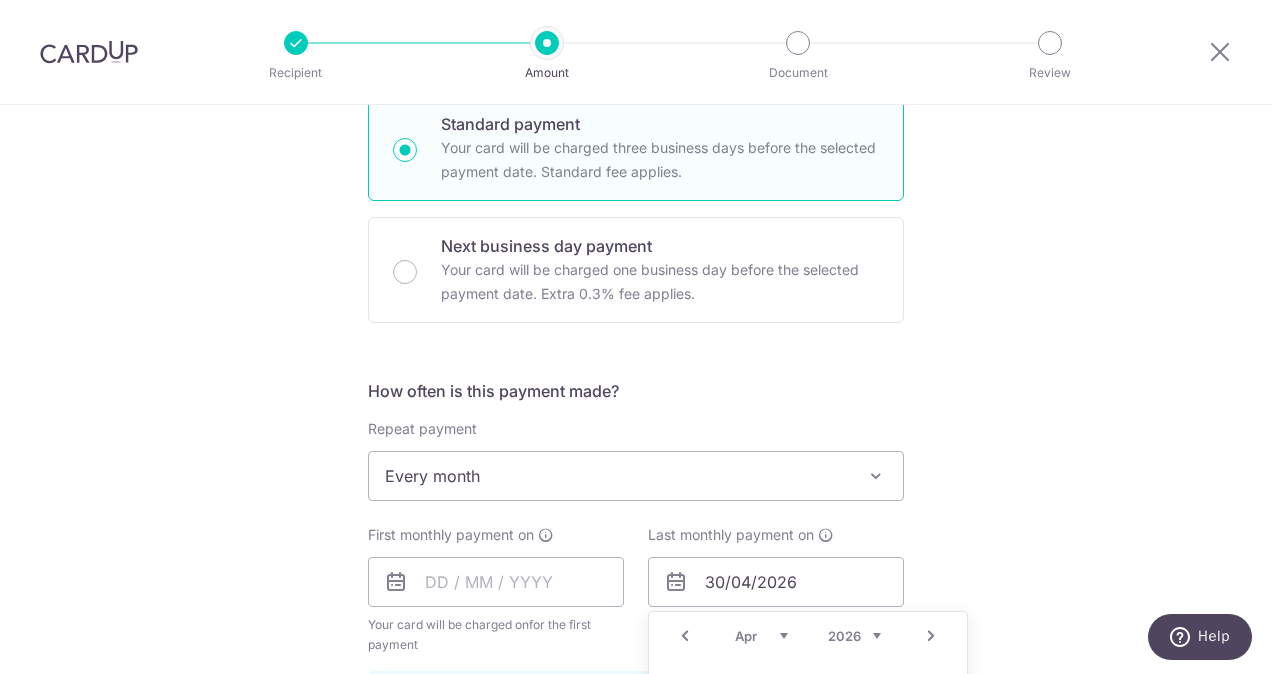 click on "Jan Feb Mar Apr May Jun Jul Aug Sep Oct Nov Dec" at bounding box center [761, 636] 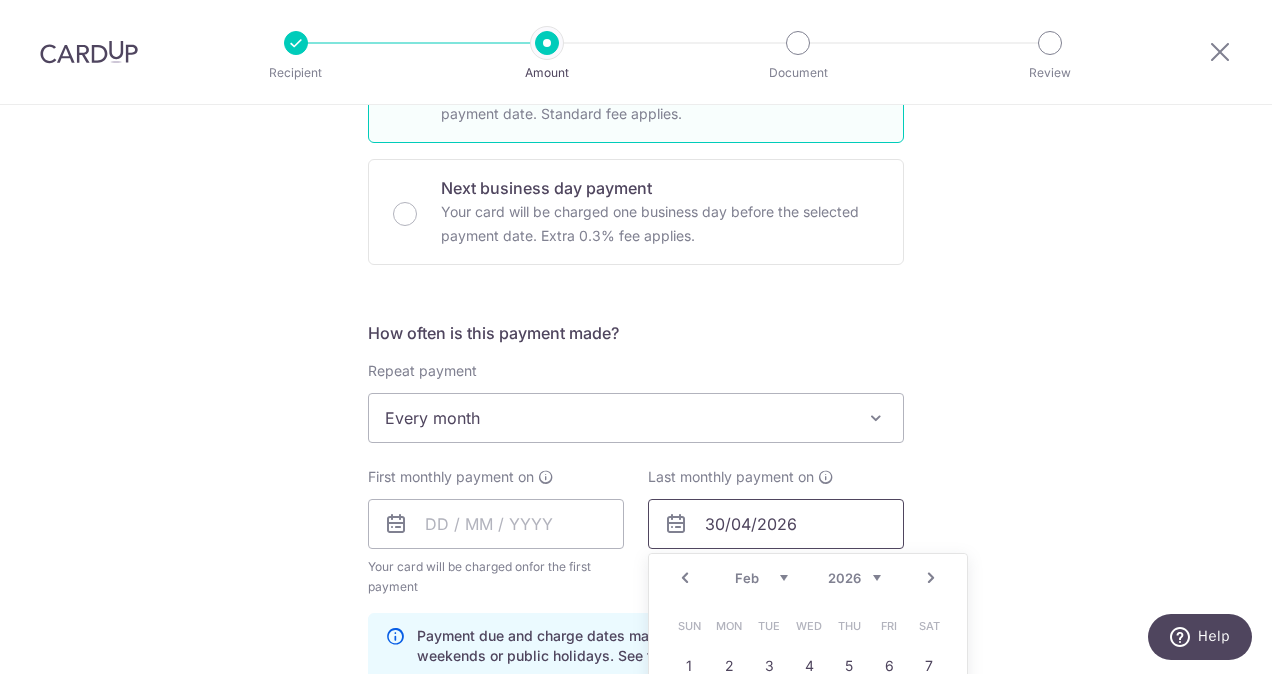scroll, scrollTop: 700, scrollLeft: 0, axis: vertical 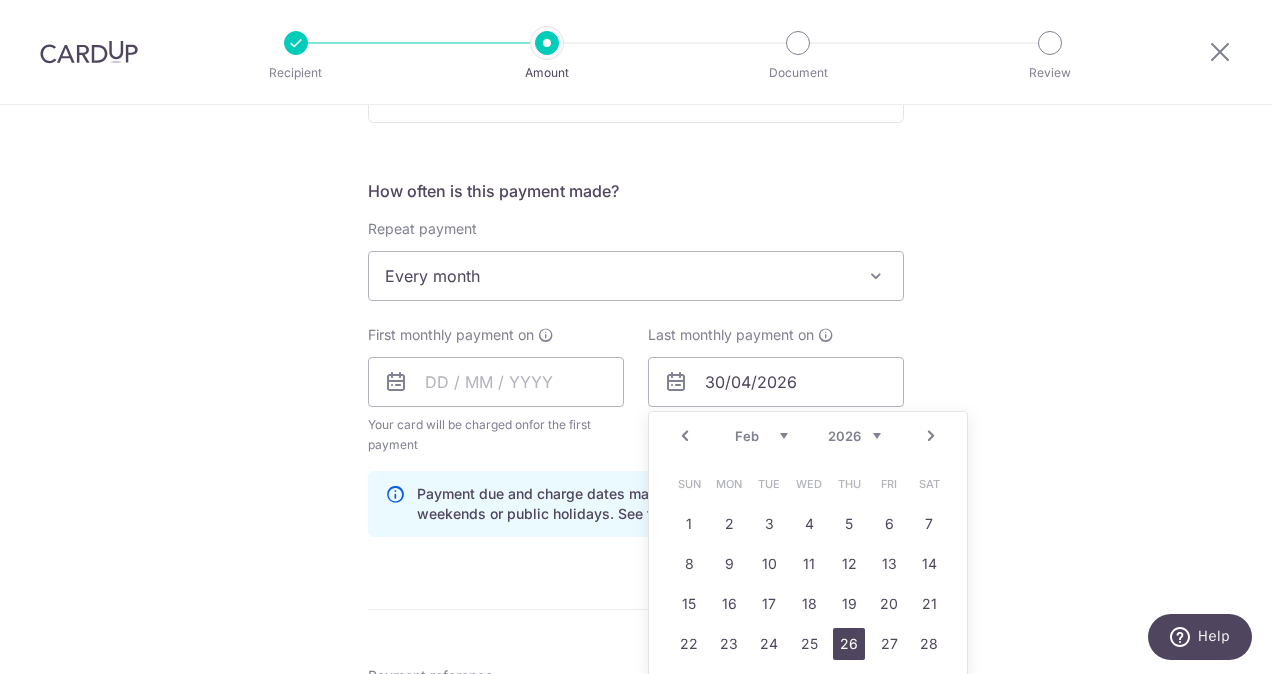 click on "26" at bounding box center (849, 644) 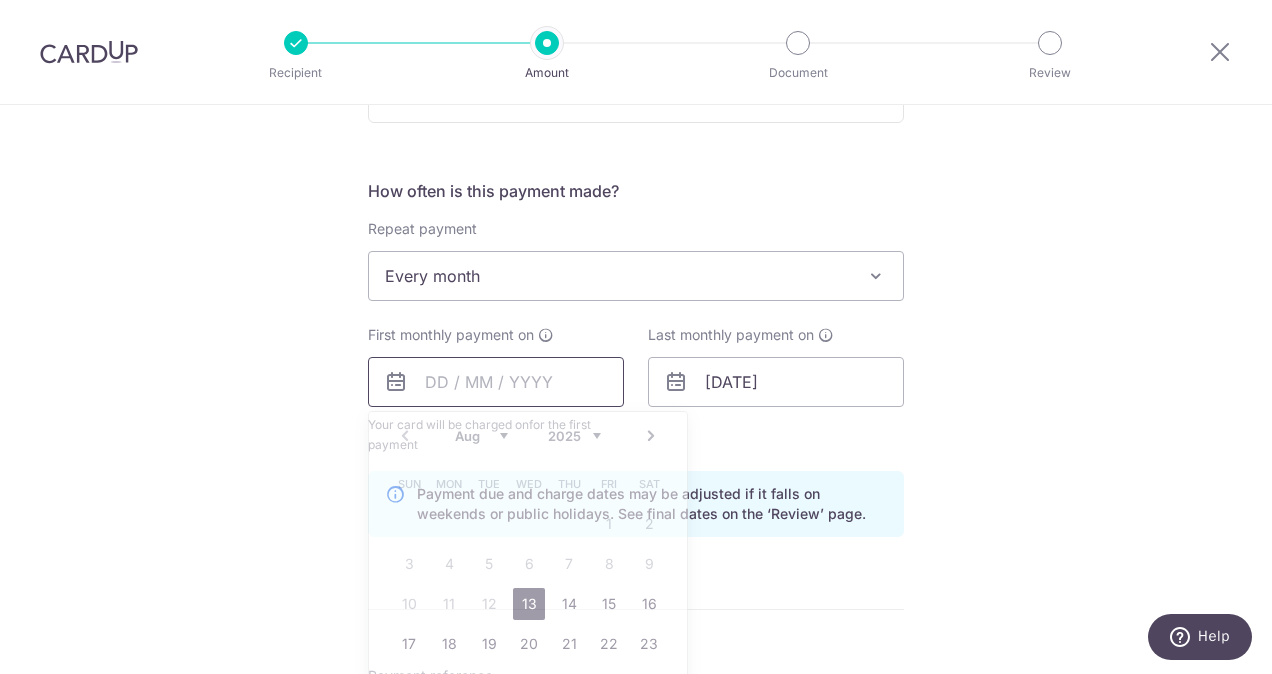 click at bounding box center [496, 382] 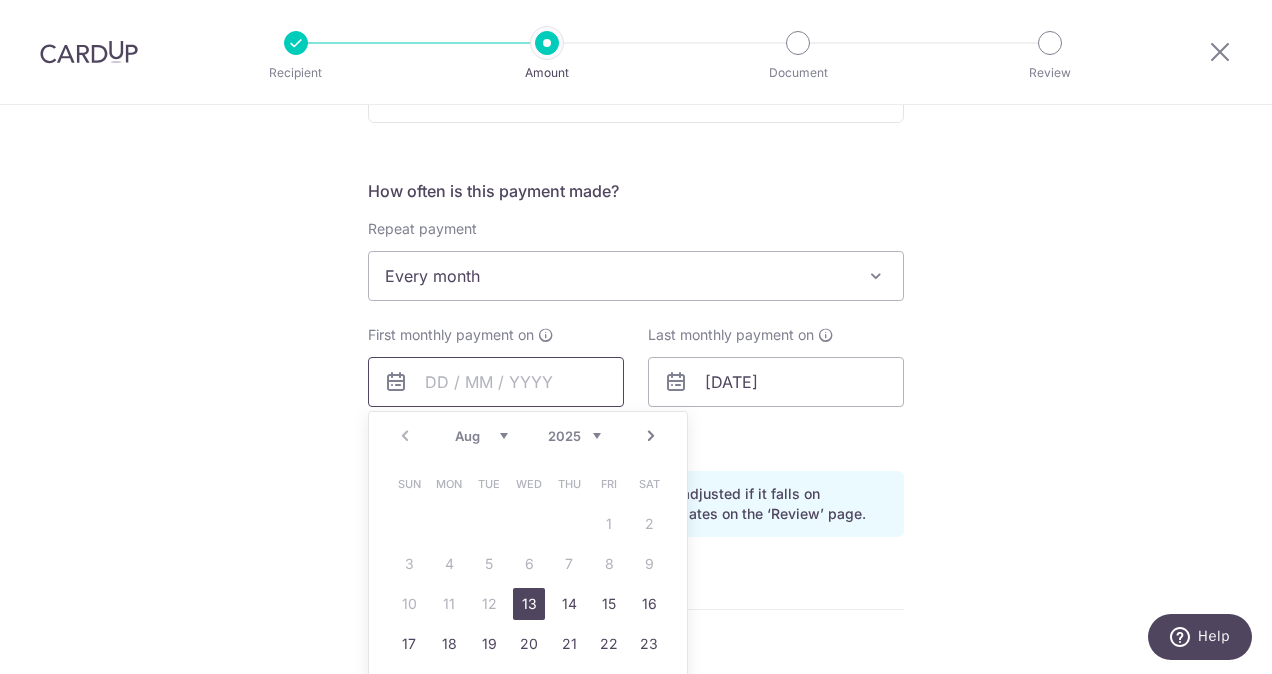 scroll, scrollTop: 800, scrollLeft: 0, axis: vertical 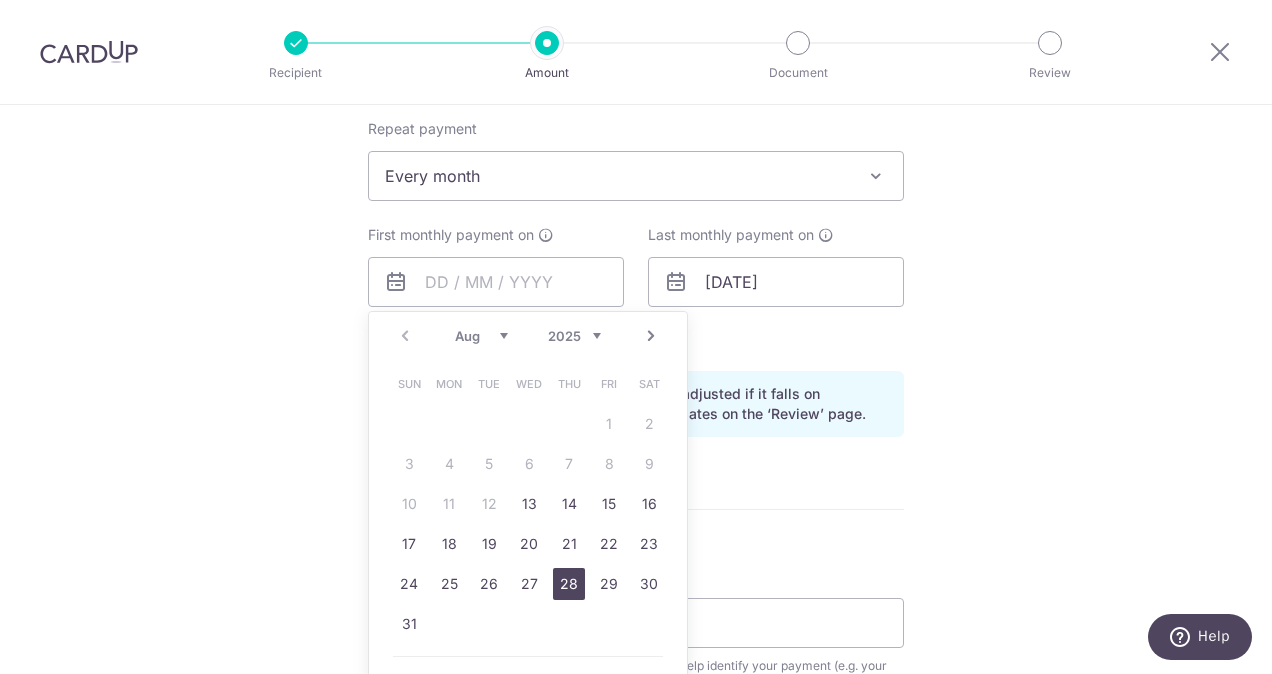 click on "28" at bounding box center [569, 584] 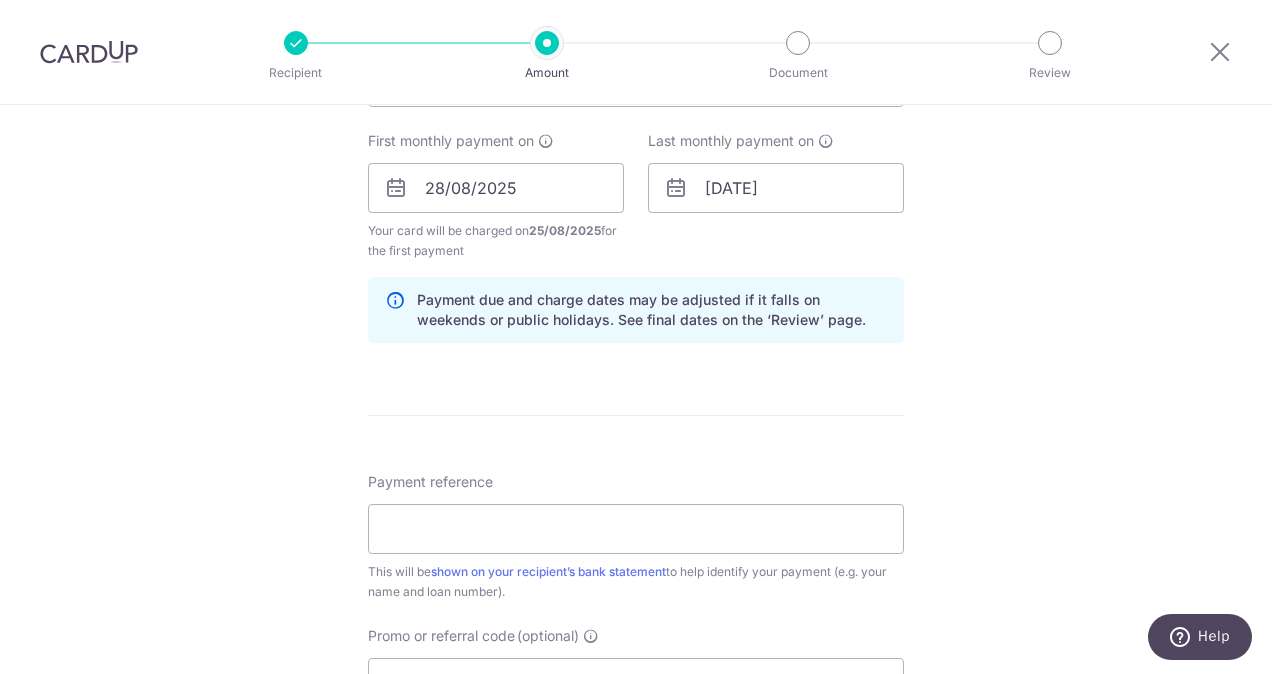 scroll, scrollTop: 900, scrollLeft: 0, axis: vertical 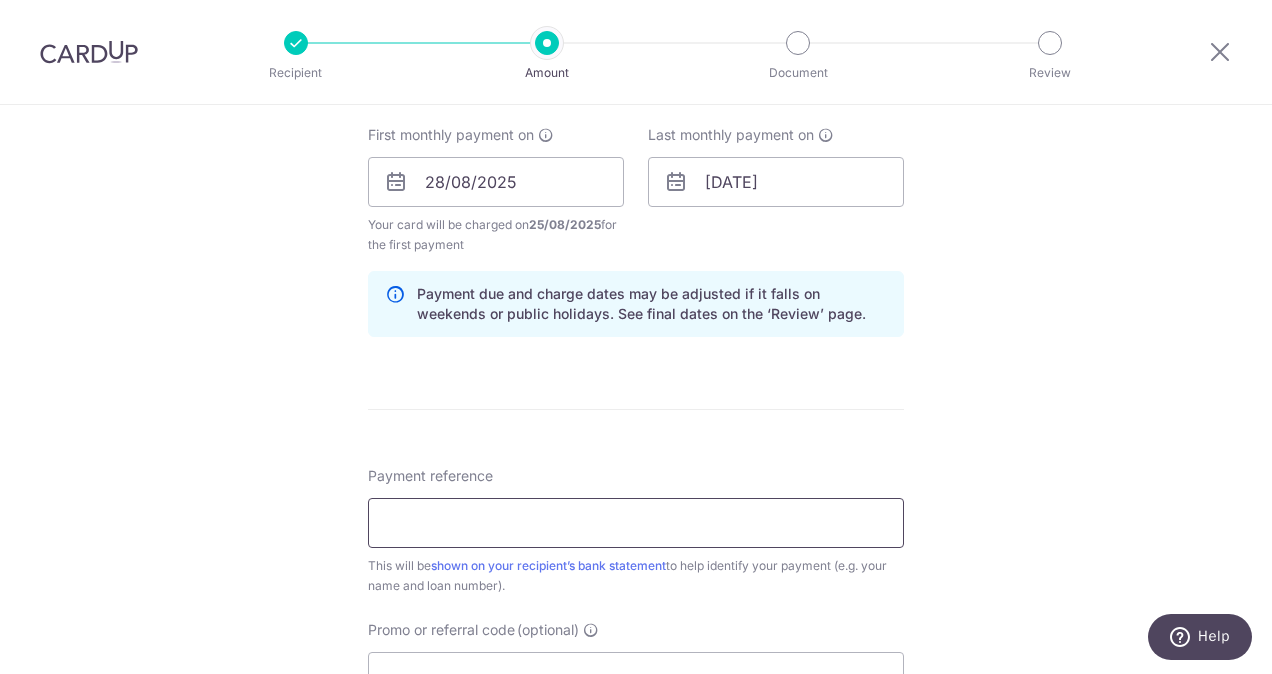 click on "Payment reference" at bounding box center (636, 523) 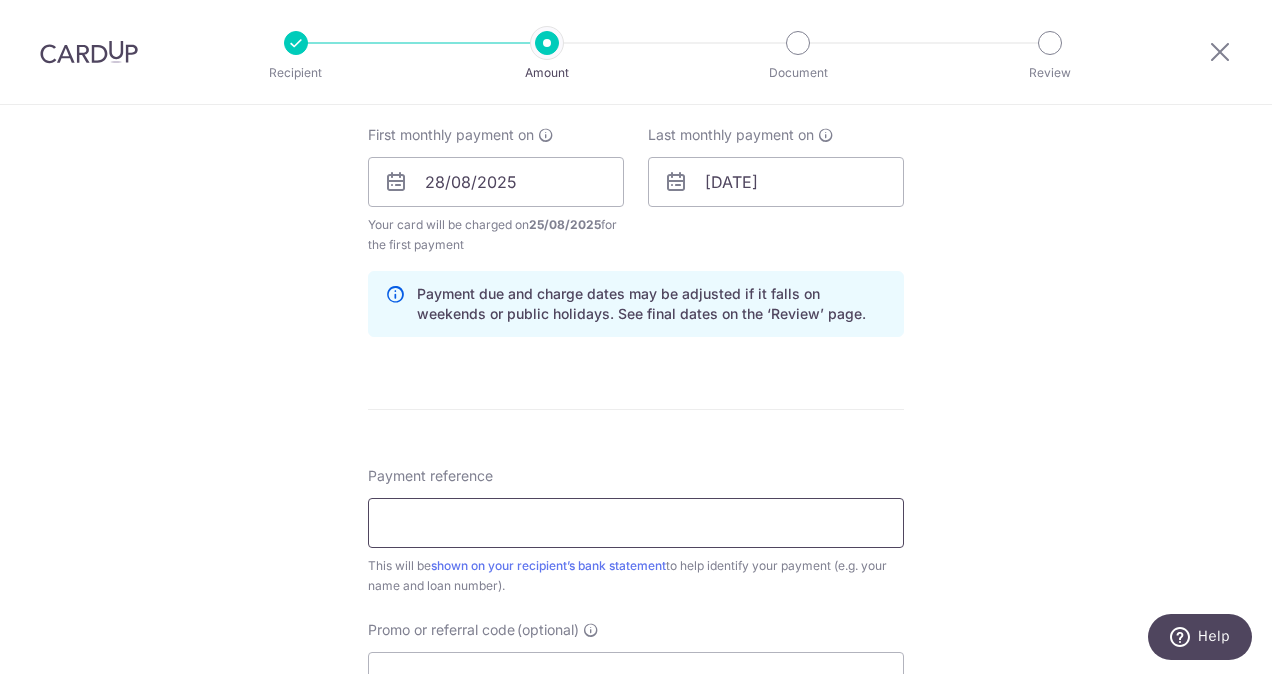 type on "EWM 04-05" 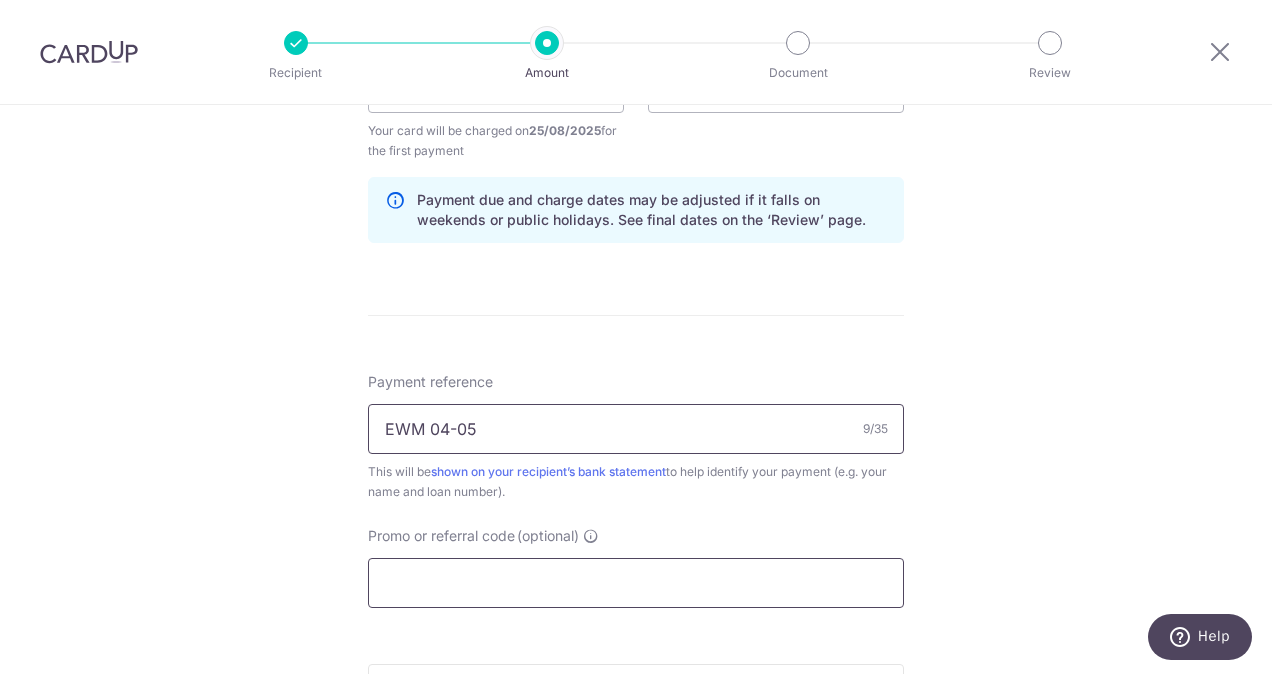 scroll, scrollTop: 1100, scrollLeft: 0, axis: vertical 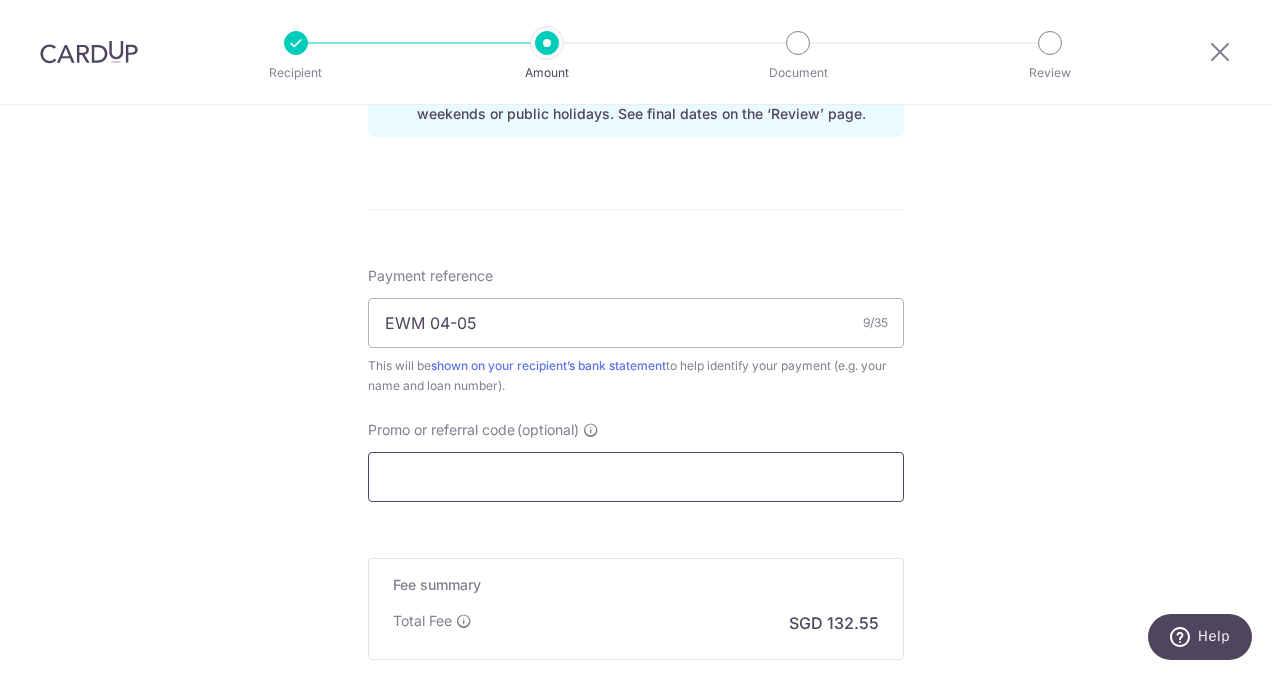 click on "Promo or referral code
(optional)" at bounding box center (636, 477) 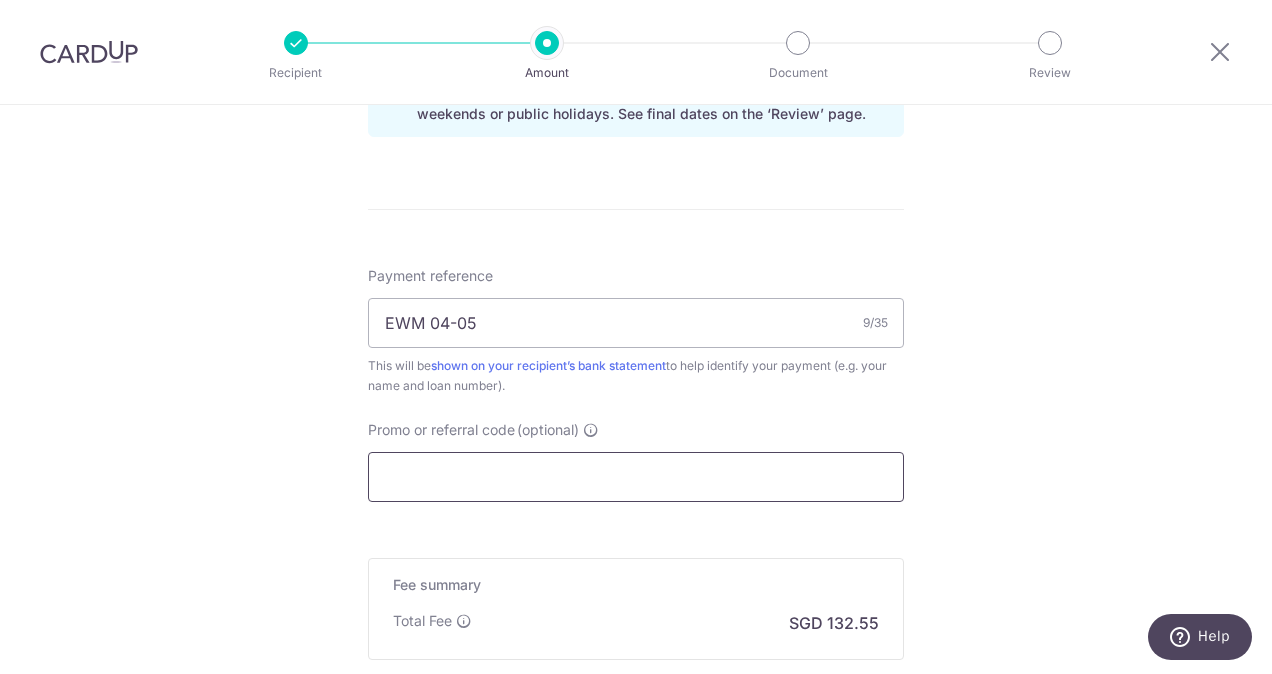 type on "REC185" 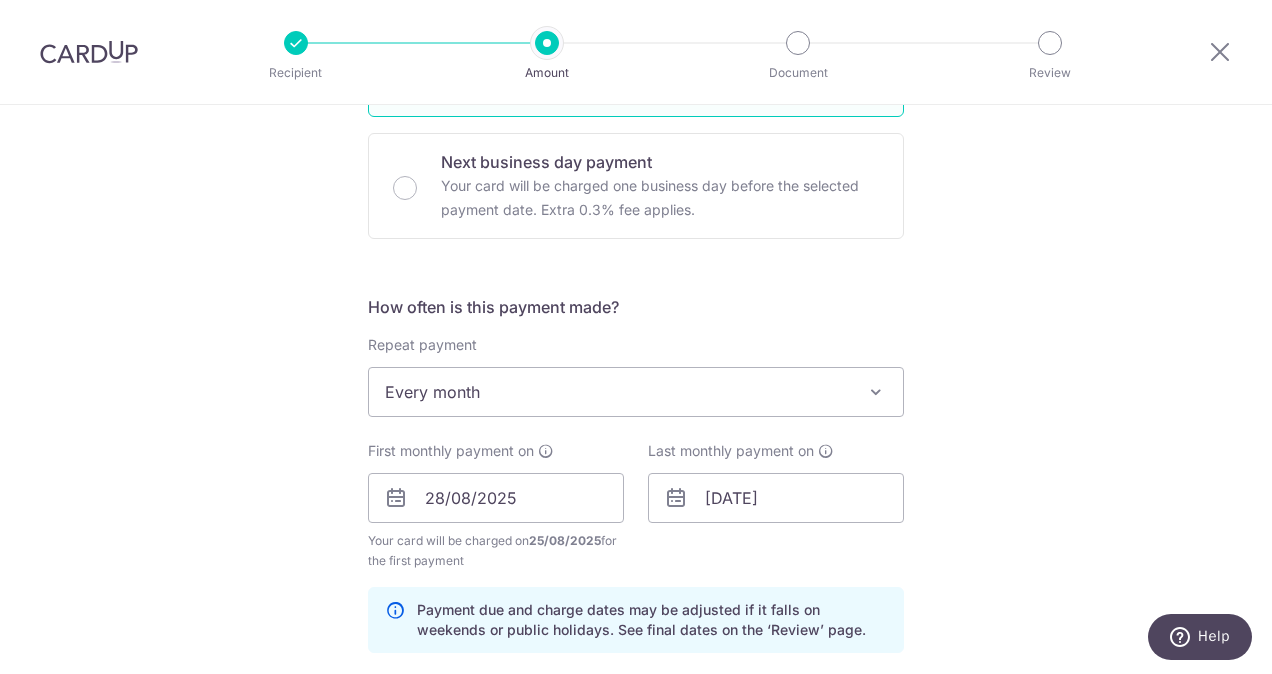 click on "Tell us more about your payment
Enter payment amount
SGD
5,098.00
5098.00
Select Card
**** 4170
Add credit card
Your Cards
**** 0091
**** 9172
**** 4527
**** 4170
Secure 256-bit SSL
Text
New card details" at bounding box center (636, 521) 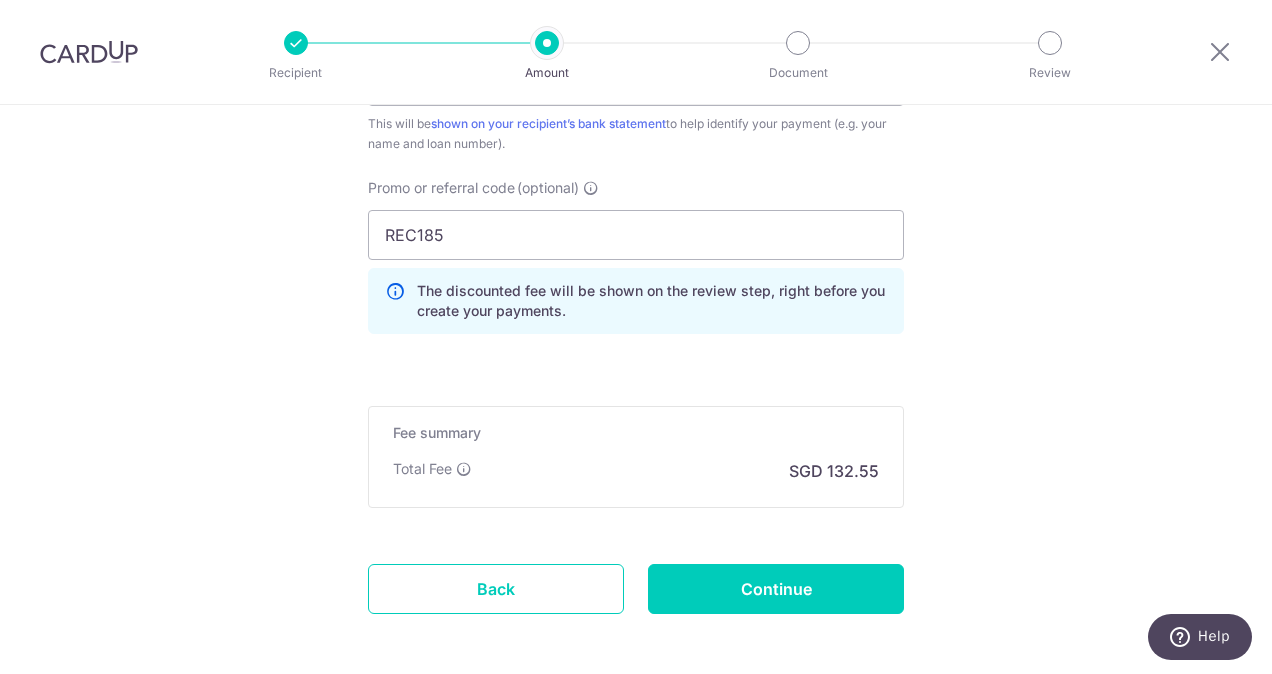 scroll, scrollTop: 1384, scrollLeft: 0, axis: vertical 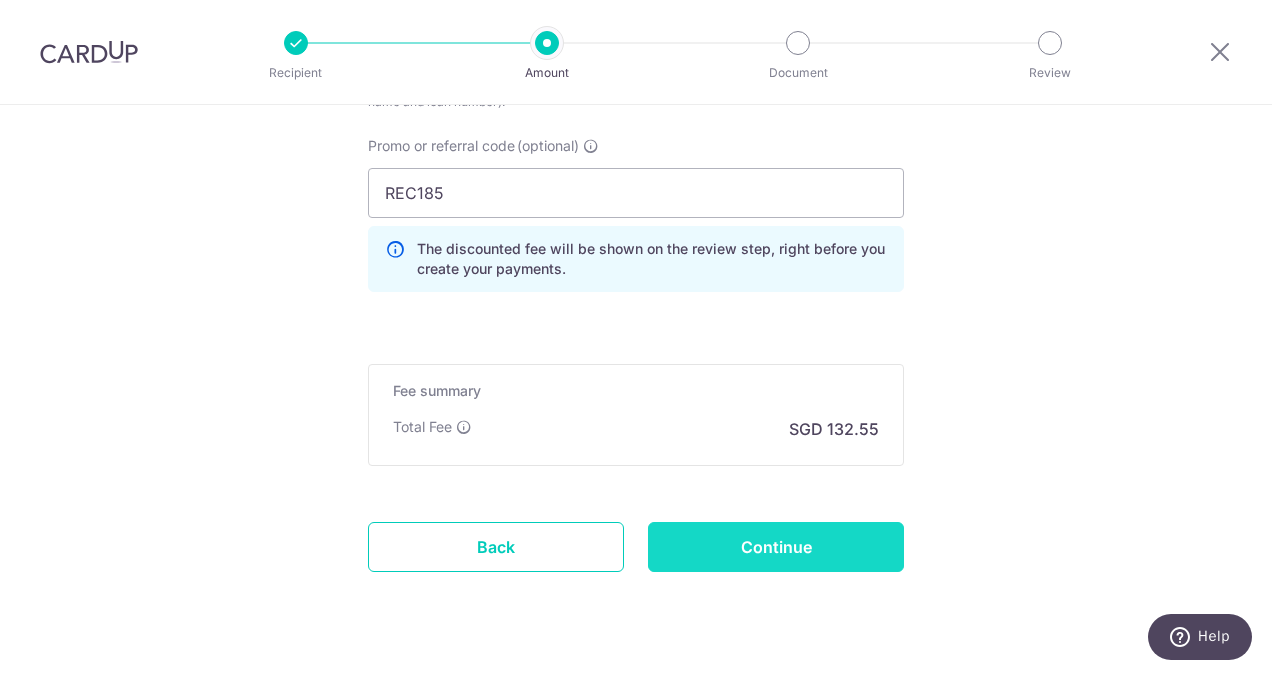 click on "Continue" at bounding box center (776, 547) 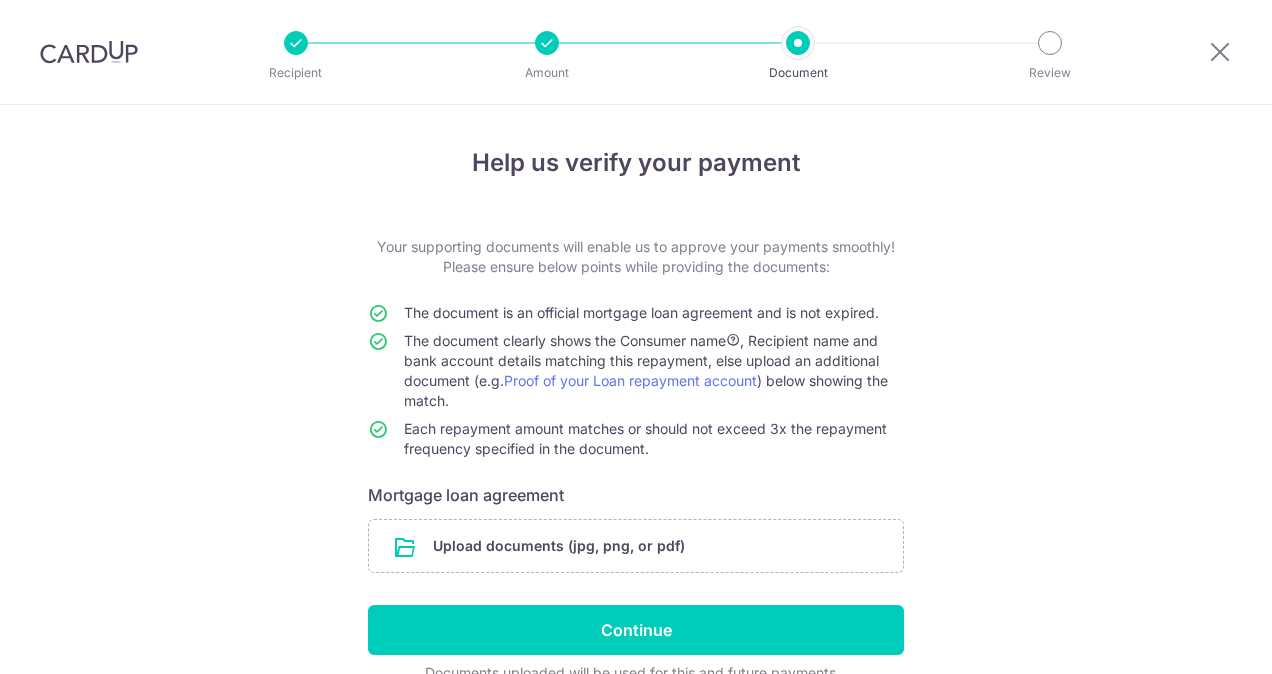 scroll, scrollTop: 0, scrollLeft: 0, axis: both 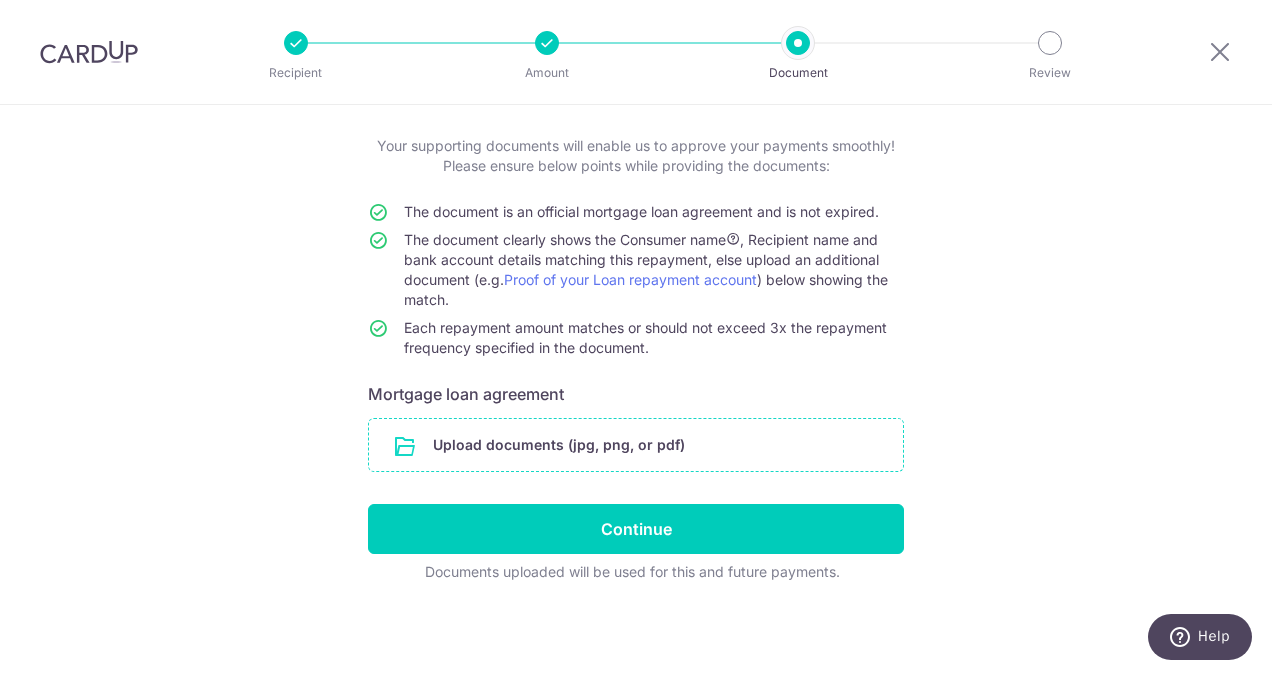 click at bounding box center [636, 445] 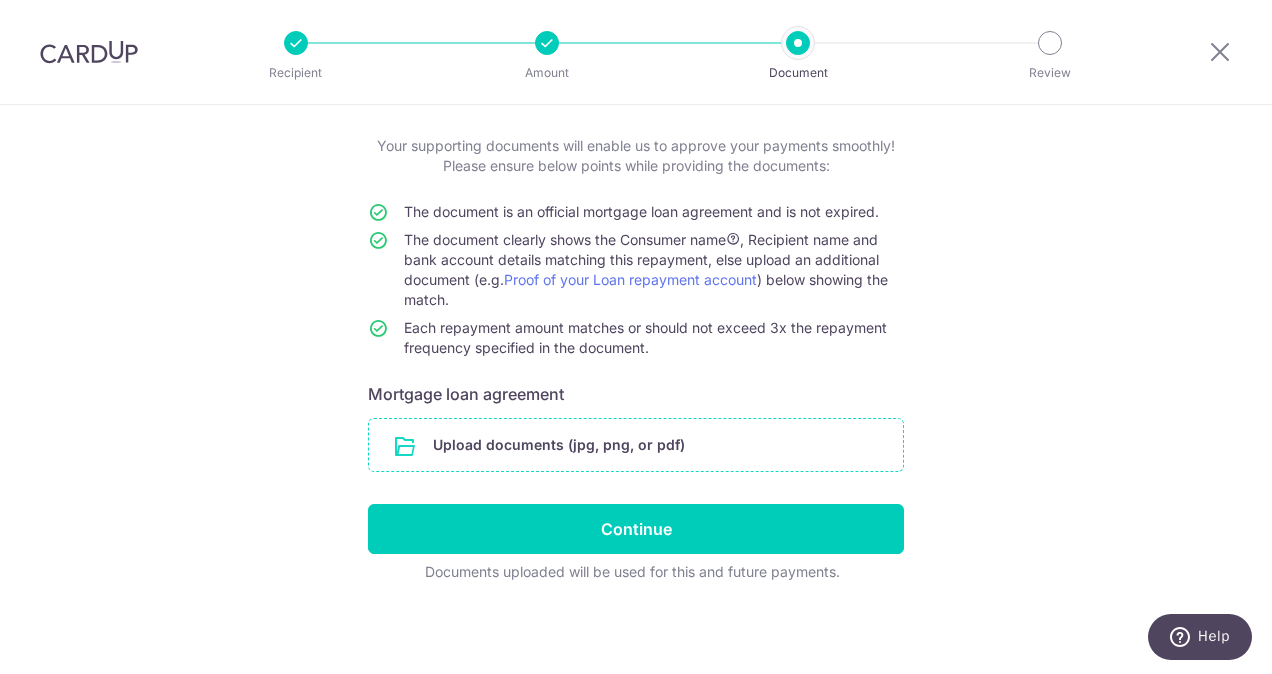 scroll, scrollTop: 101, scrollLeft: 0, axis: vertical 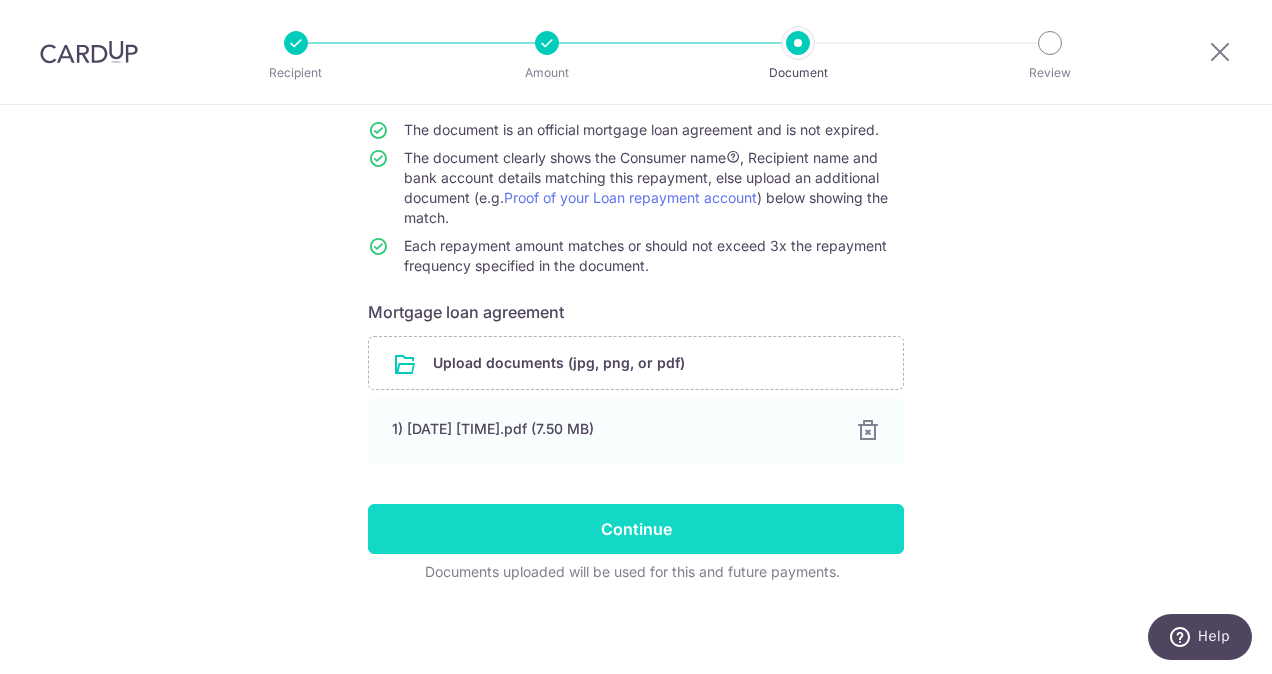 click on "Continue" at bounding box center [636, 529] 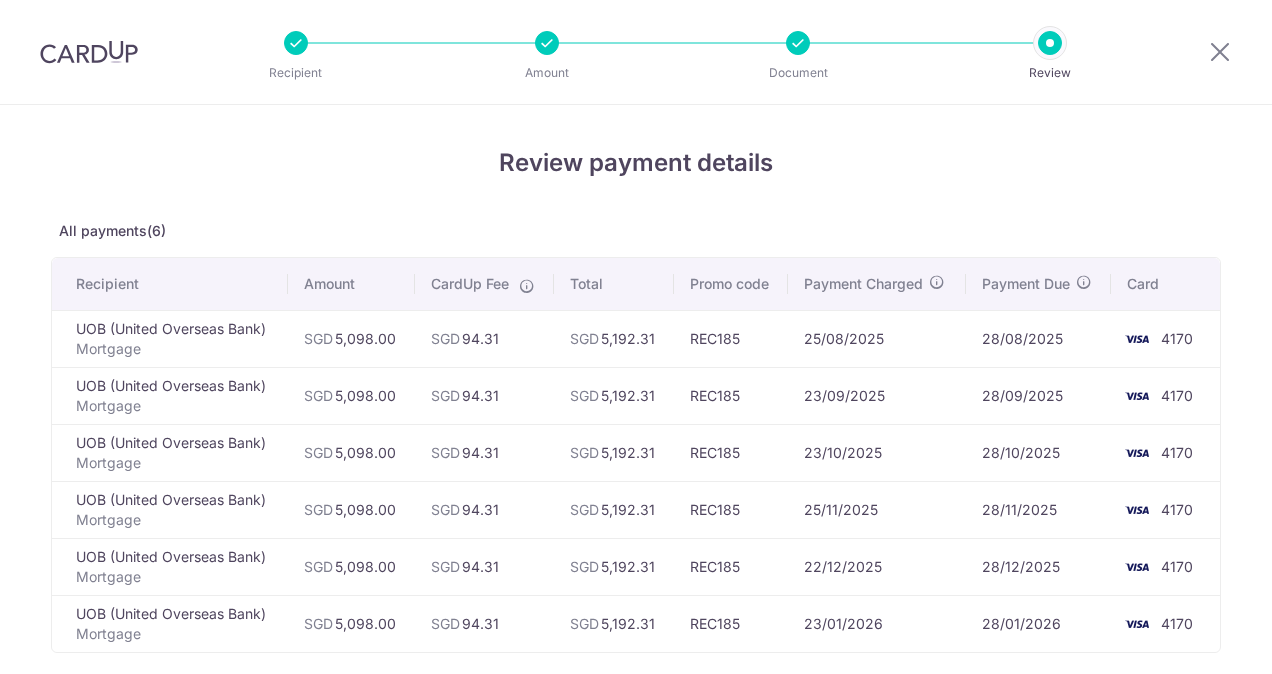 scroll, scrollTop: 0, scrollLeft: 0, axis: both 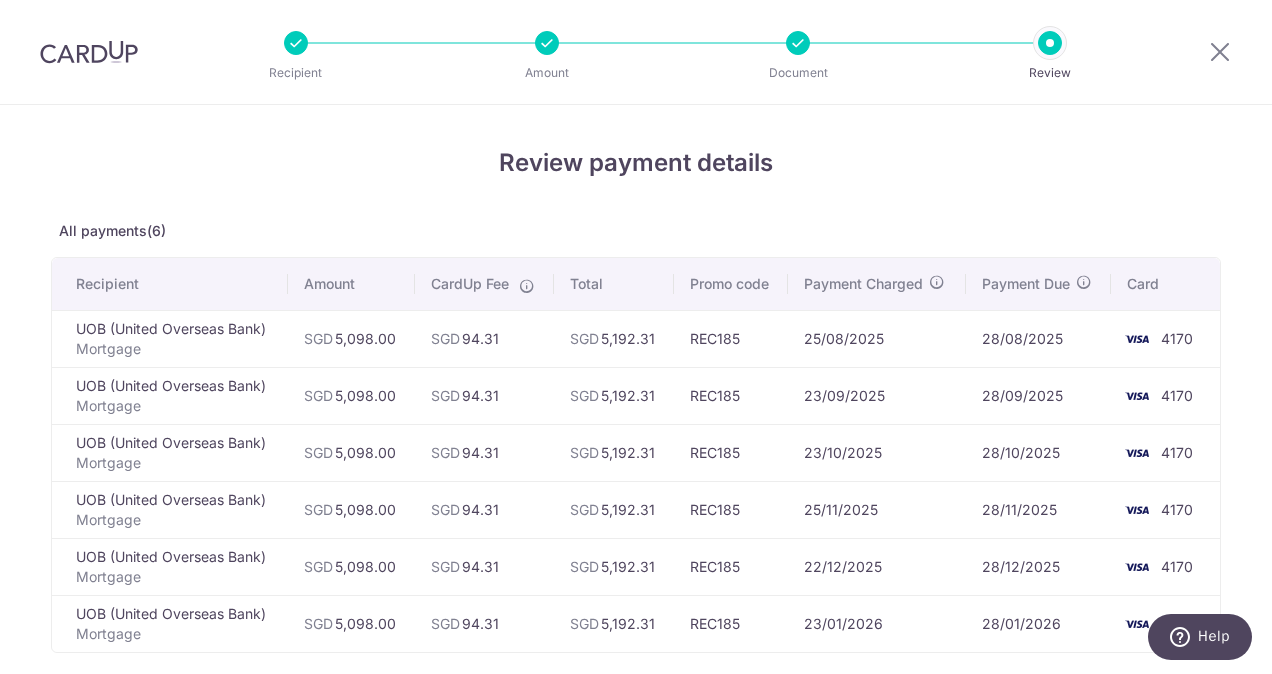 click on "Amount" at bounding box center [433, 43] 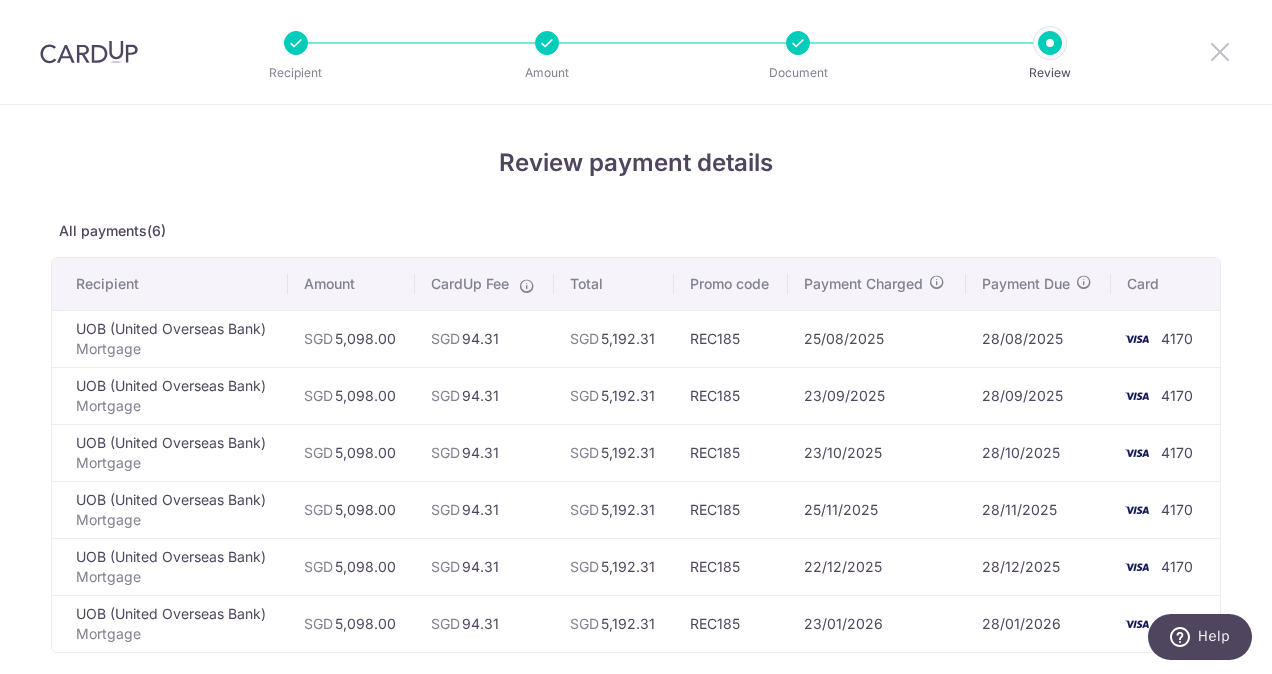 click at bounding box center [1220, 51] 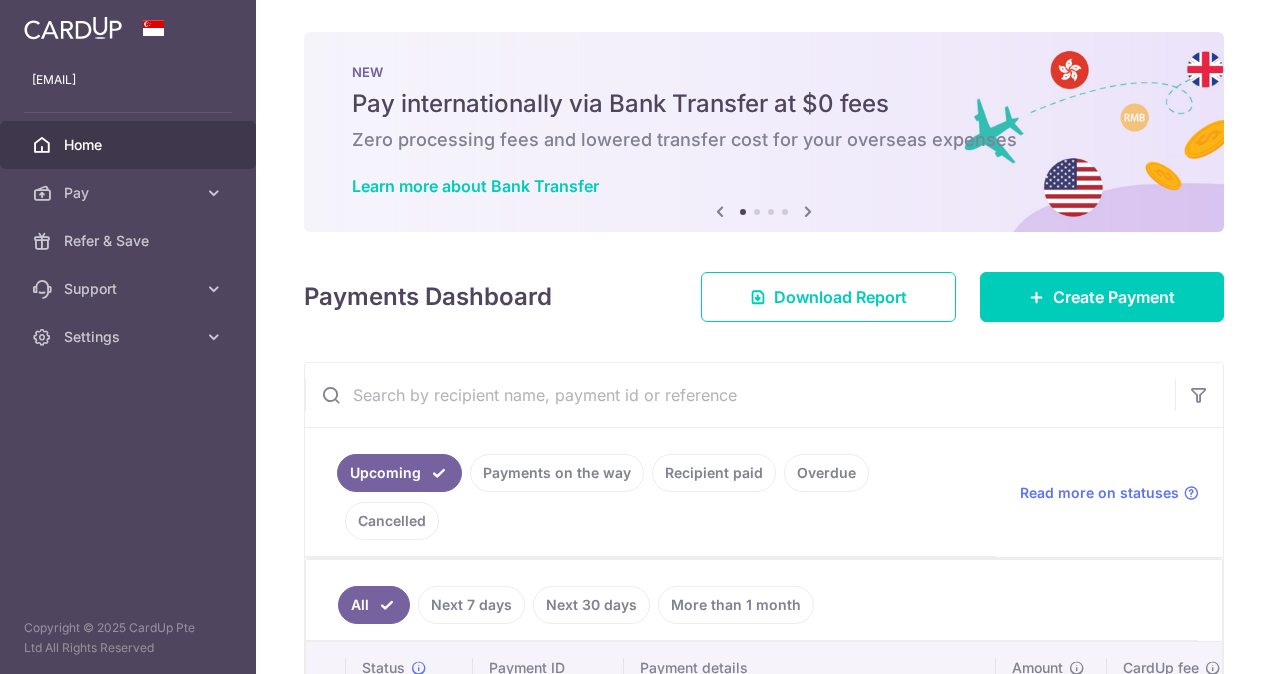 scroll, scrollTop: 0, scrollLeft: 0, axis: both 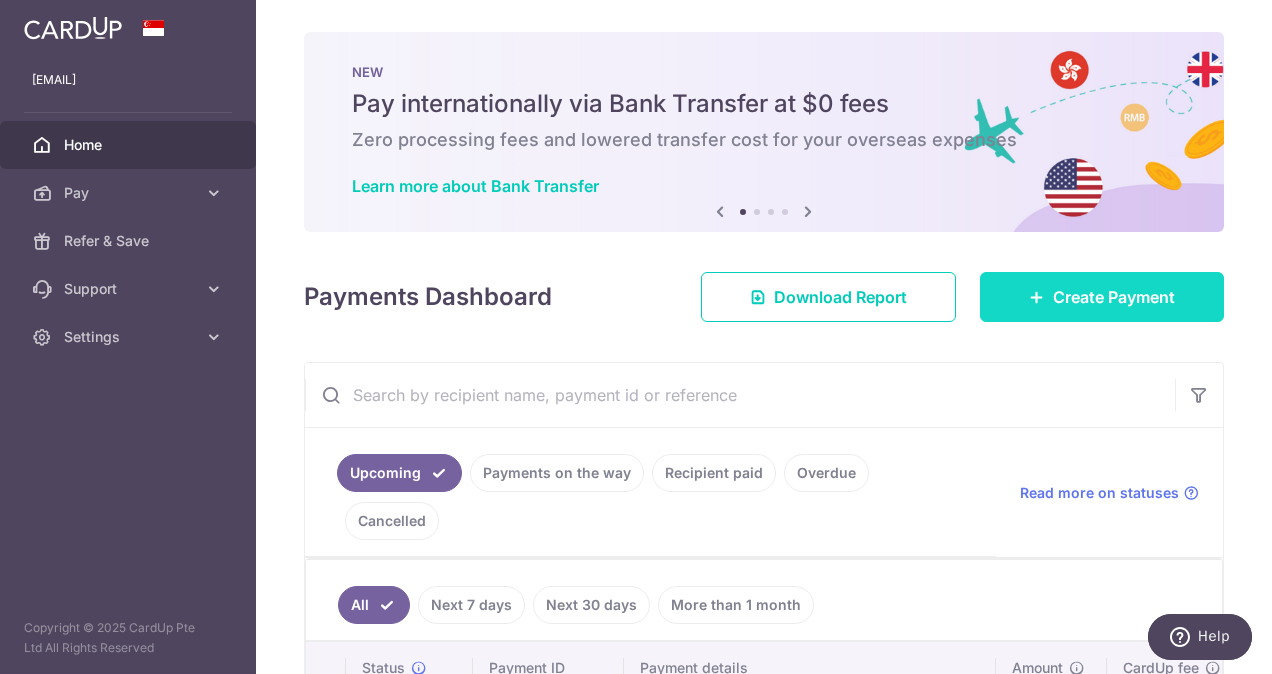 click on "Create Payment" at bounding box center (1102, 297) 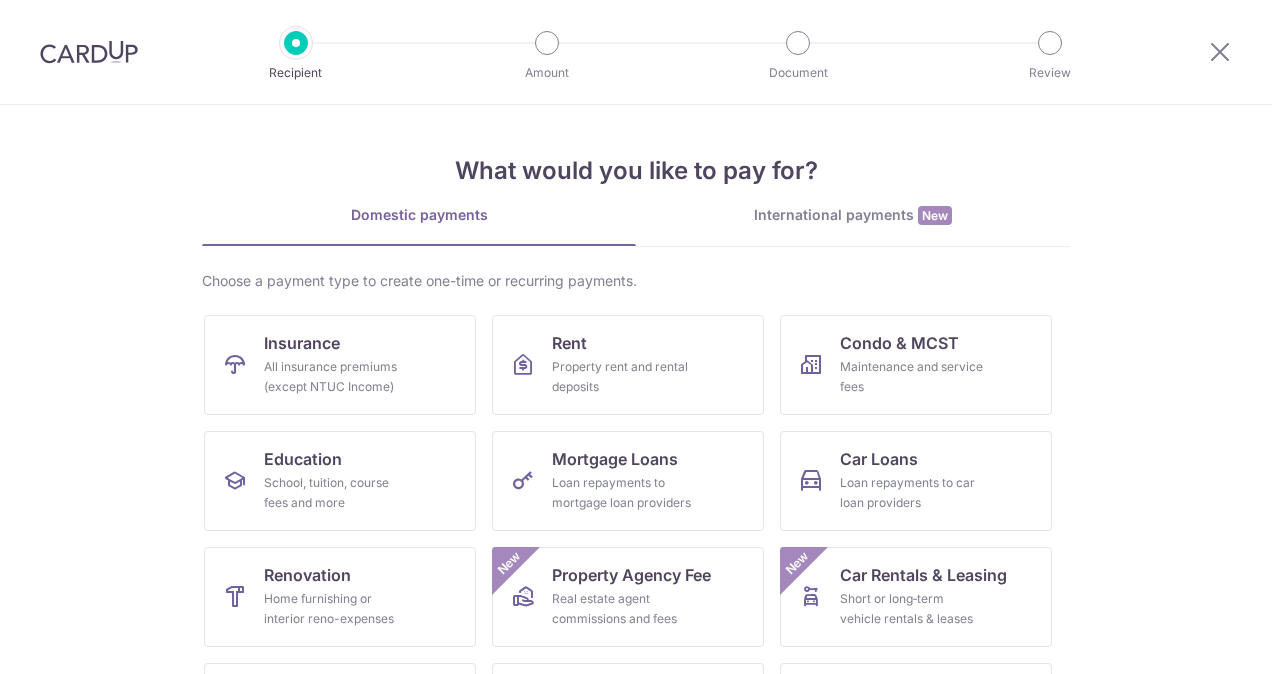 scroll, scrollTop: 0, scrollLeft: 0, axis: both 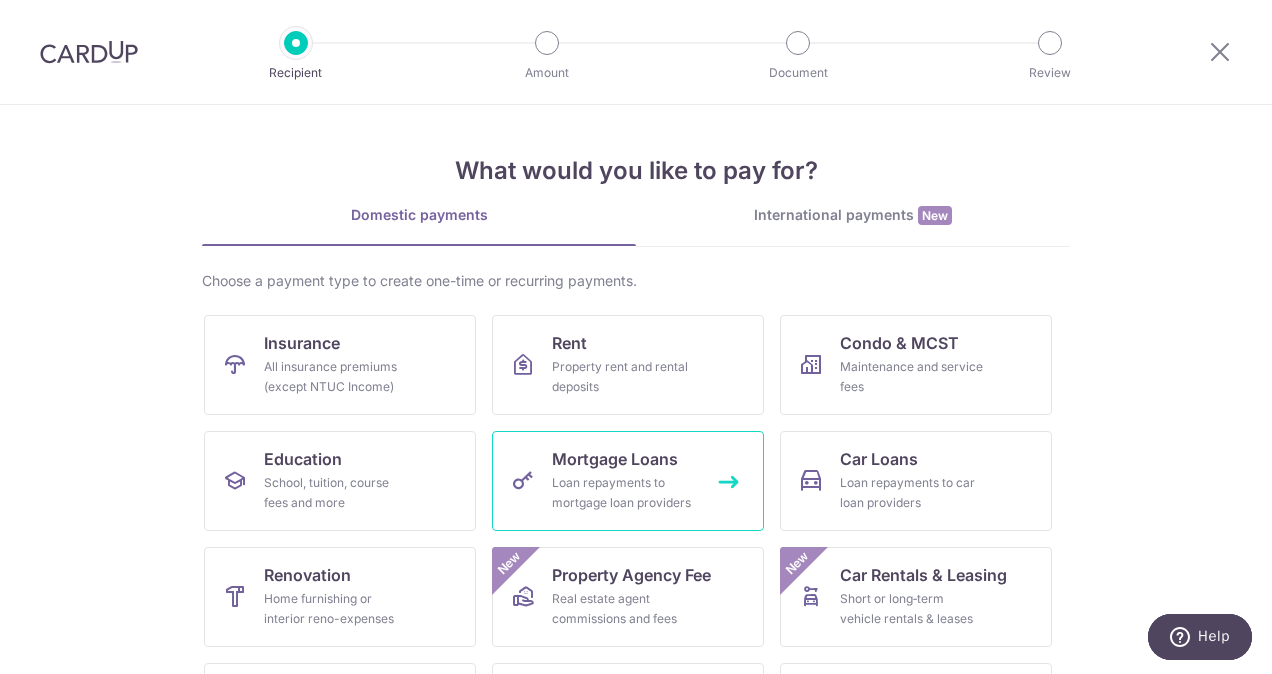 click on "Loan repayments to mortgage loan providers" at bounding box center [624, 493] 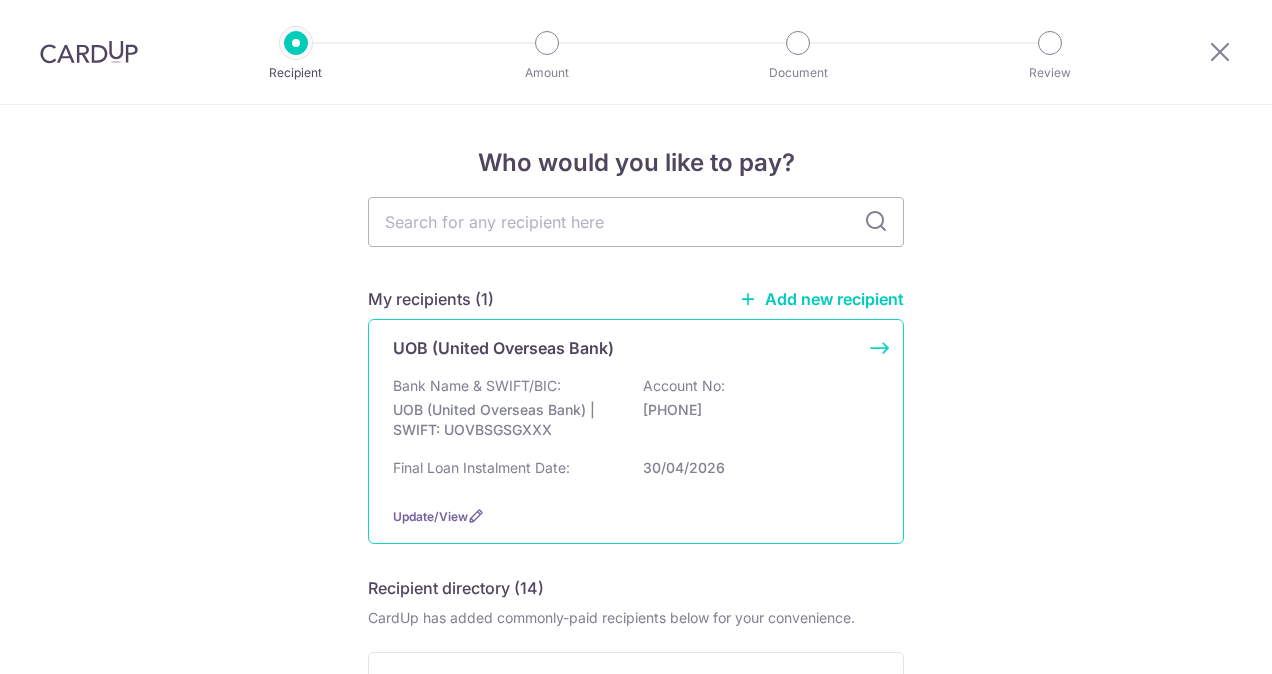 scroll, scrollTop: 0, scrollLeft: 0, axis: both 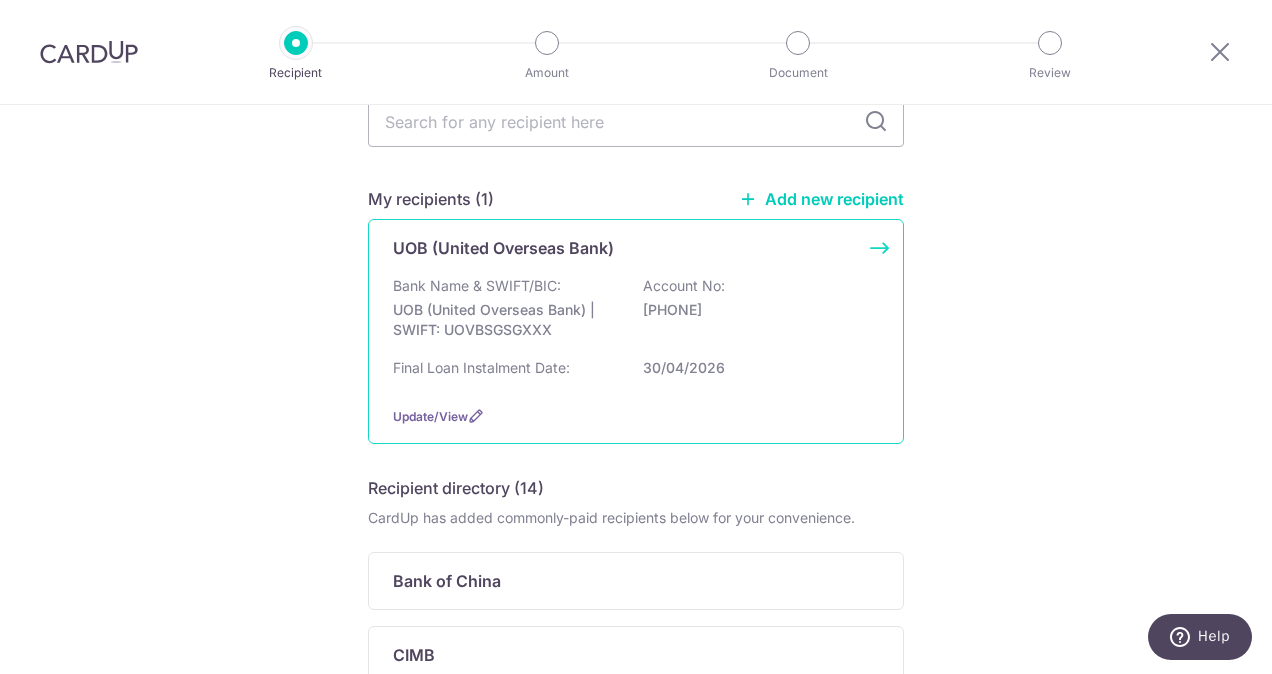 click on "Bank Name & SWIFT/BIC:
UOB (United Overseas Bank) | SWIFT: UOVBSGSGXXX
Account No:
[ACCOUNT]" at bounding box center (636, 313) 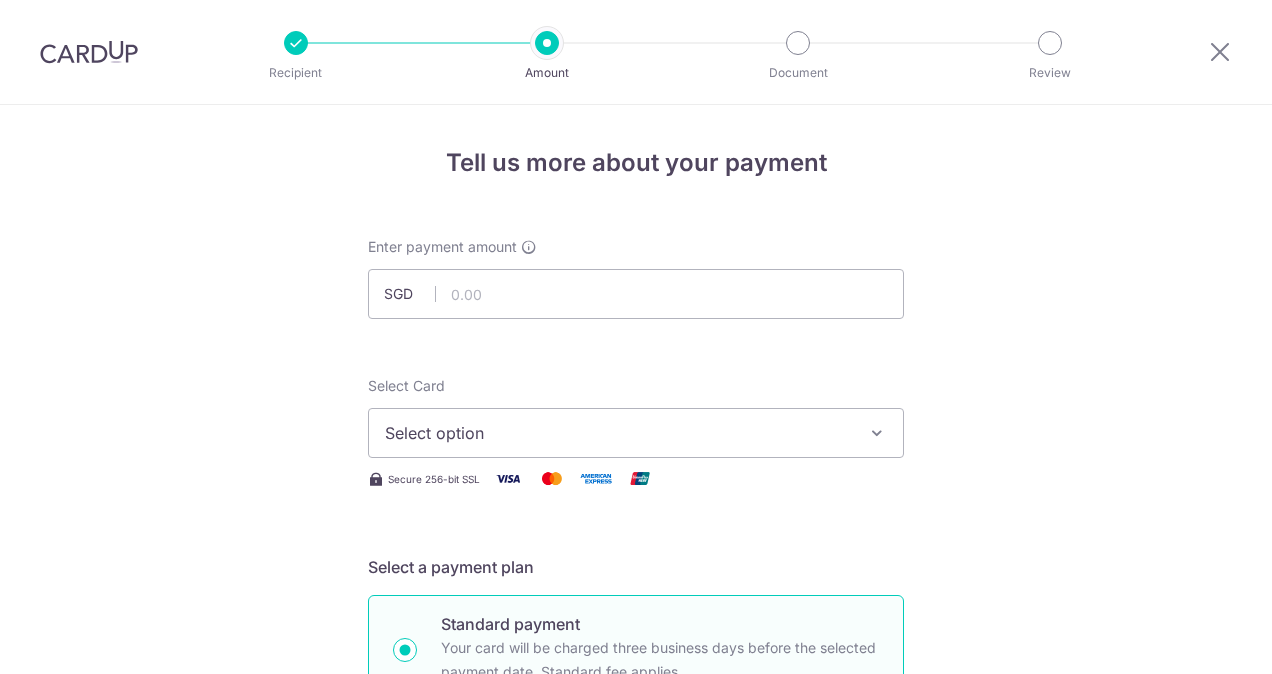 scroll, scrollTop: 0, scrollLeft: 0, axis: both 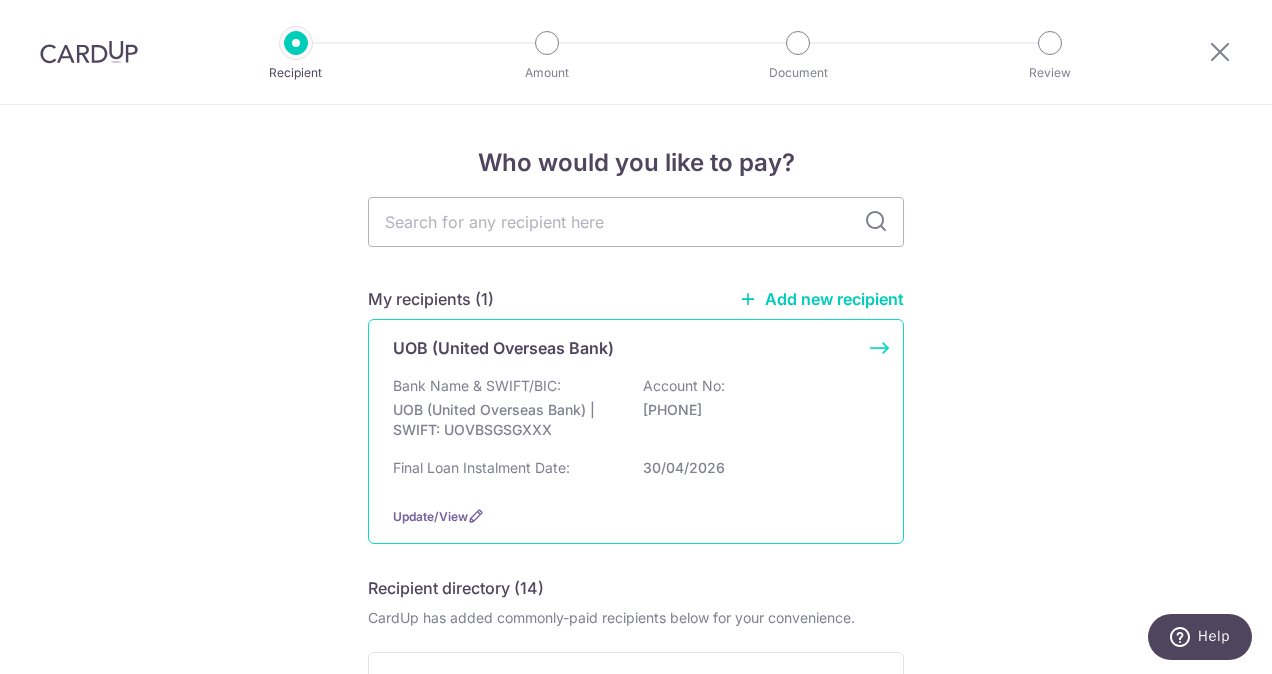 click on "Account No:" at bounding box center [684, 386] 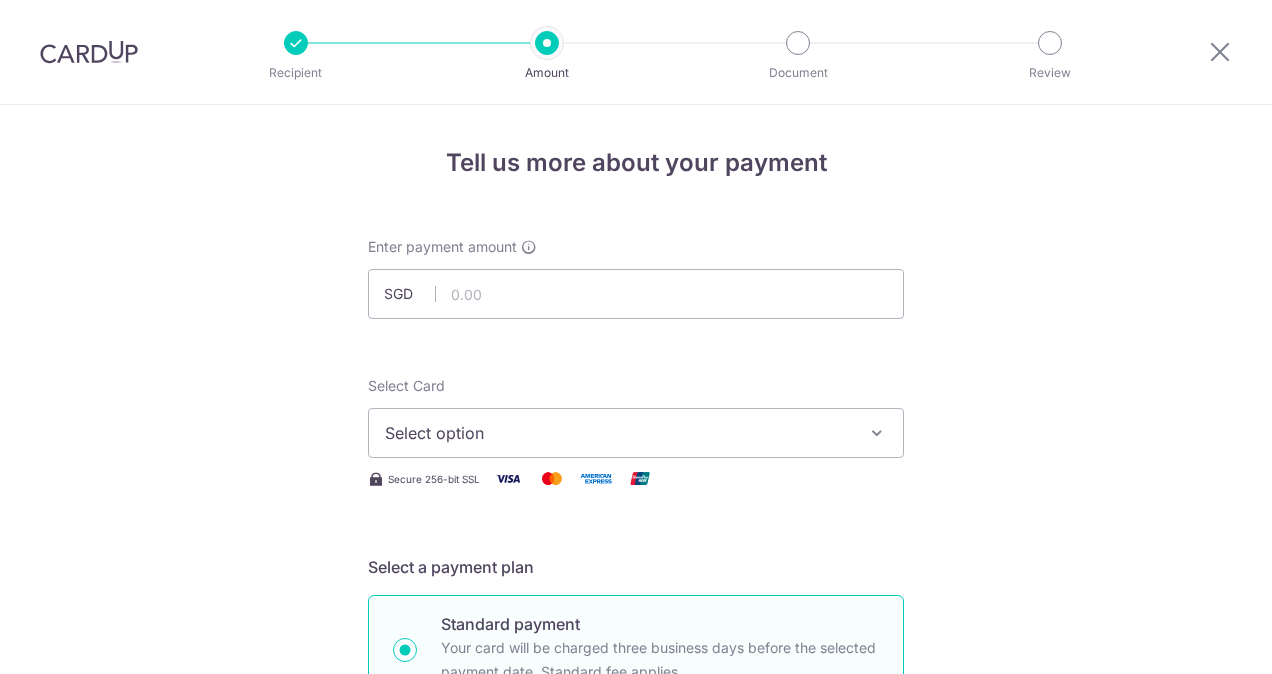 scroll, scrollTop: 0, scrollLeft: 0, axis: both 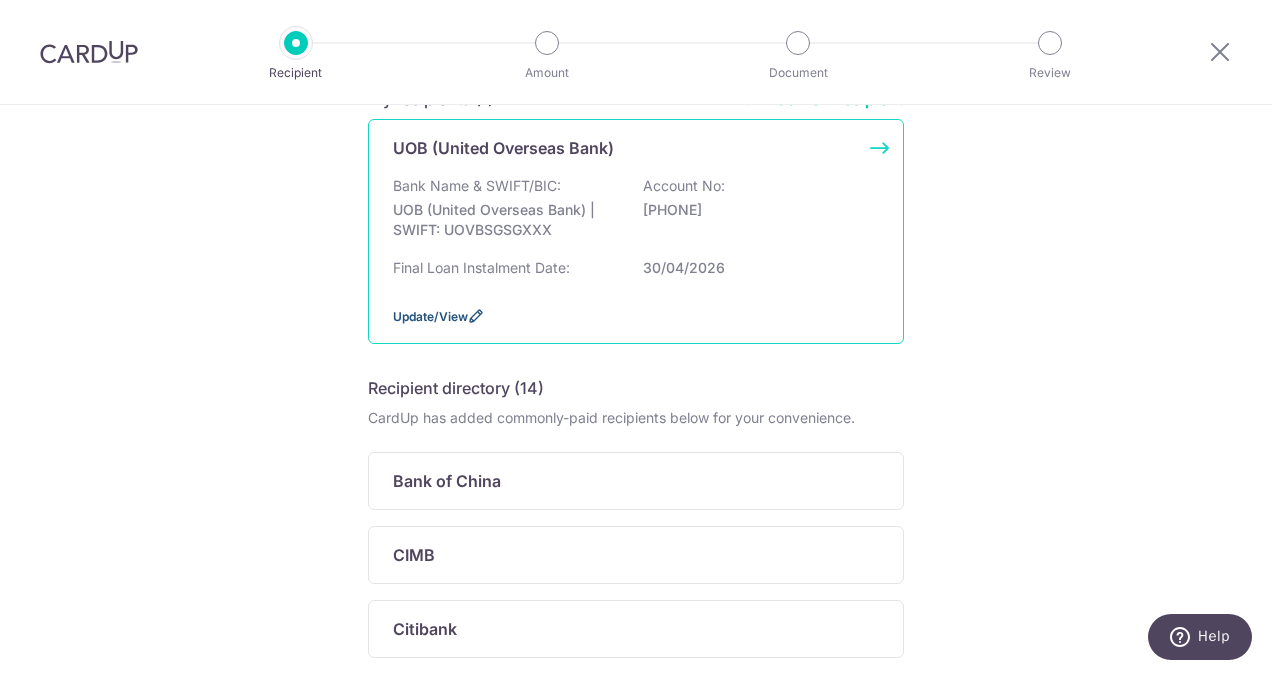 click at bounding box center [476, 316] 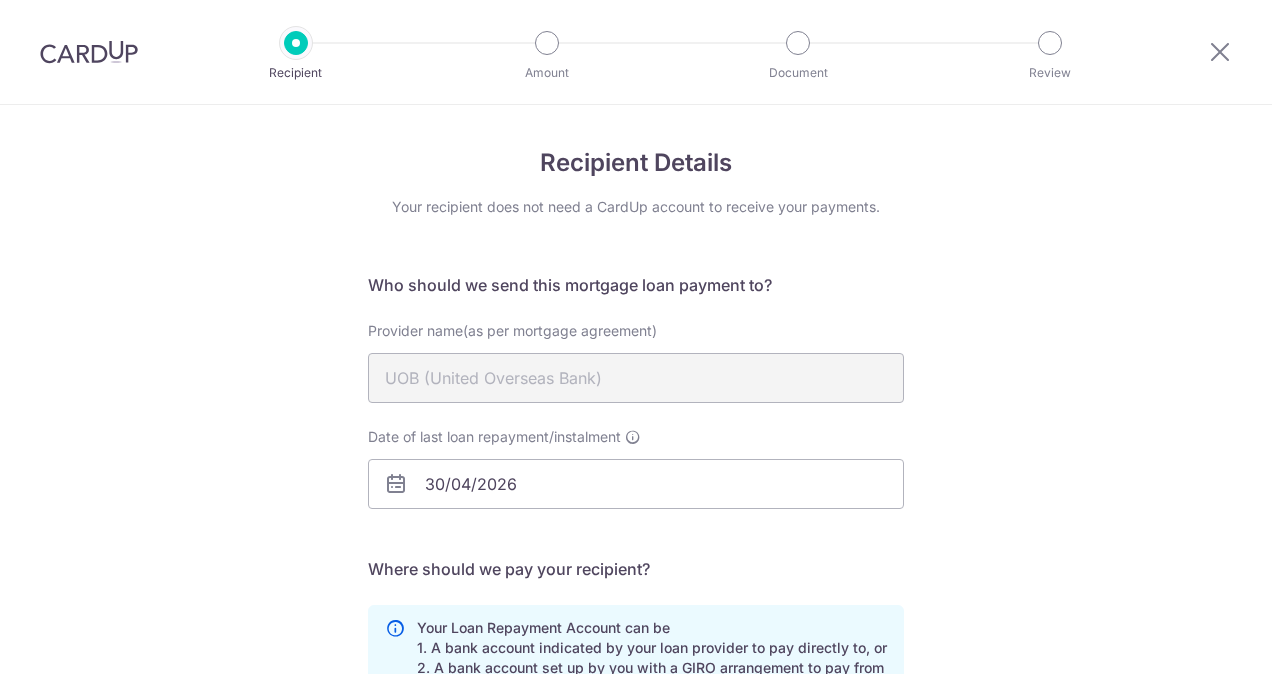 scroll, scrollTop: 0, scrollLeft: 0, axis: both 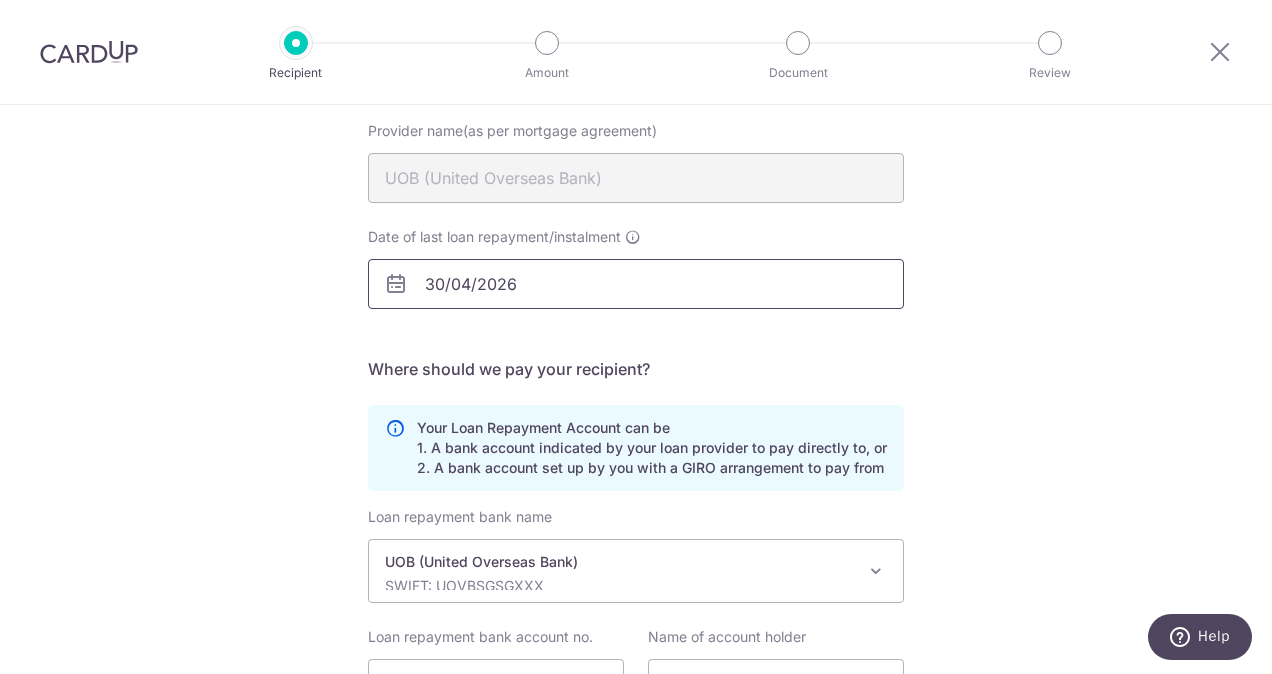 click on "30/04/2026" at bounding box center [636, 284] 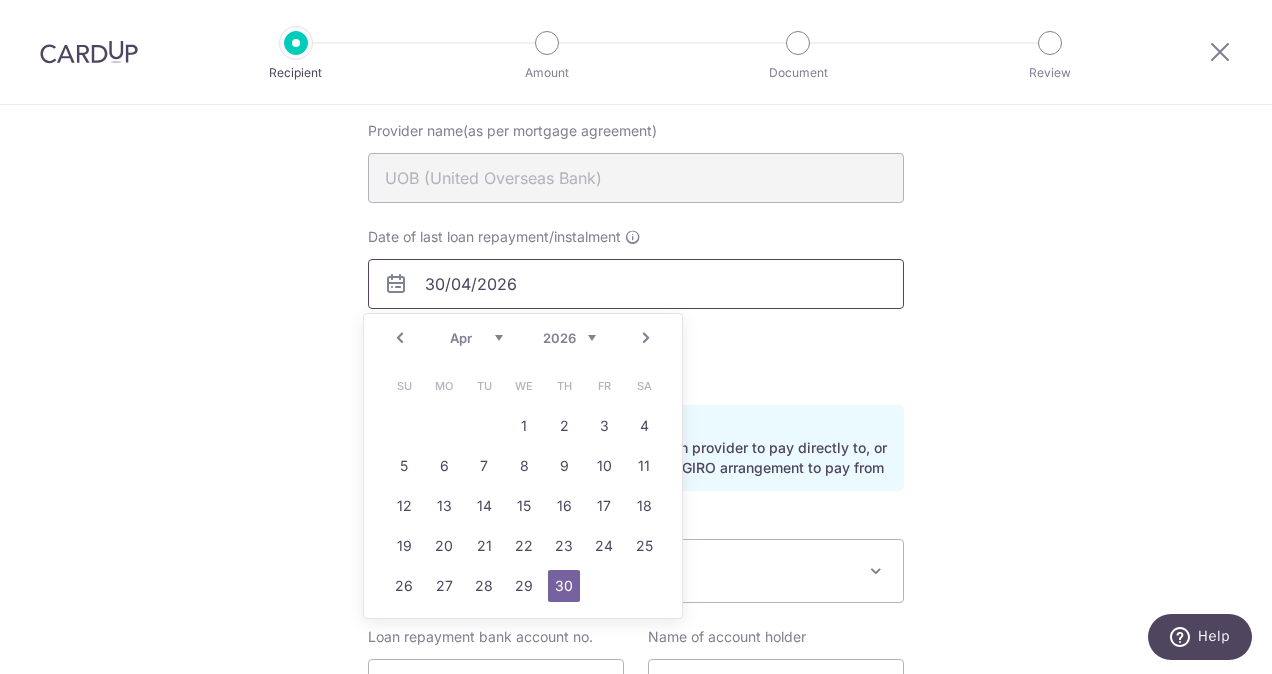 type on "21/08/2027" 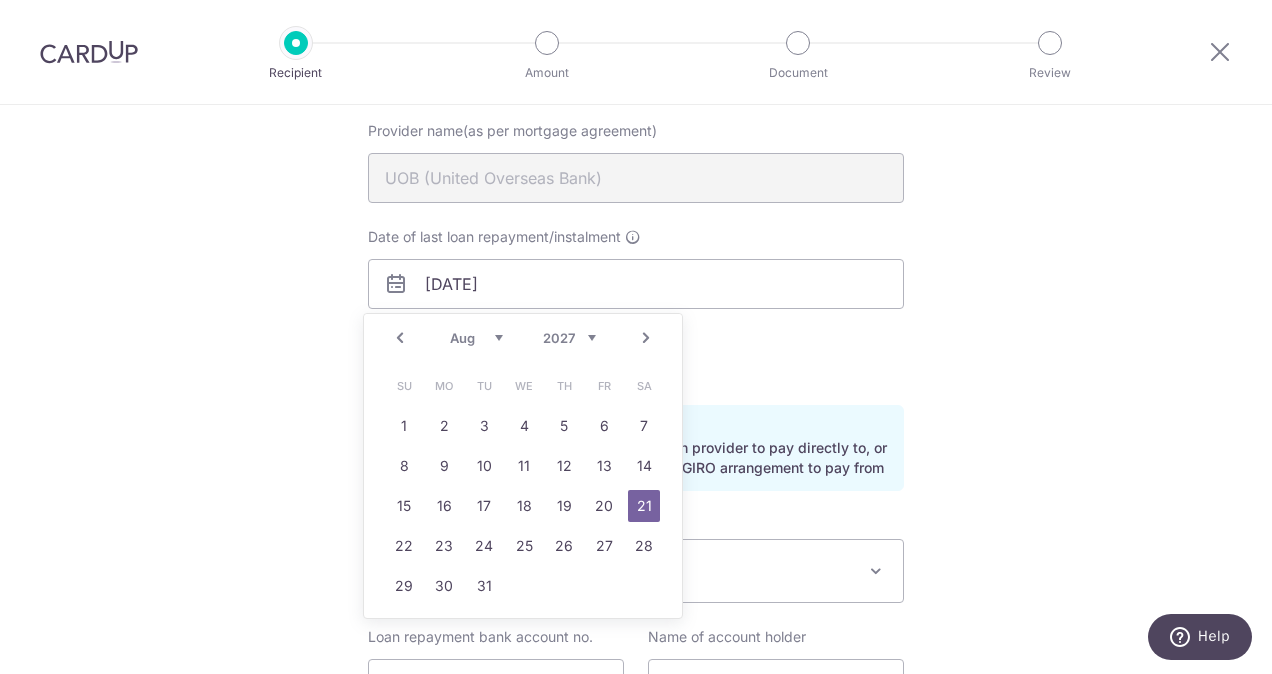 click on "Recipient Details
Your recipient does not need a CardUp account to receive your payments.
Who should we send this mortgage loan payment to?
Provider name(as per mortgage agreement)
UOB (United Overseas Bank)
Date of last loan repayment/instalment
21/08/2027
translation missing: en.no key
URL
Telephone
18002222121" at bounding box center (636, 387) 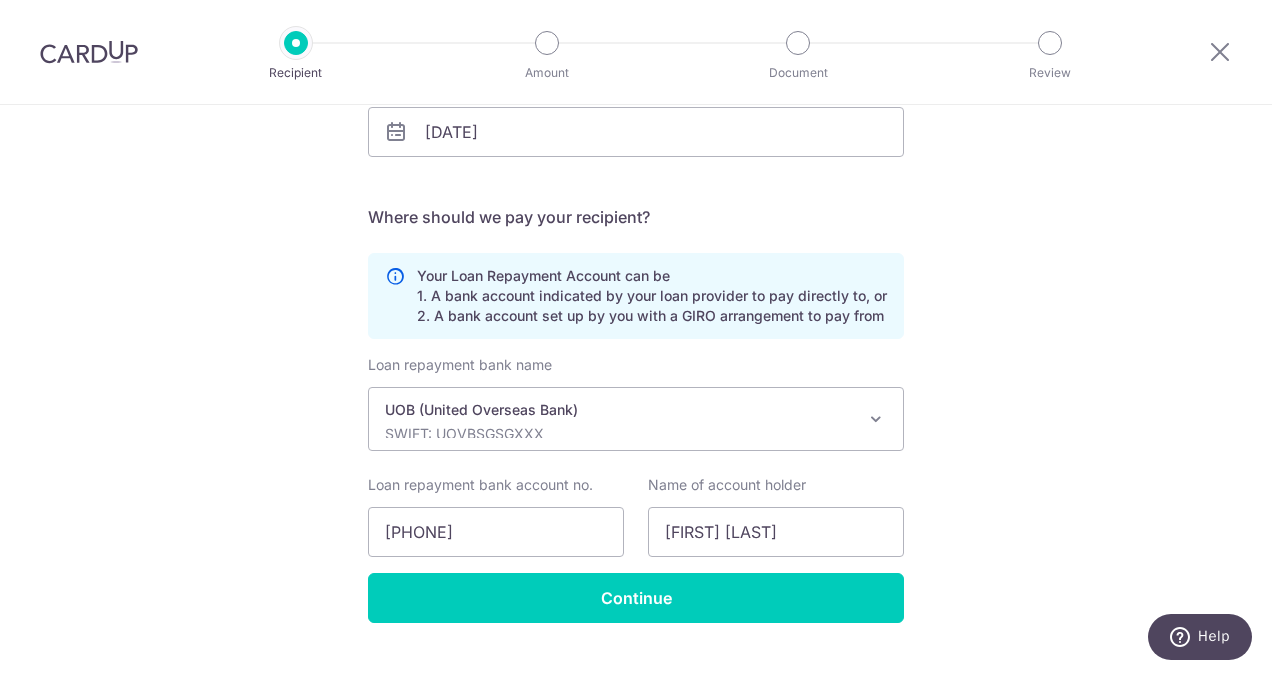 scroll, scrollTop: 393, scrollLeft: 0, axis: vertical 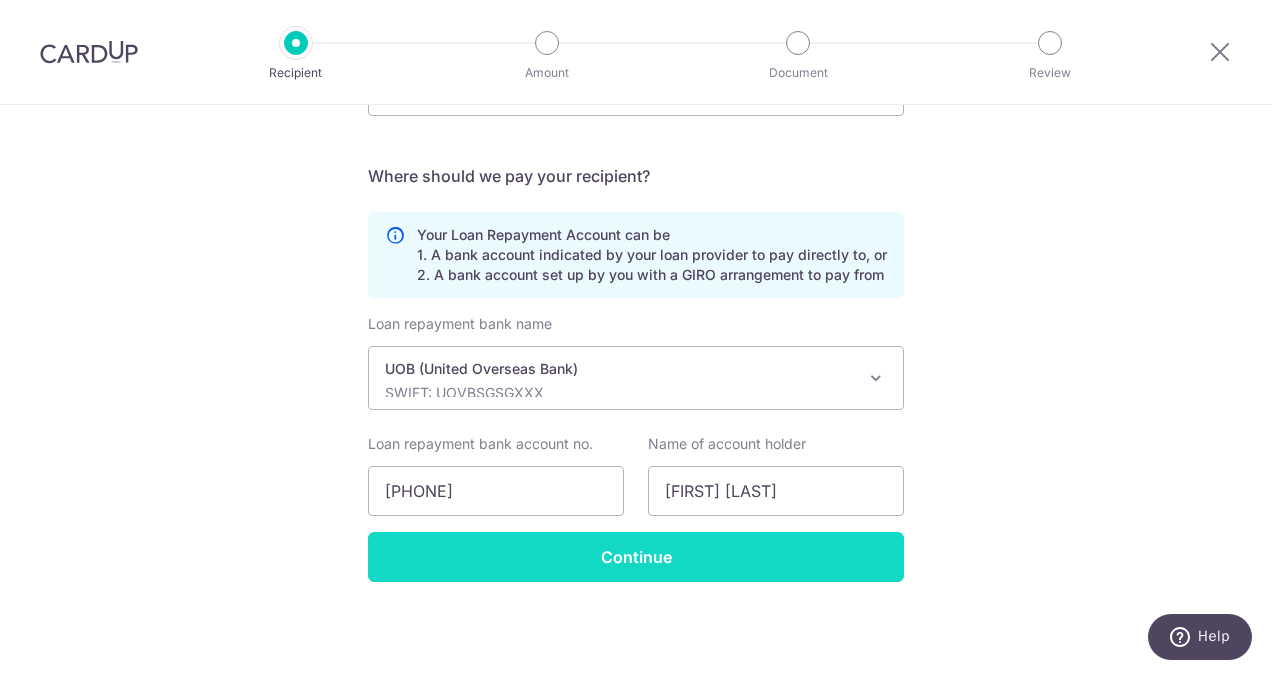 click on "Continue" at bounding box center [636, 557] 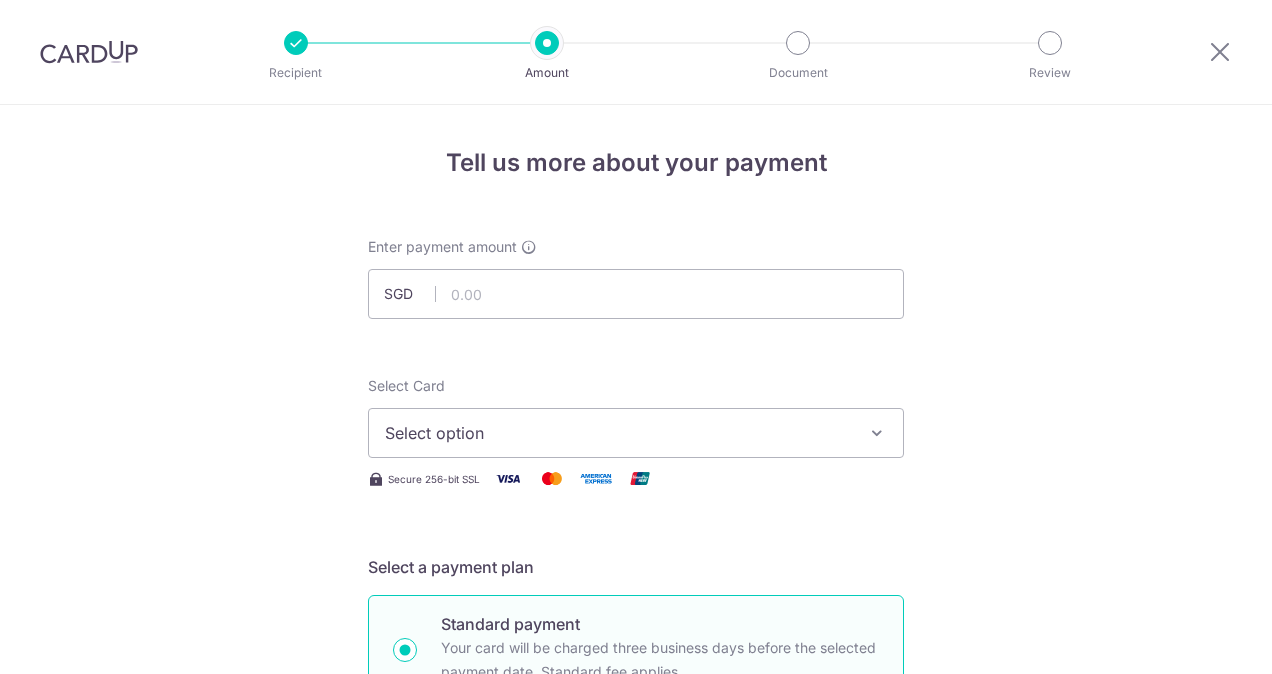 scroll, scrollTop: 0, scrollLeft: 0, axis: both 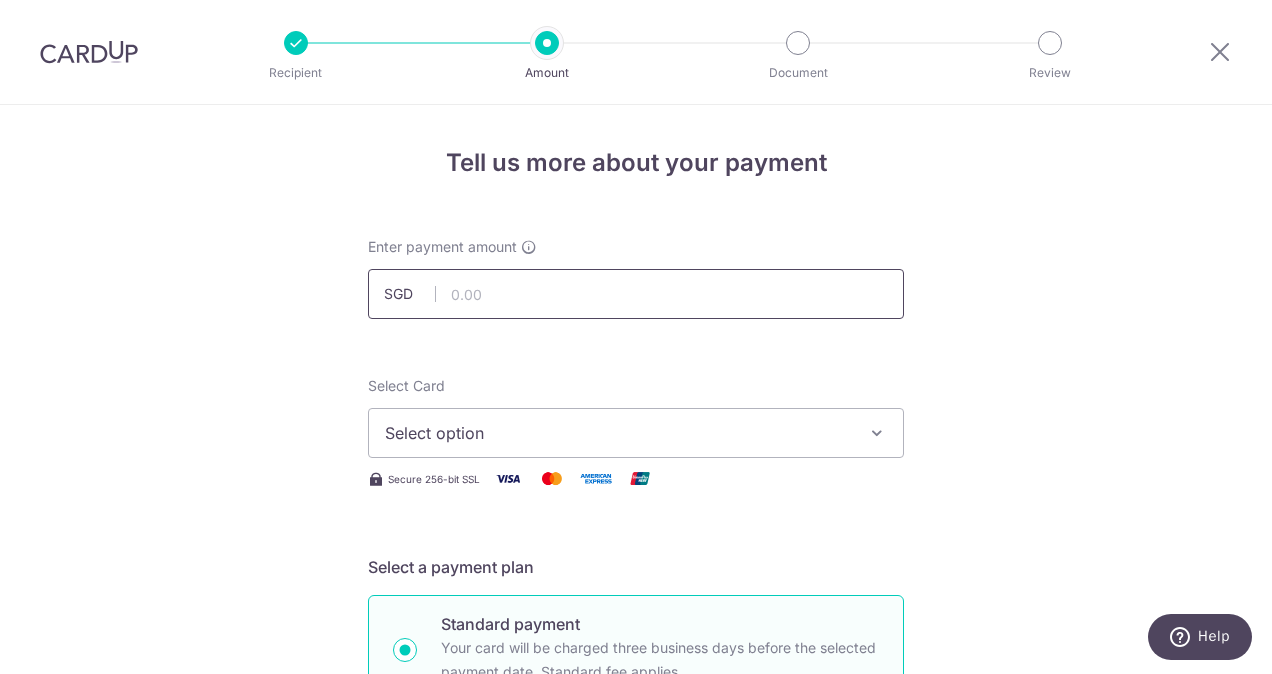click at bounding box center (636, 294) 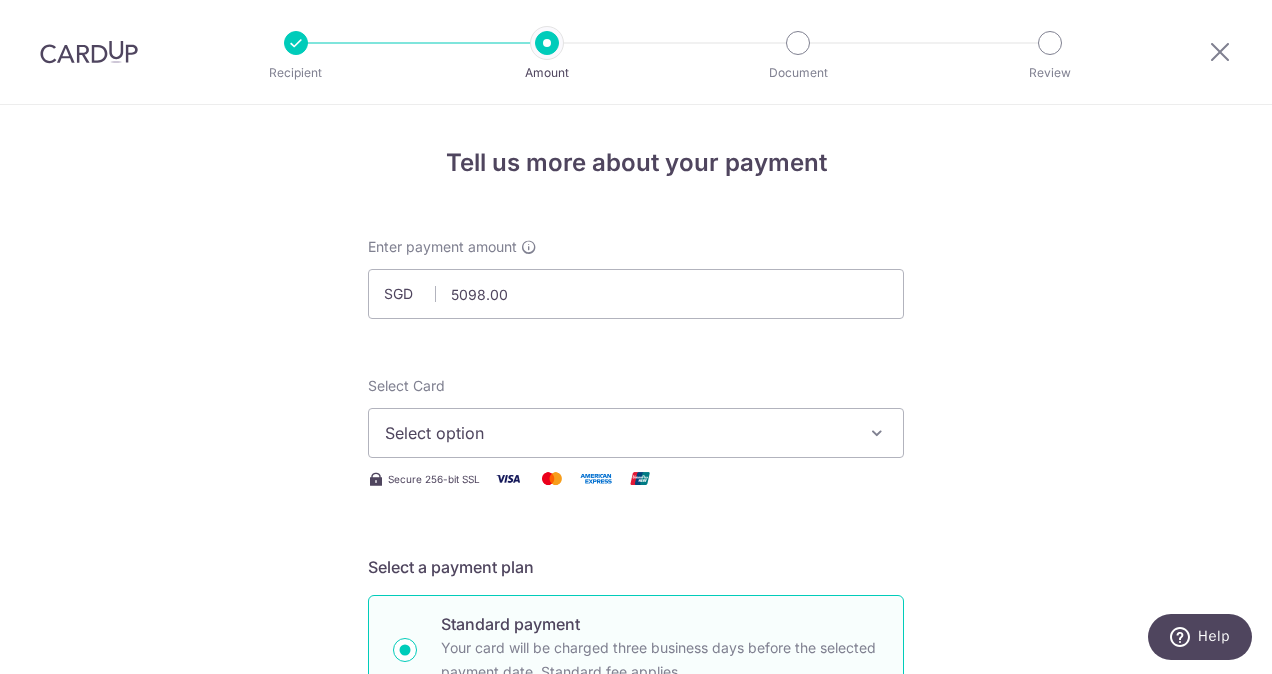 type on "5,098.00" 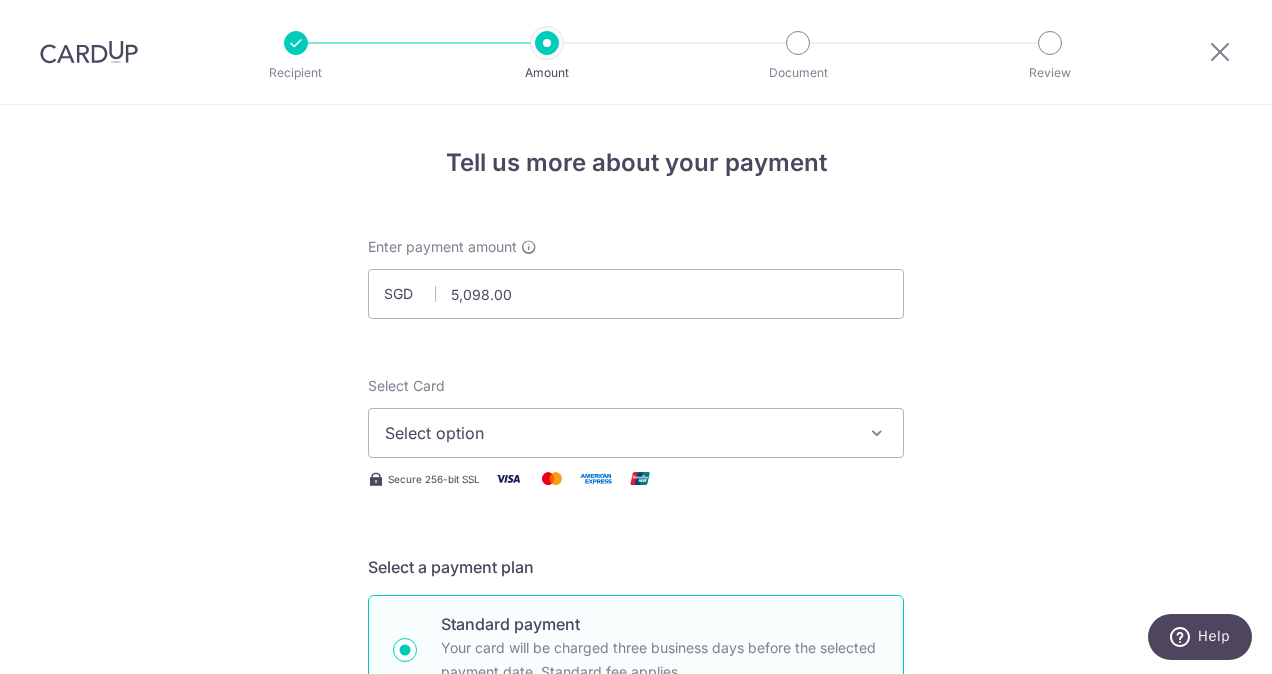 click on "Select option" at bounding box center [618, 433] 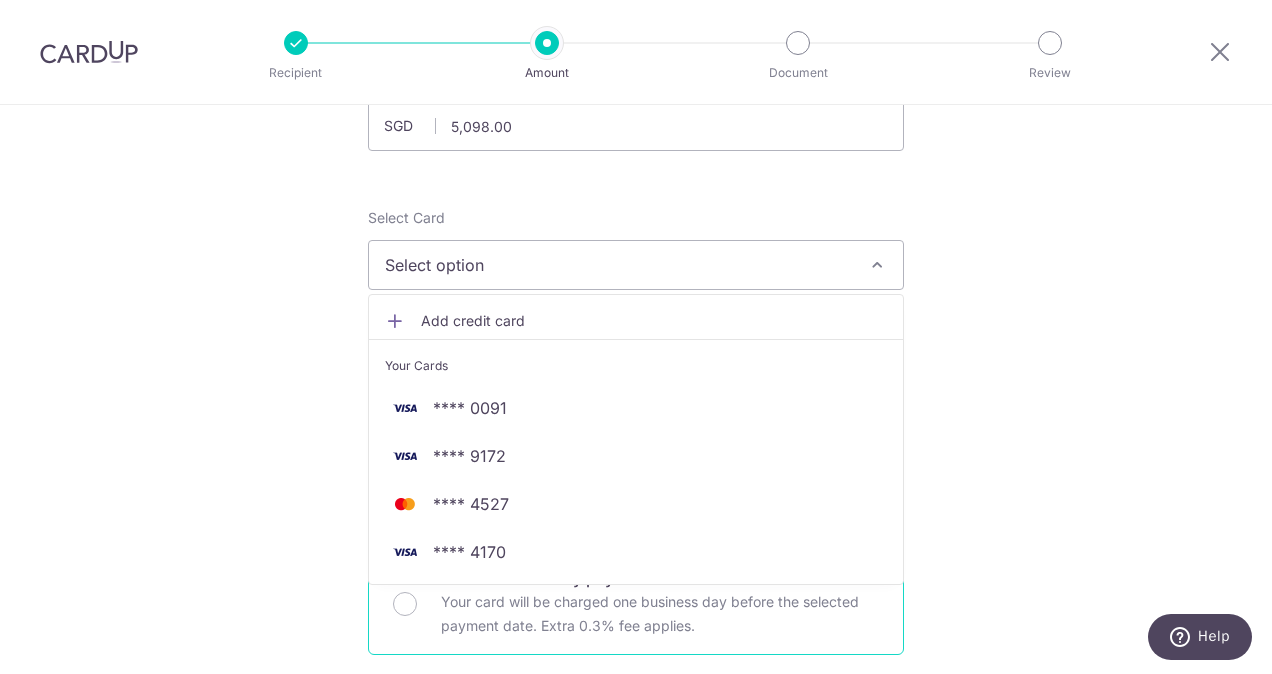 scroll, scrollTop: 200, scrollLeft: 0, axis: vertical 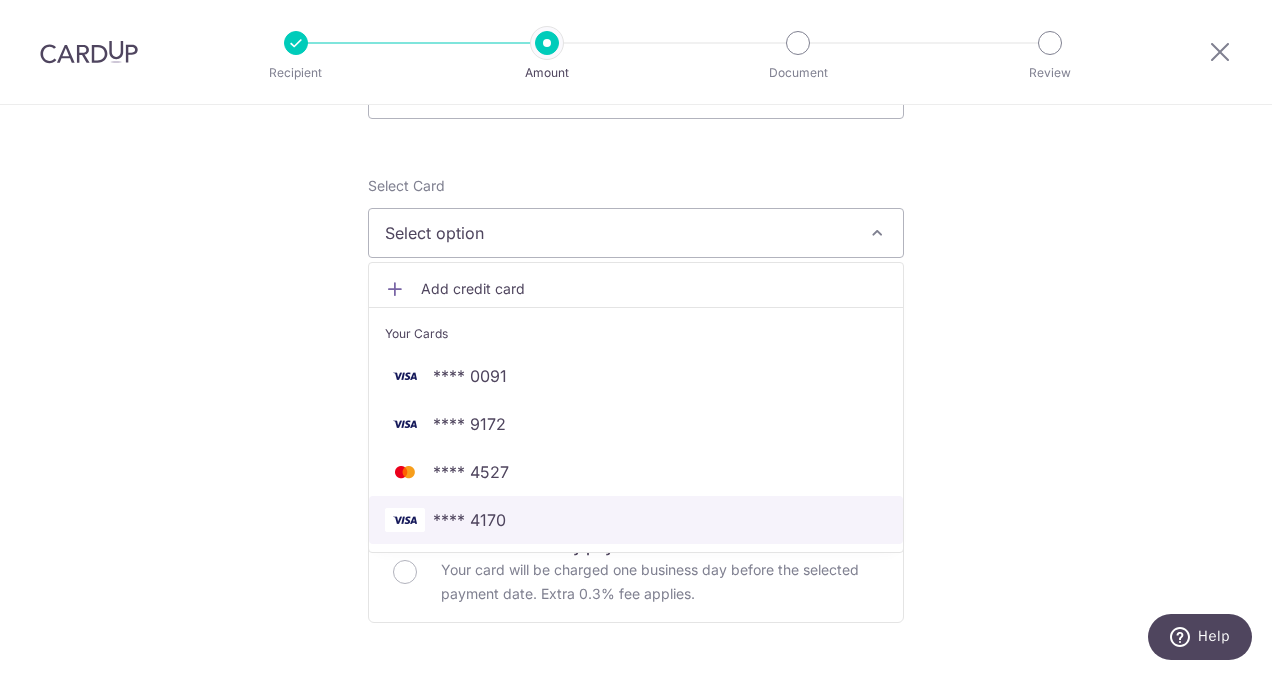 click on "**** 4170" at bounding box center (636, 520) 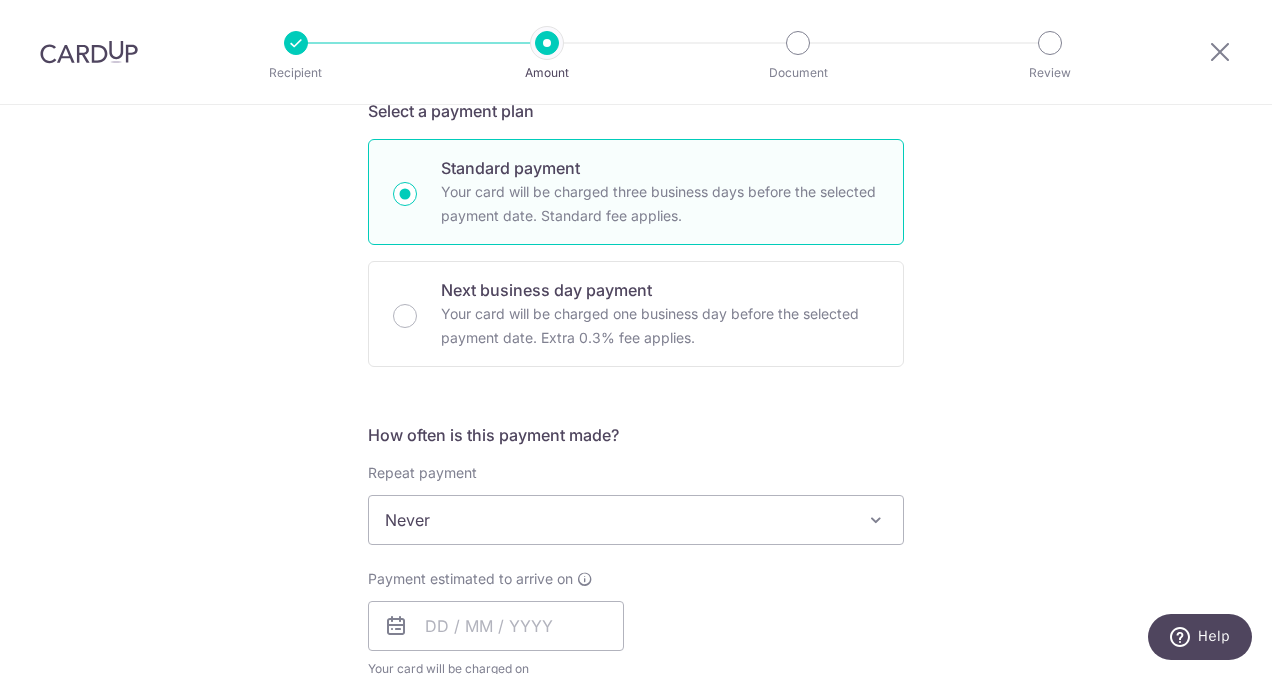 scroll, scrollTop: 500, scrollLeft: 0, axis: vertical 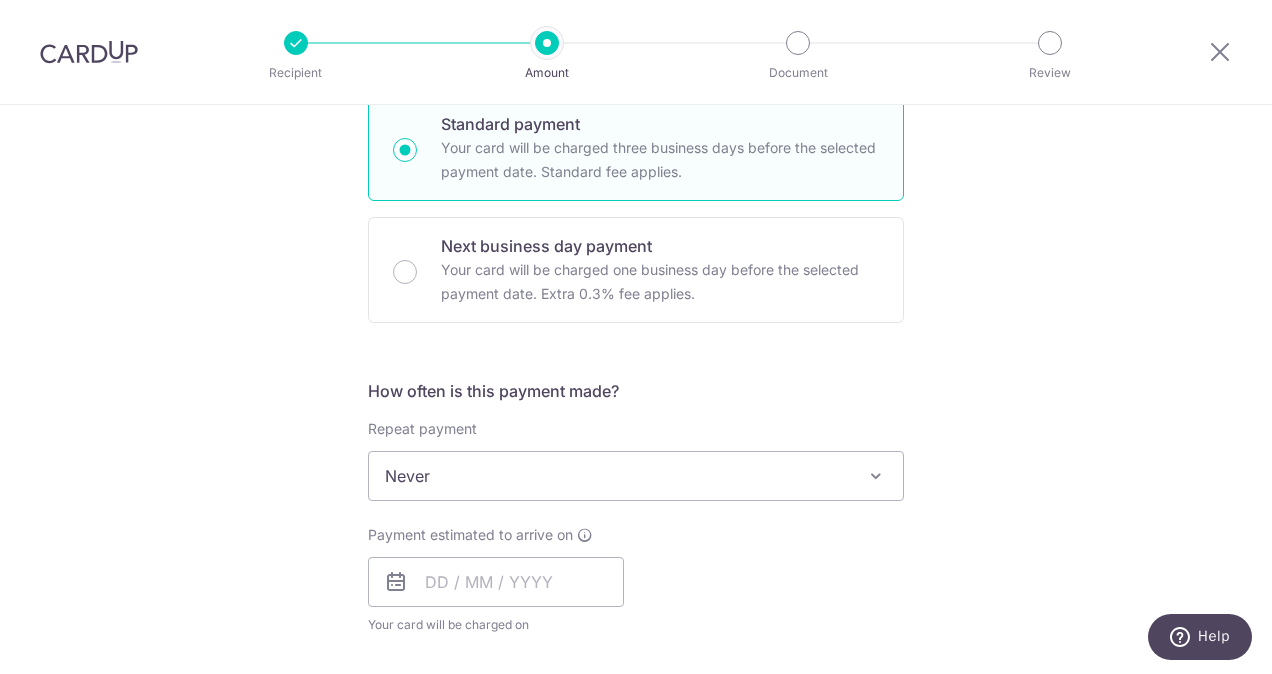 click on "Never" at bounding box center [636, 476] 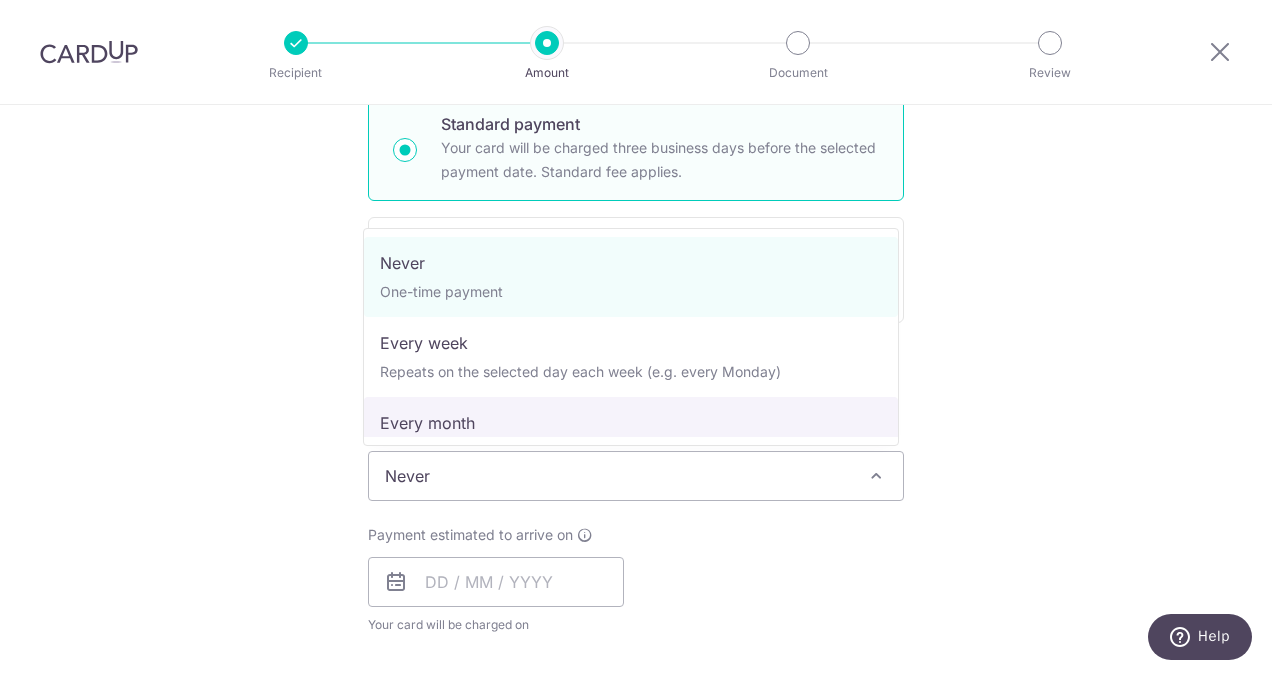 select on "3" 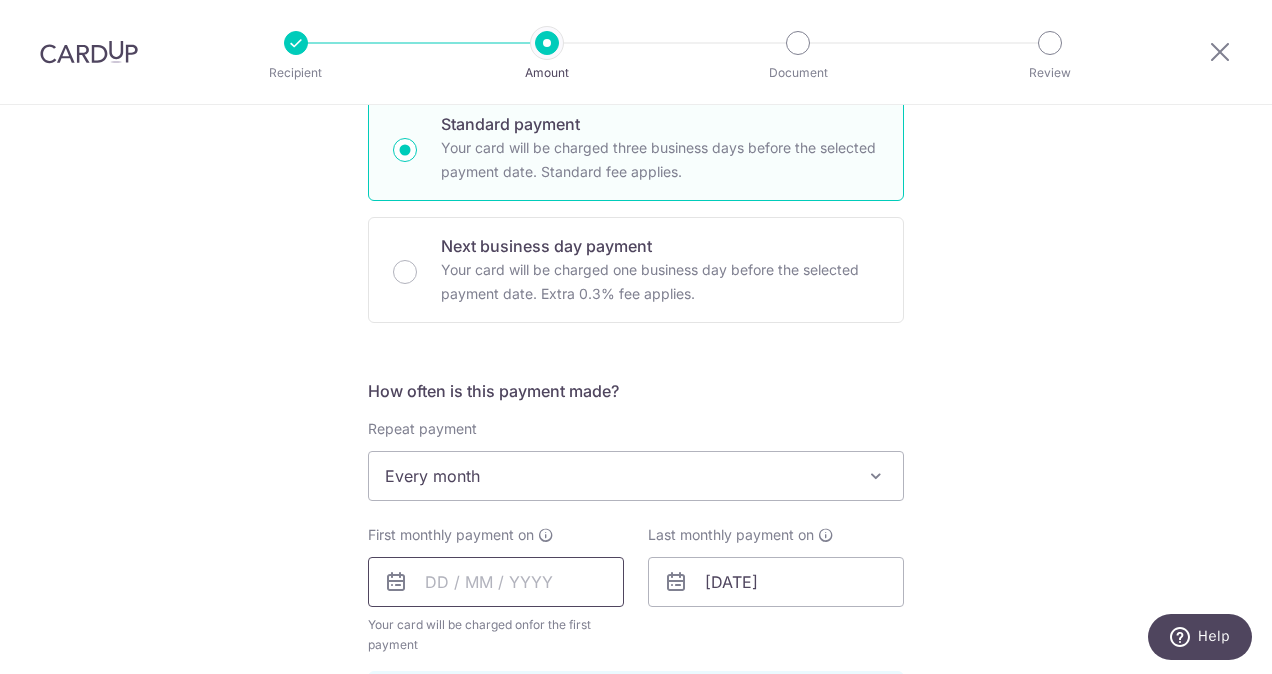 click at bounding box center (496, 582) 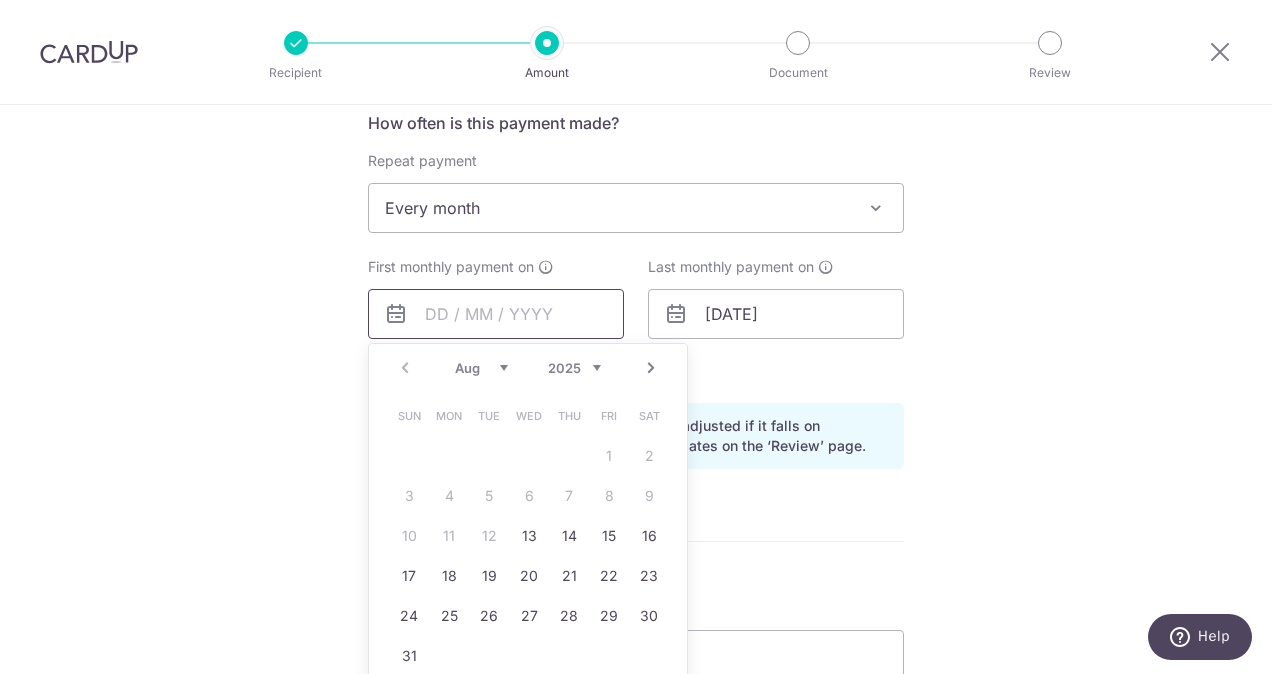 scroll, scrollTop: 800, scrollLeft: 0, axis: vertical 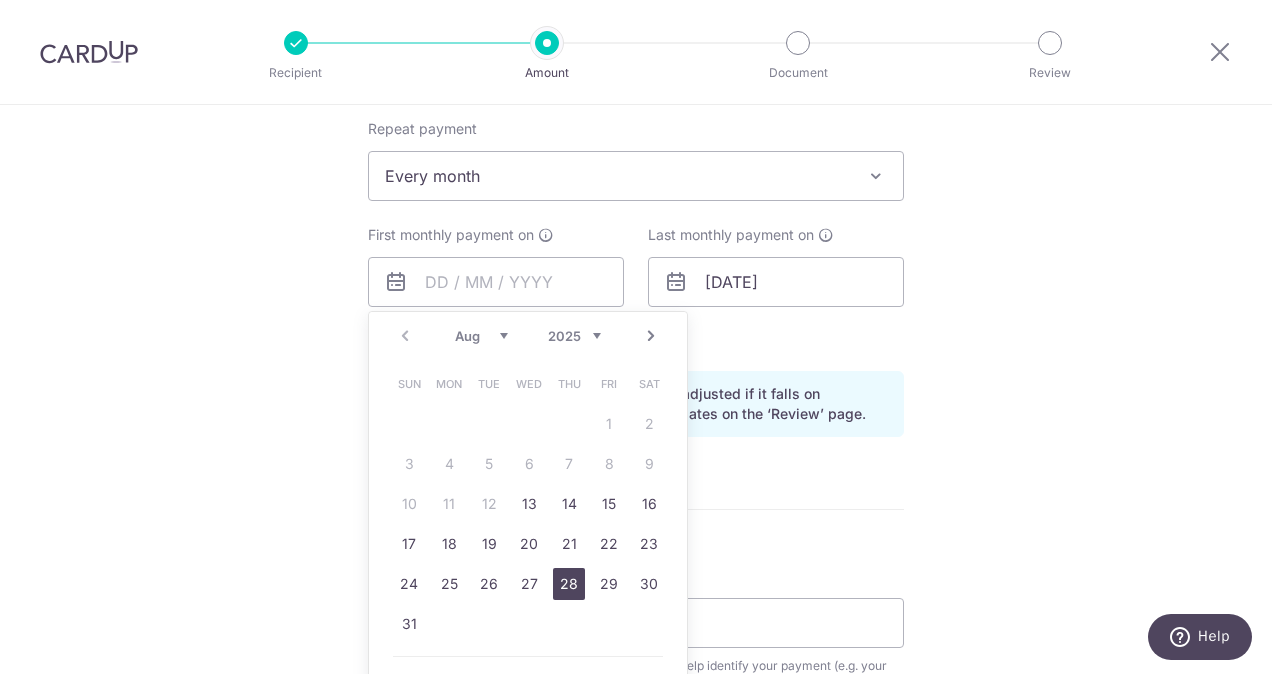 click on "28" at bounding box center [569, 584] 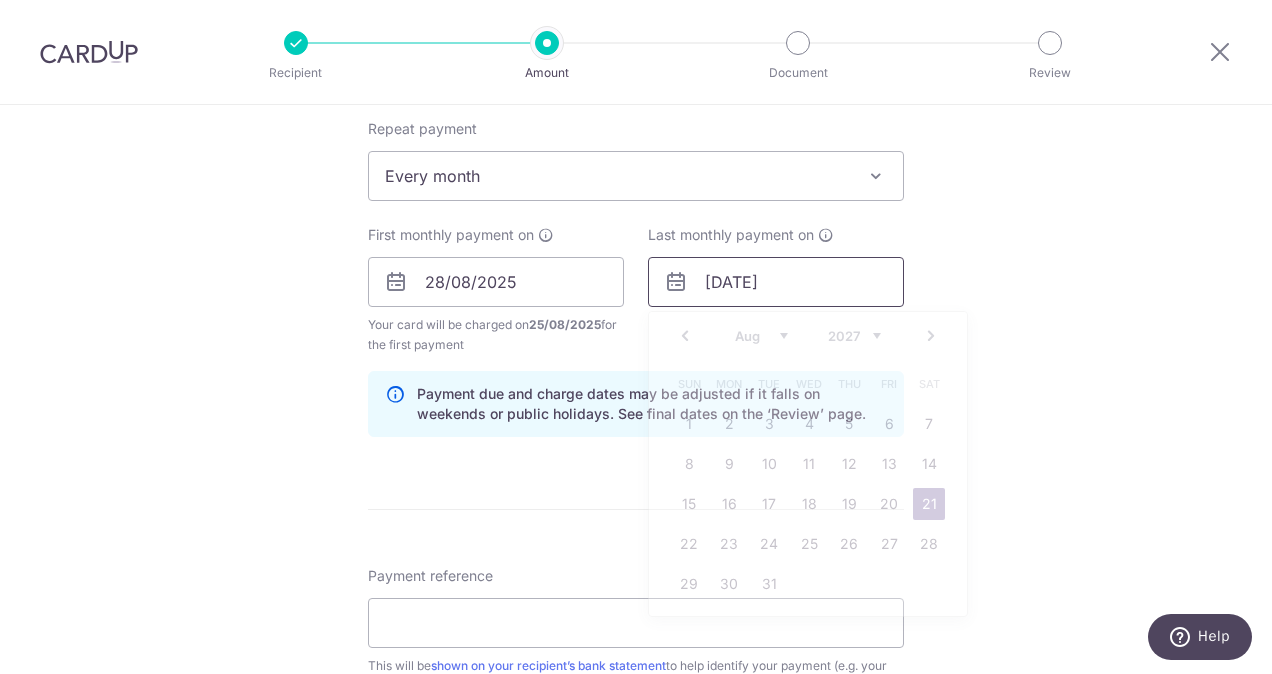 click on "21/08/2027" at bounding box center (776, 282) 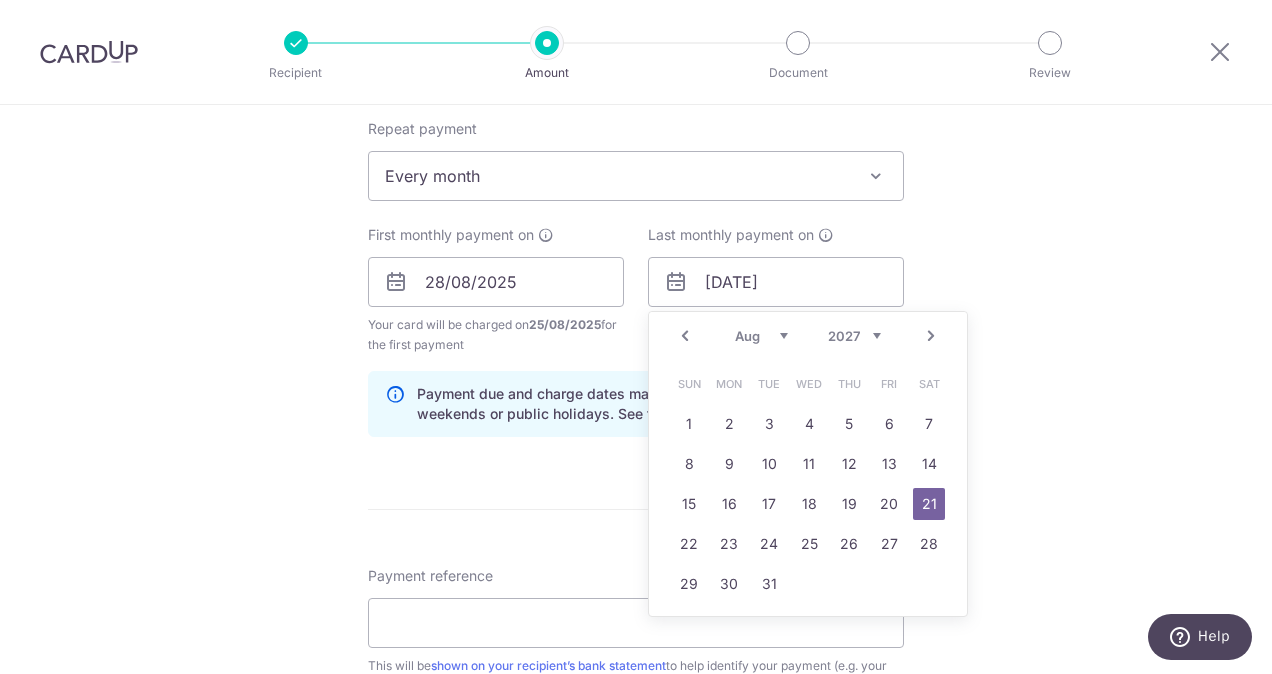 click on "Prev" at bounding box center (685, 336) 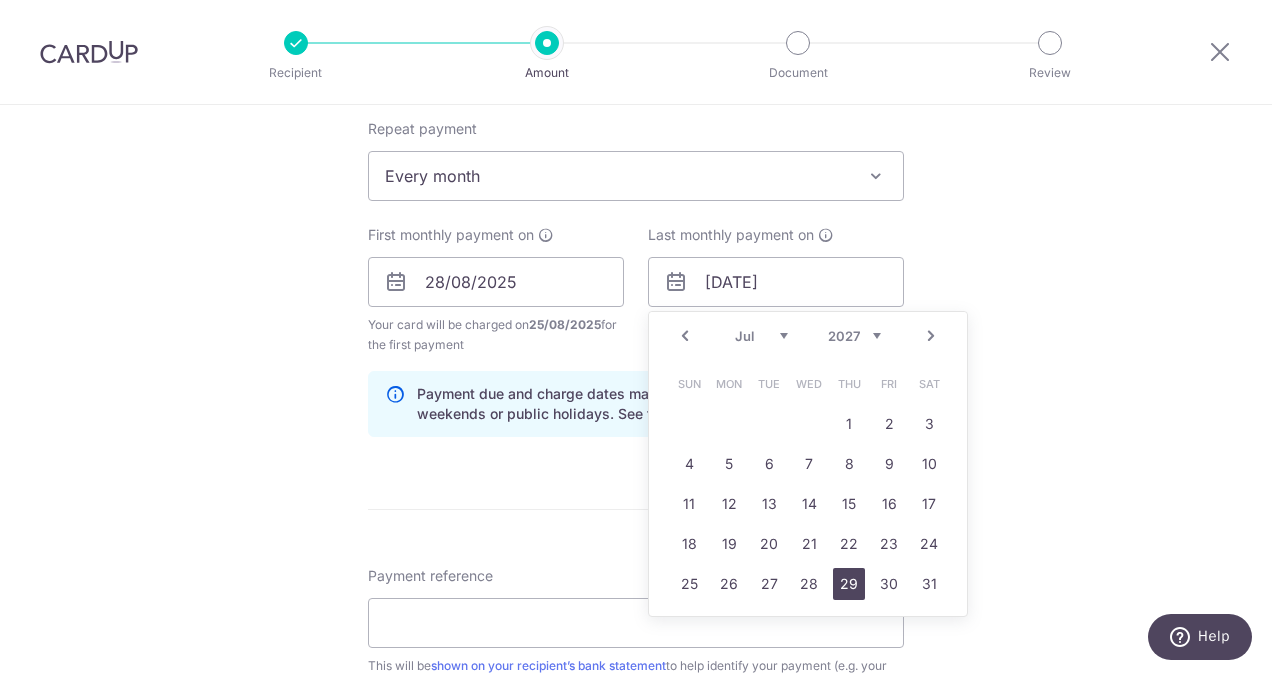 click on "29" at bounding box center (849, 584) 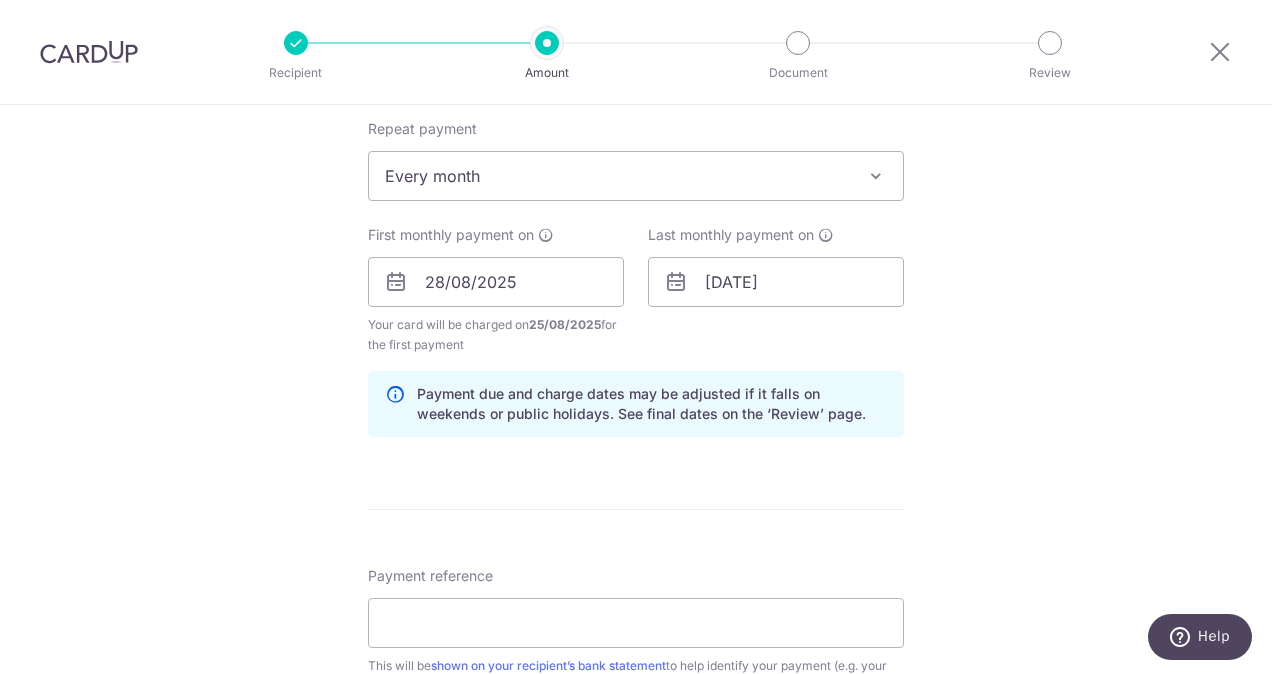 click on "Tell us more about your payment
Enter payment amount
SGD
5,098.00
5098.00
Select Card
**** 4170
Add credit card
Your Cards
**** 0091
**** 9172
**** 4527
**** 4170
Secure 256-bit SSL
Text
New card details" at bounding box center [636, 260] 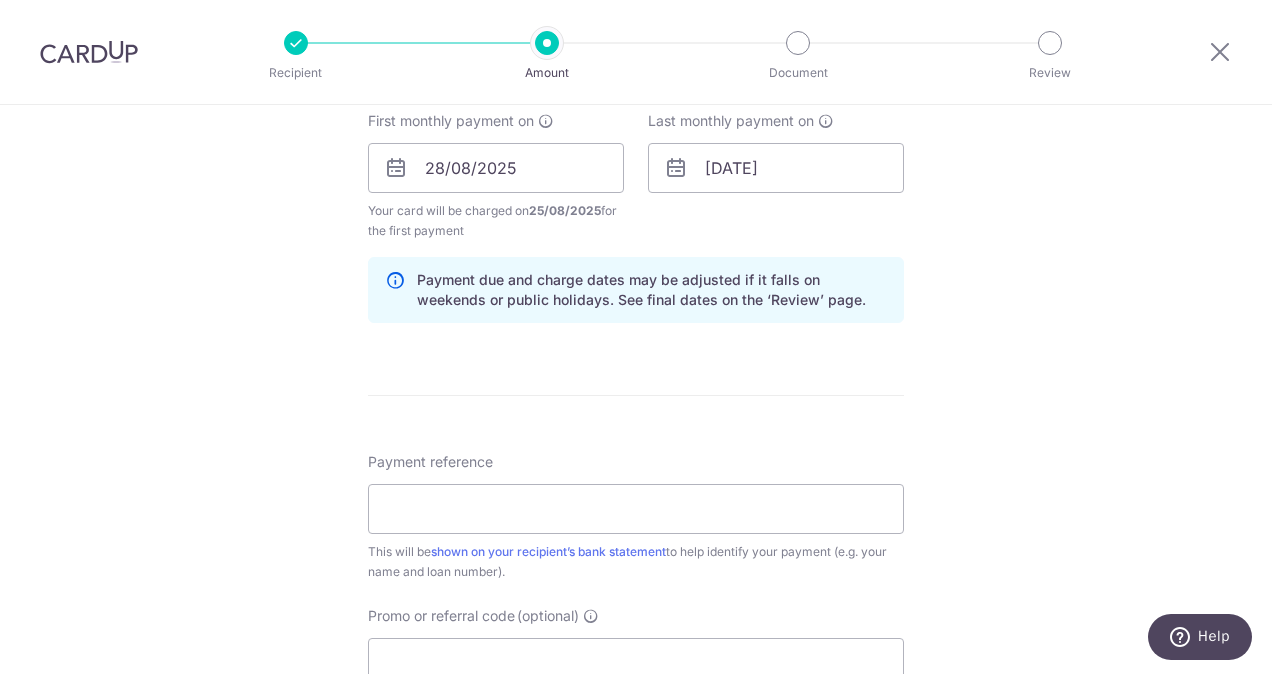 scroll, scrollTop: 1000, scrollLeft: 0, axis: vertical 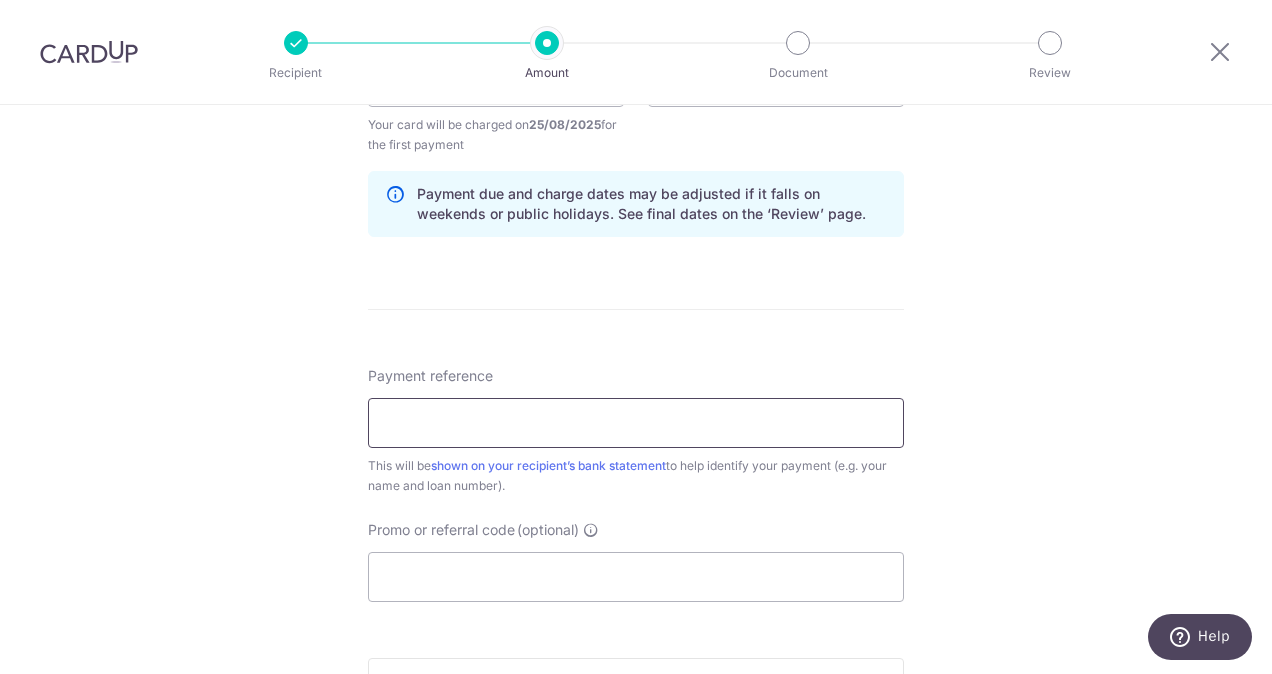 click on "Payment reference" at bounding box center [636, 423] 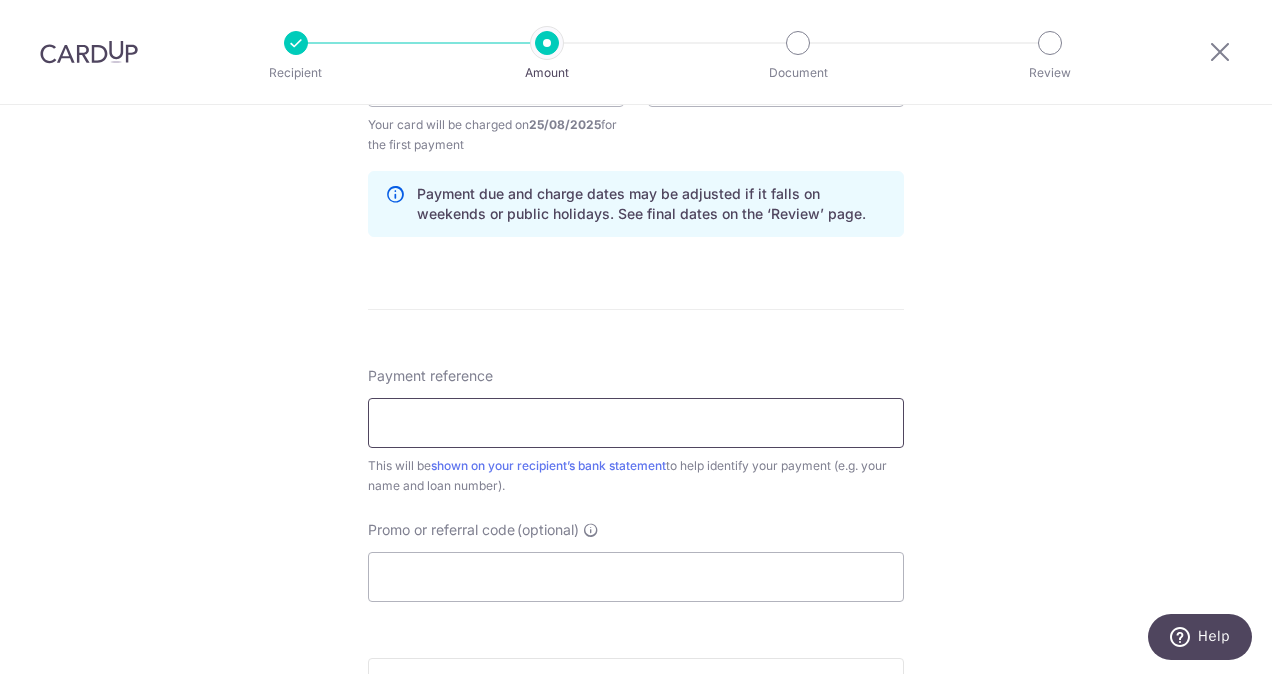 type on "EWM 04-05" 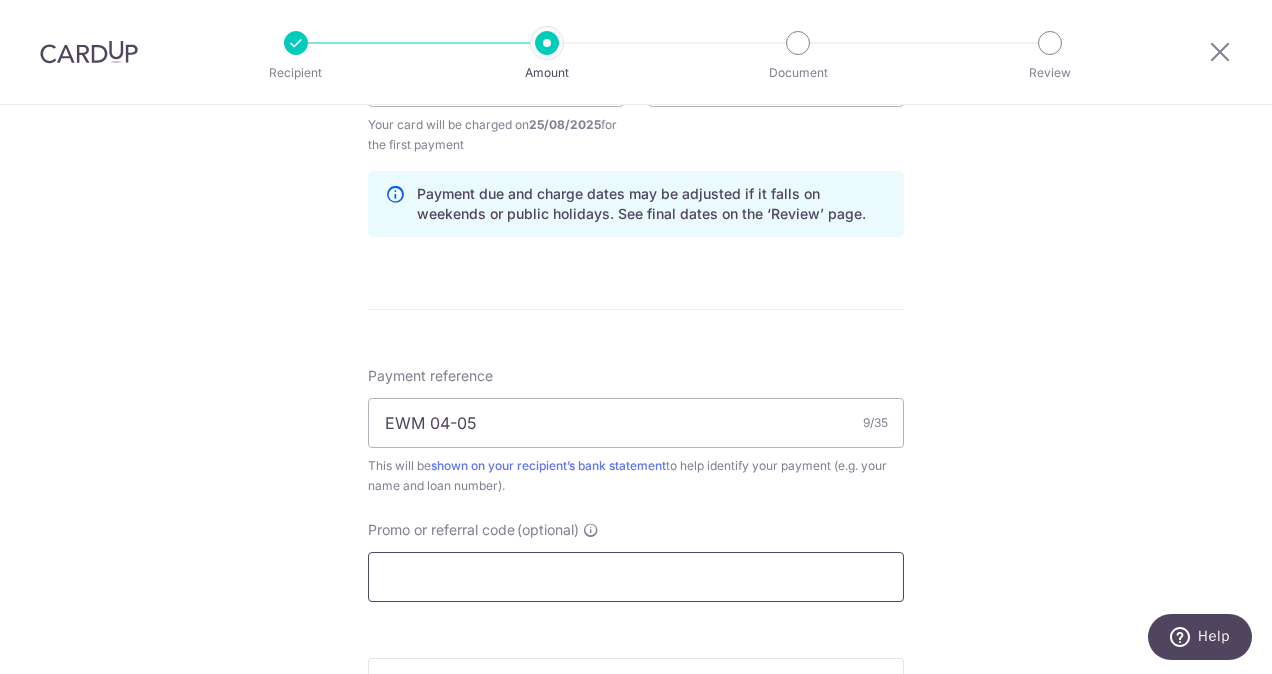 click on "Promo or referral code
(optional)" at bounding box center [636, 577] 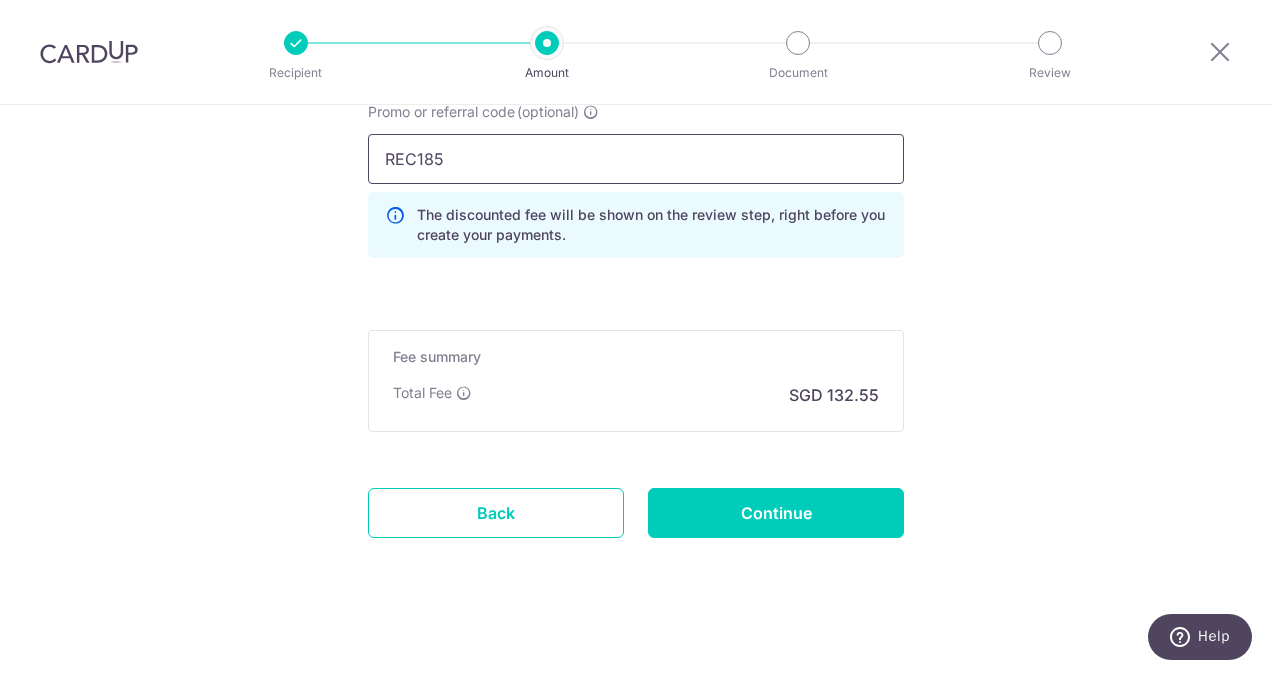 scroll, scrollTop: 1426, scrollLeft: 0, axis: vertical 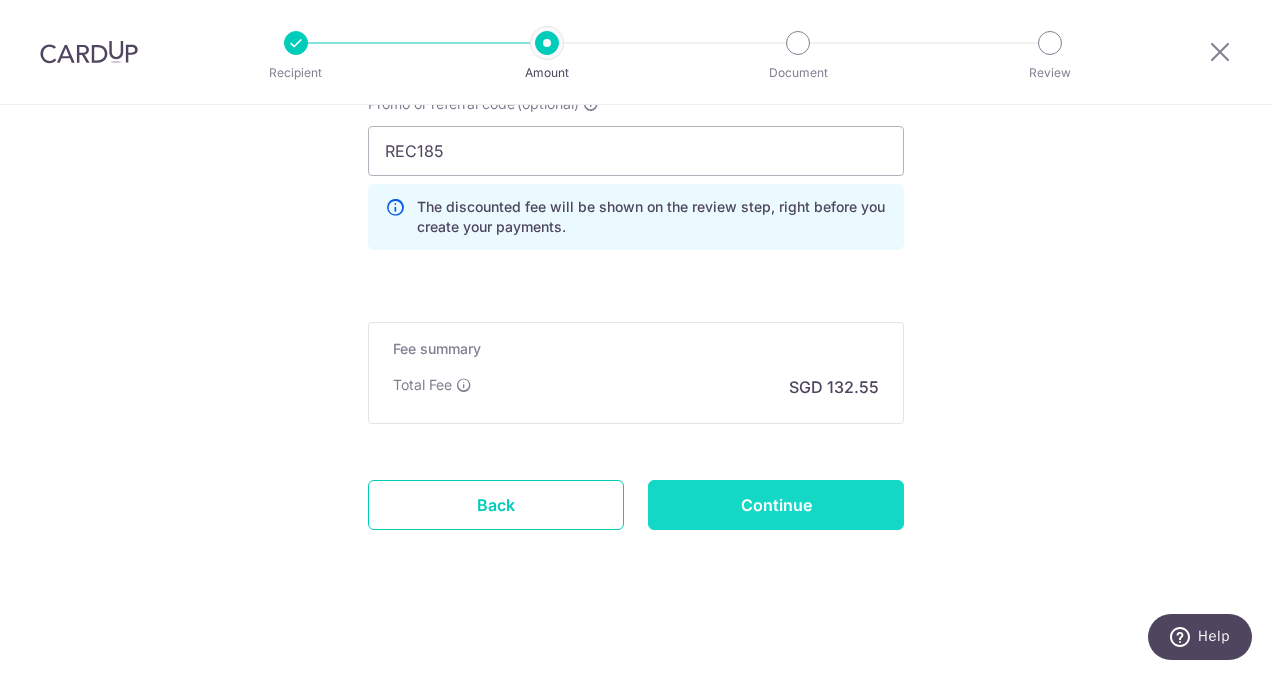 click on "Continue" at bounding box center [776, 505] 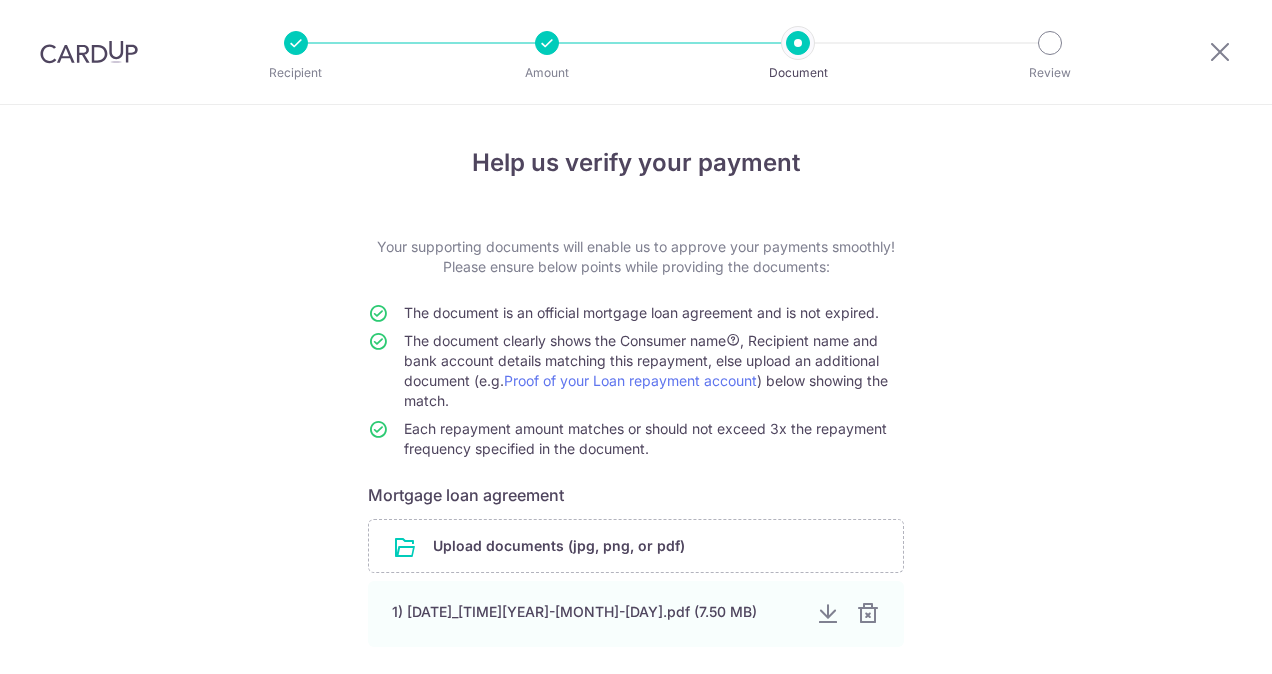 scroll, scrollTop: 0, scrollLeft: 0, axis: both 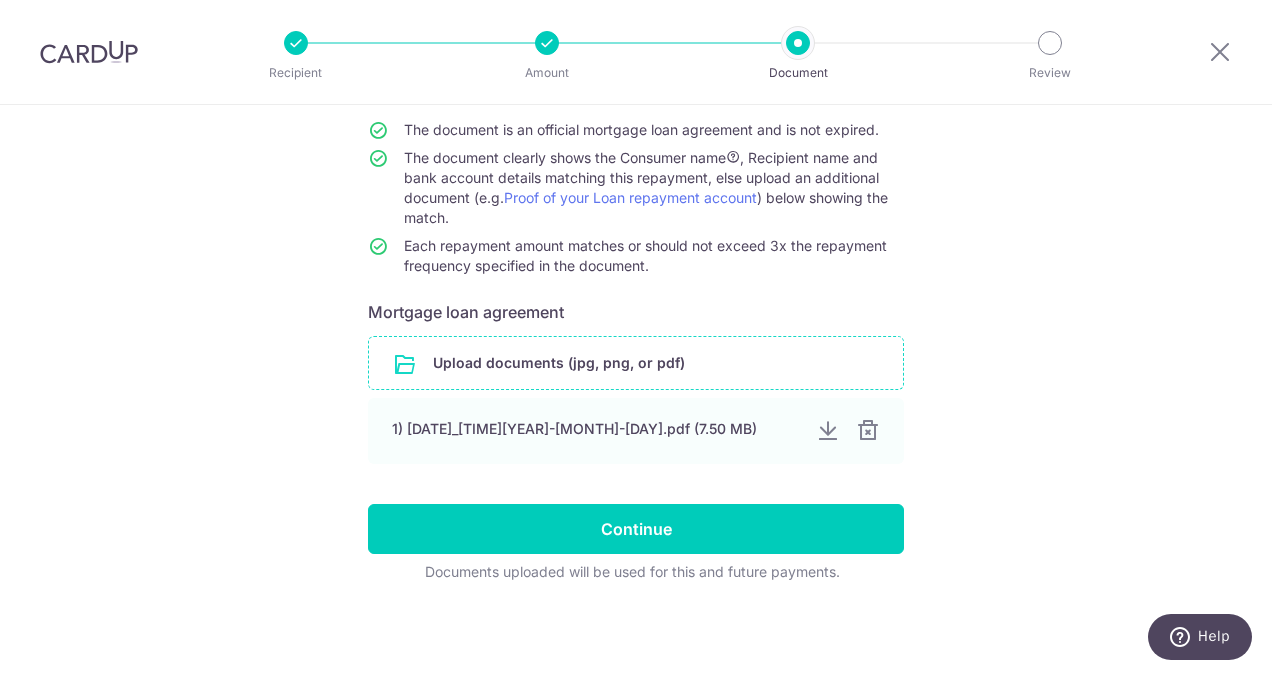 click at bounding box center (636, 363) 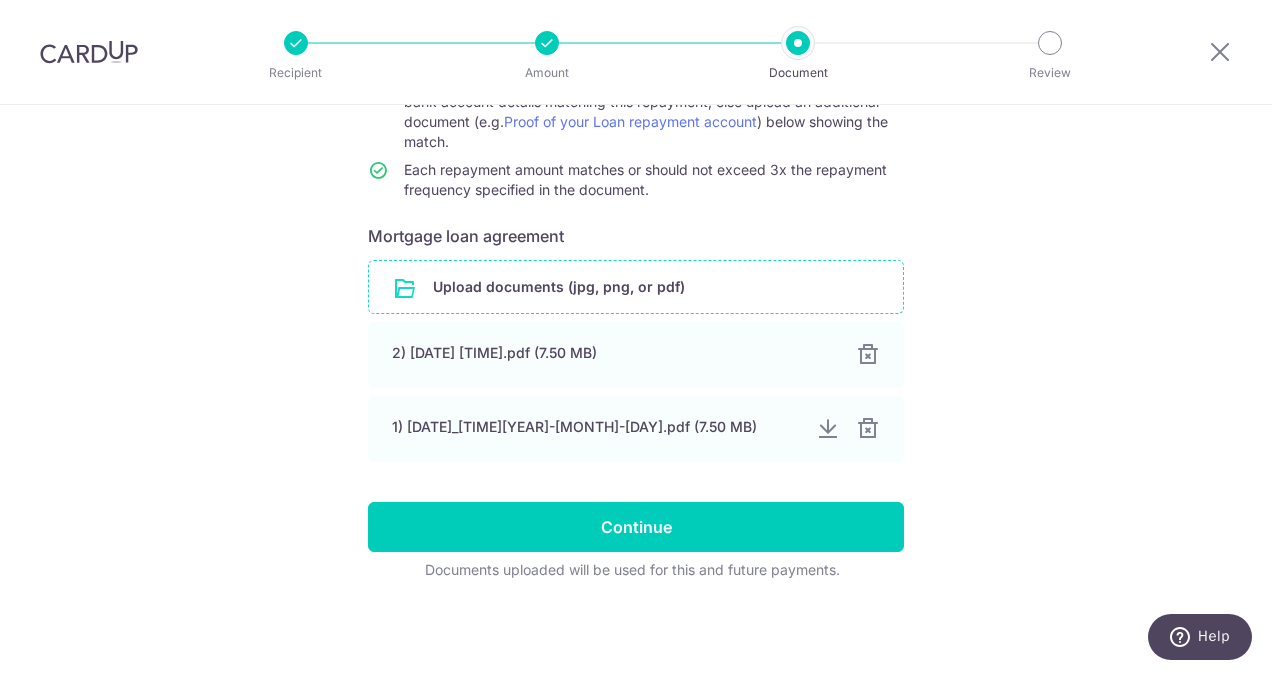 scroll, scrollTop: 257, scrollLeft: 0, axis: vertical 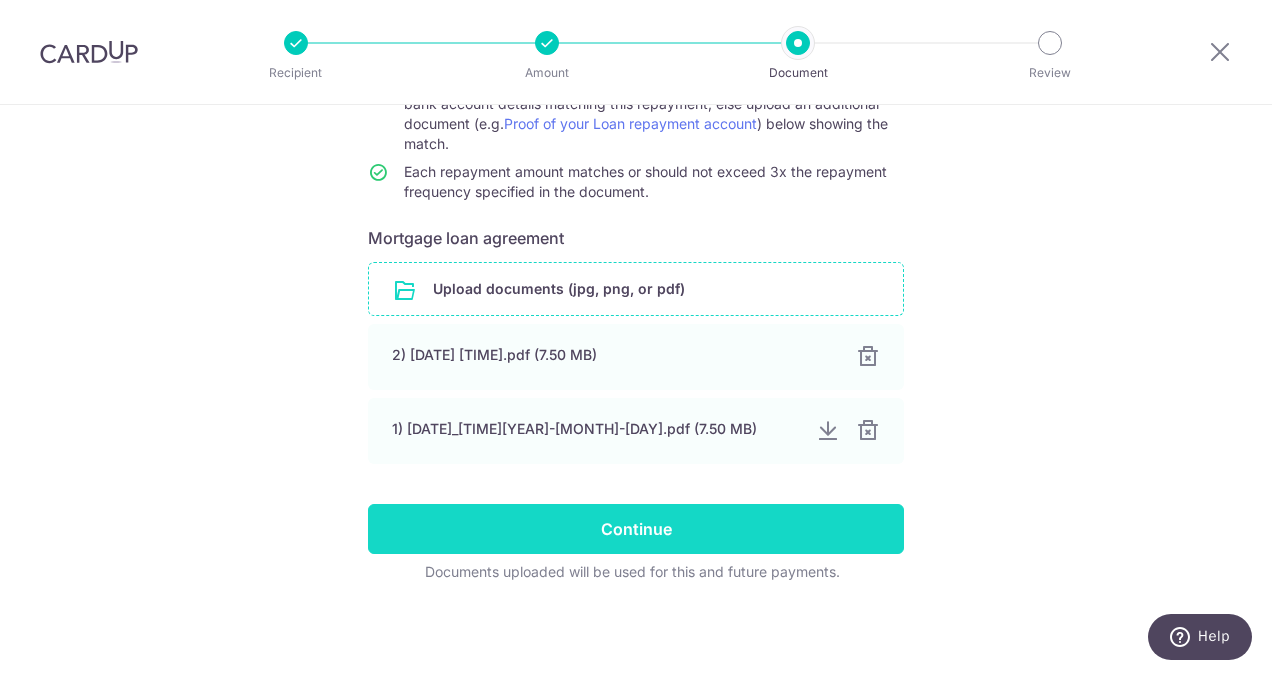 click on "Continue" at bounding box center (636, 529) 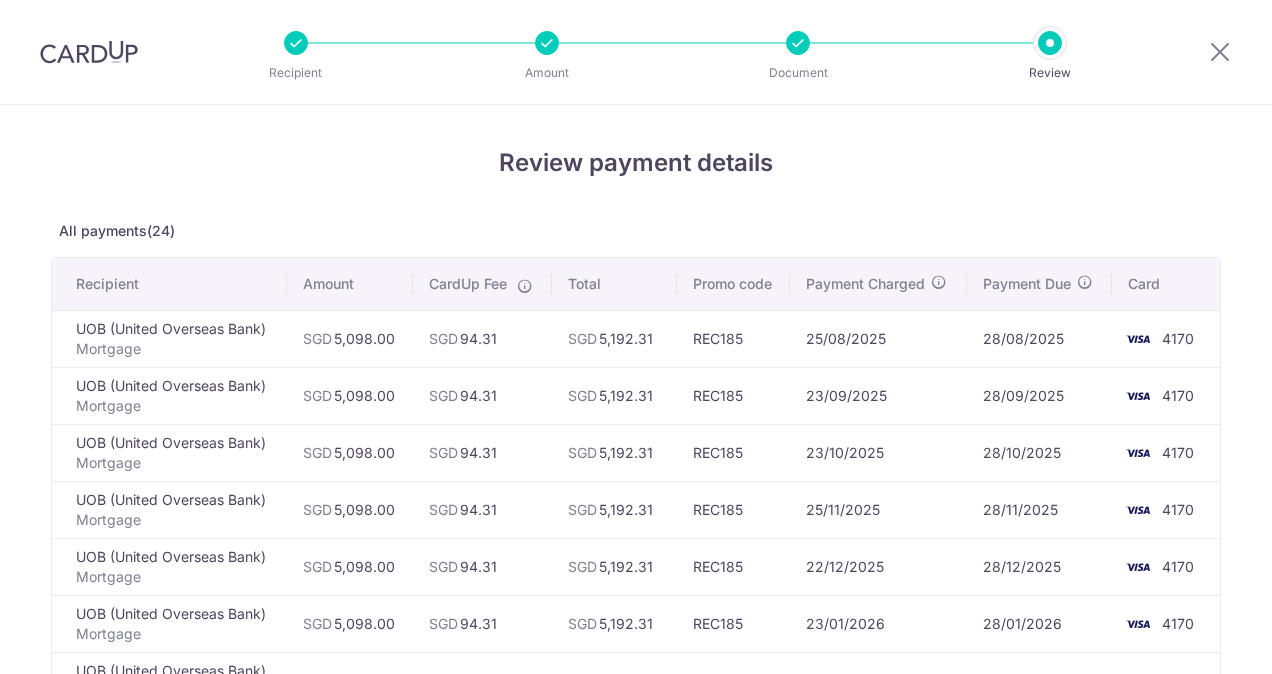 scroll, scrollTop: 0, scrollLeft: 0, axis: both 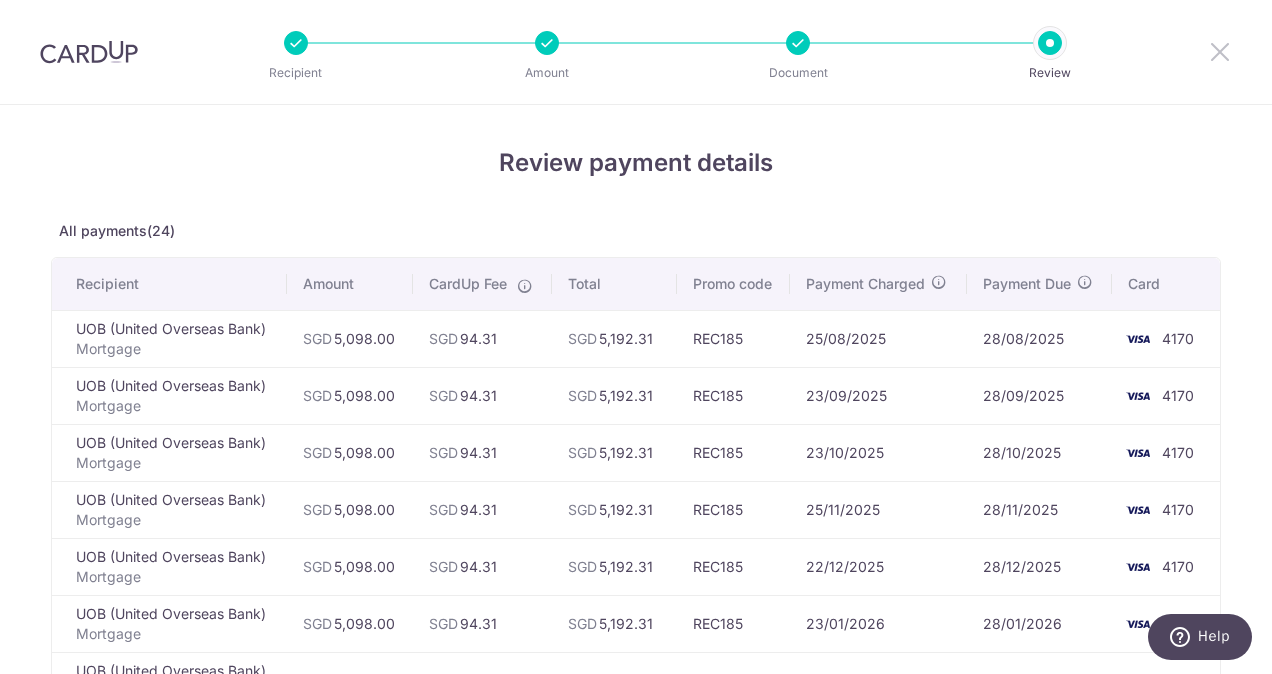 click at bounding box center (1220, 51) 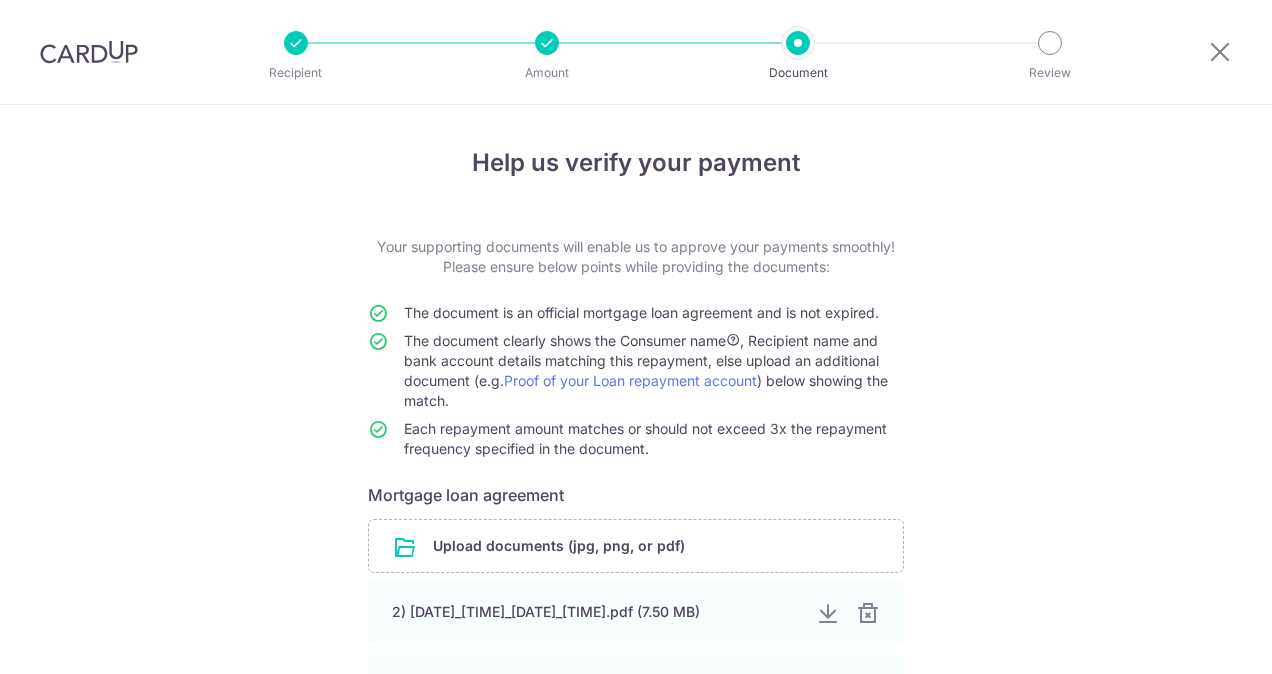scroll, scrollTop: 0, scrollLeft: 0, axis: both 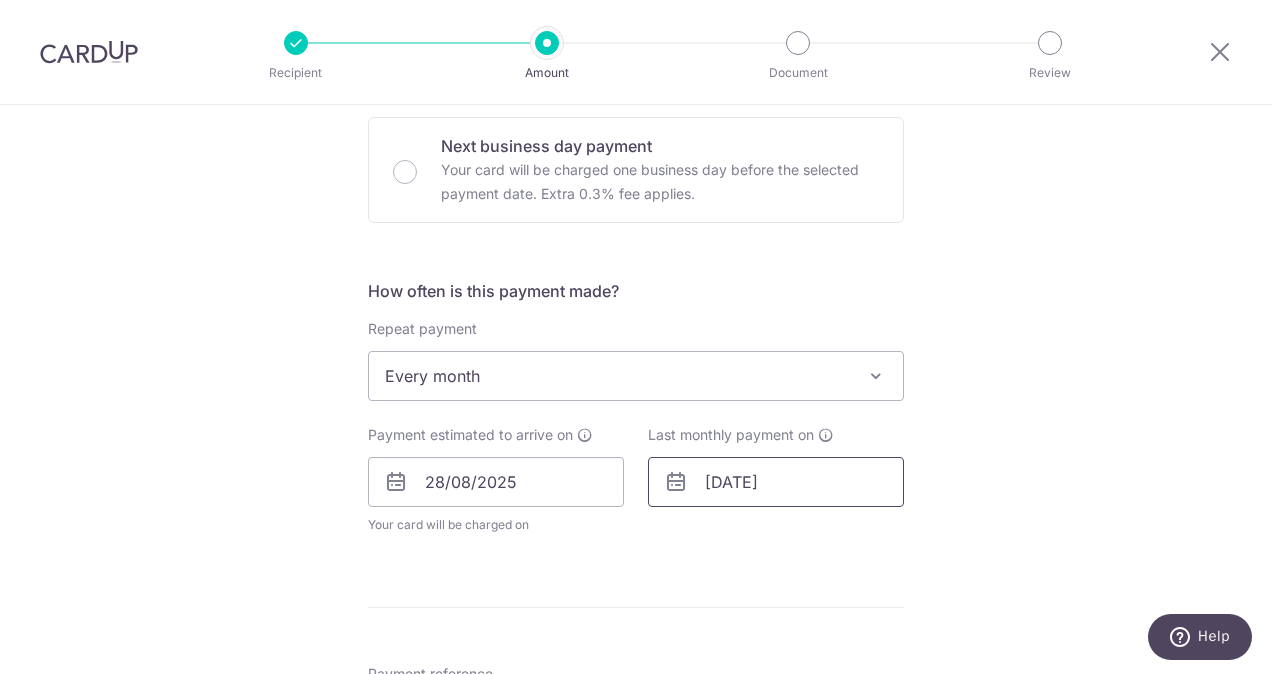 click on "29/07/2027" at bounding box center (776, 482) 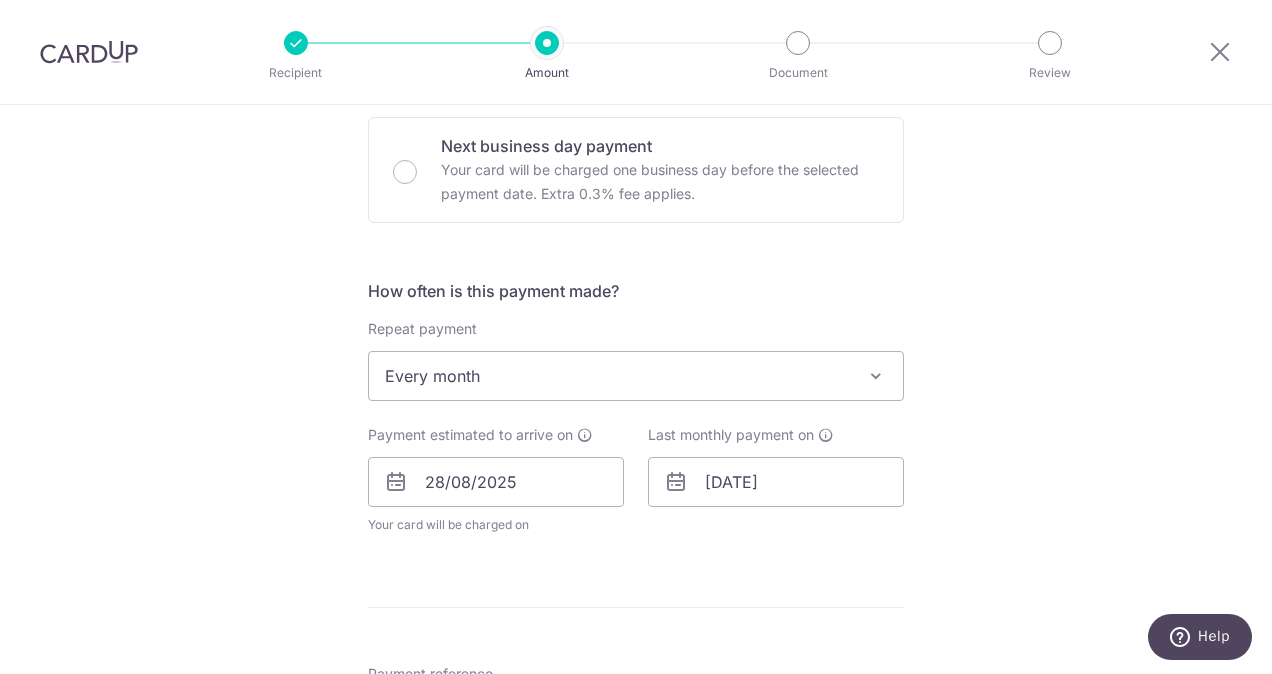 click at bounding box center [676, 482] 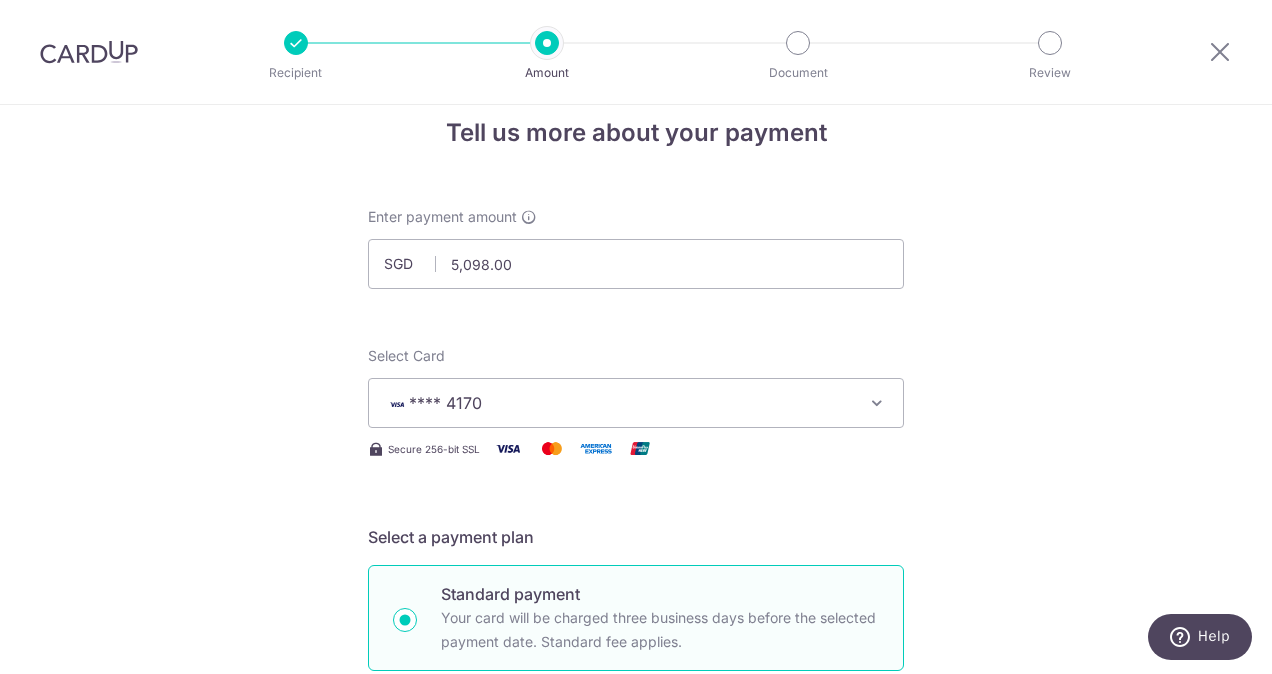 scroll, scrollTop: 0, scrollLeft: 0, axis: both 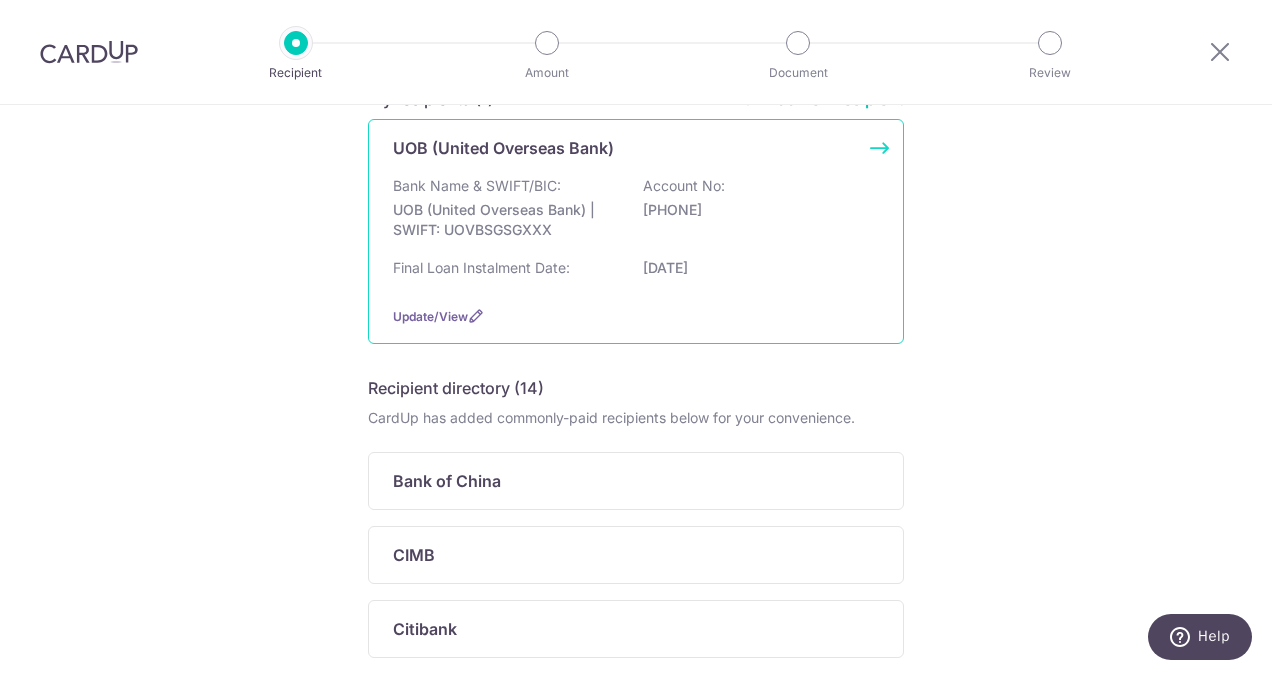 click on "Update/View" at bounding box center (636, 316) 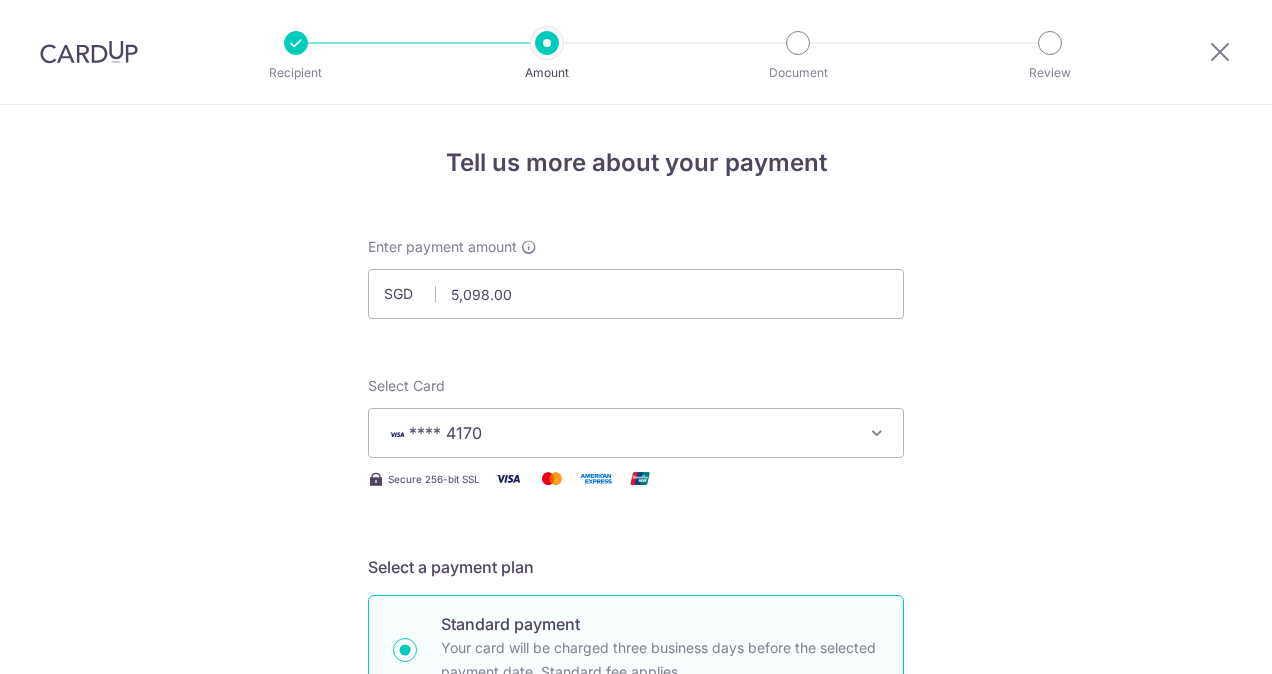 scroll, scrollTop: 0, scrollLeft: 0, axis: both 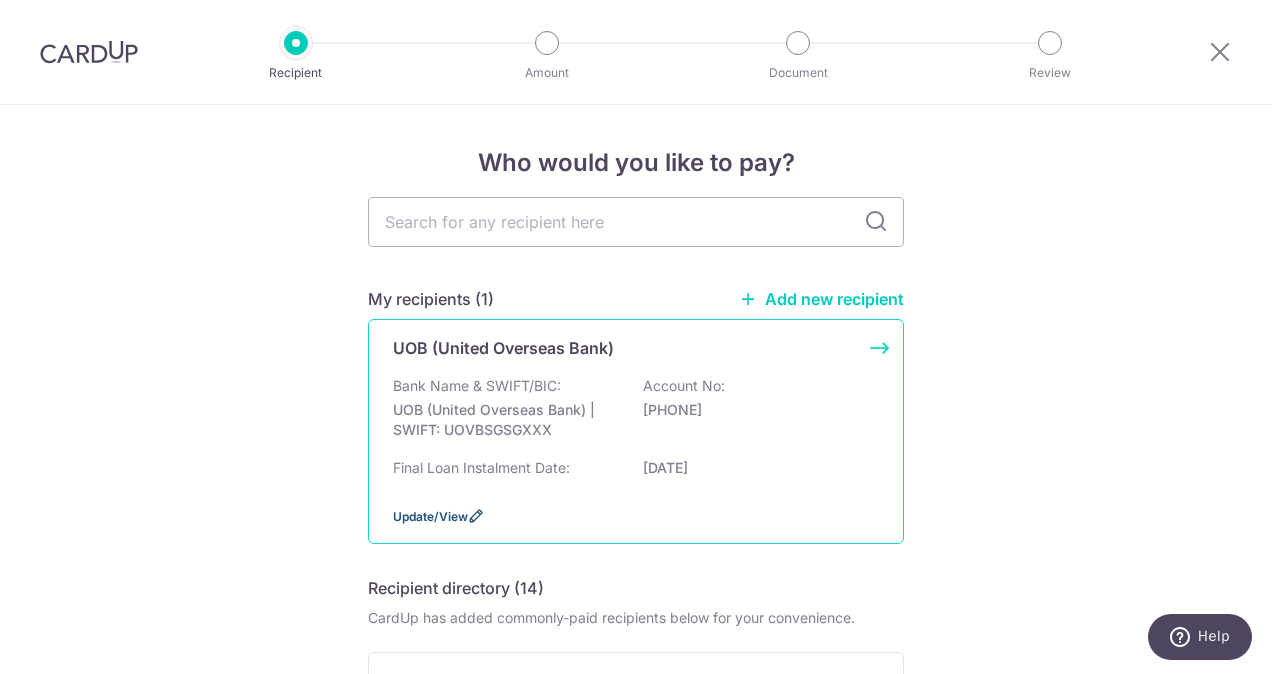click on "Update/View" at bounding box center (430, 516) 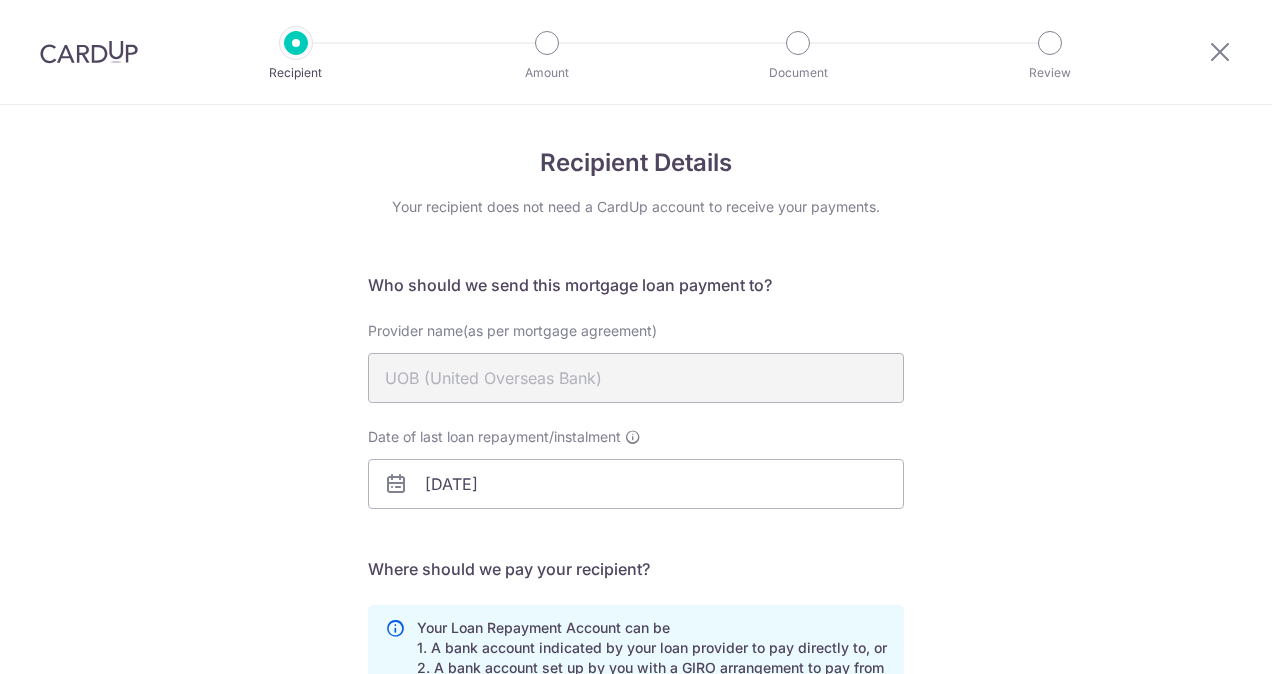 scroll, scrollTop: 0, scrollLeft: 0, axis: both 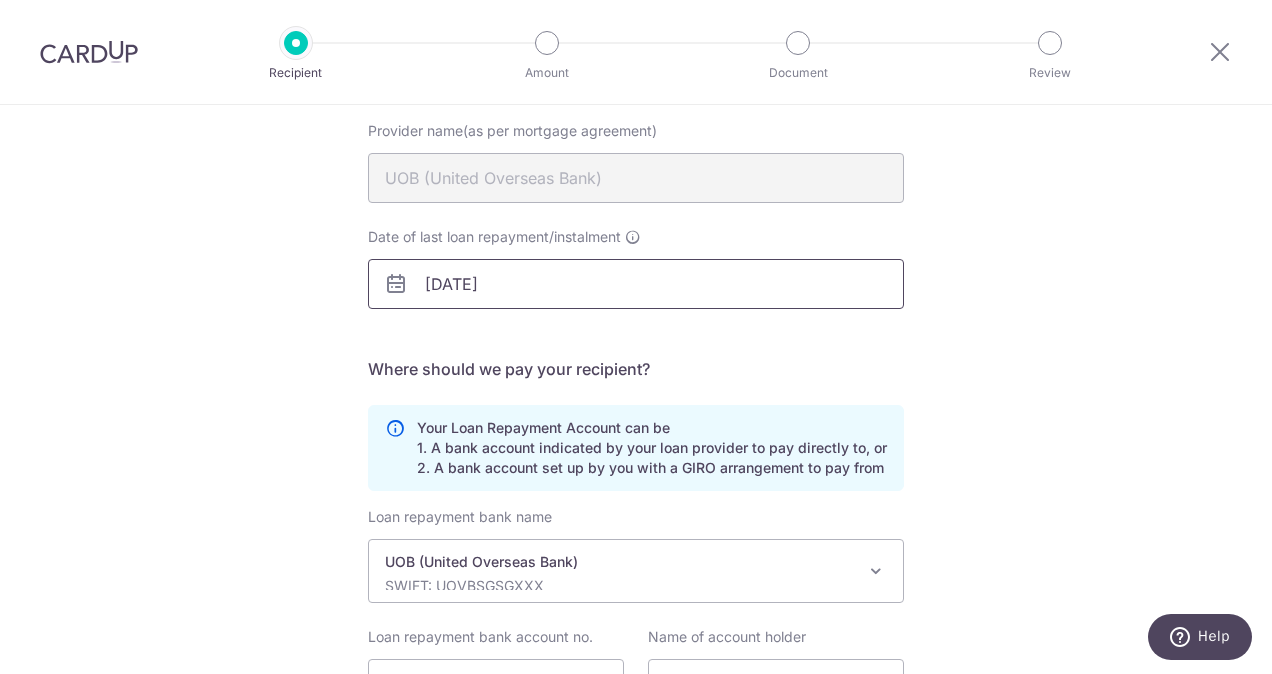 click on "[DATE]" at bounding box center (636, 284) 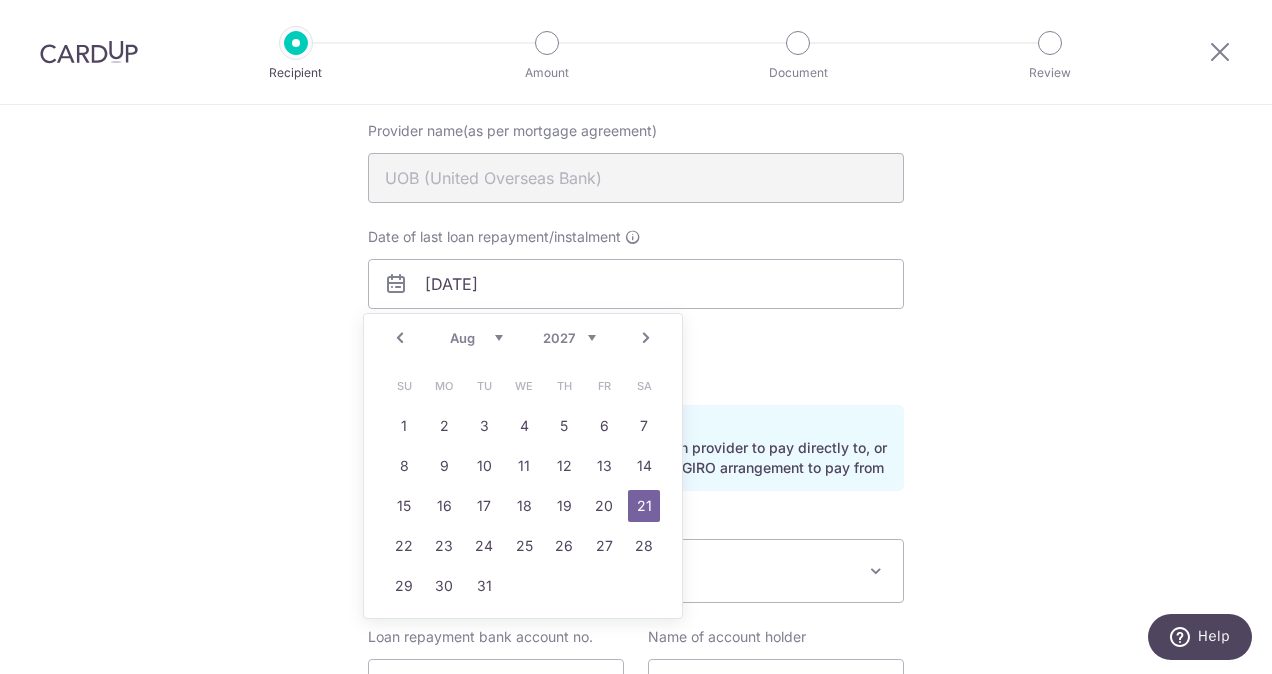 click on "Prev" at bounding box center [400, 338] 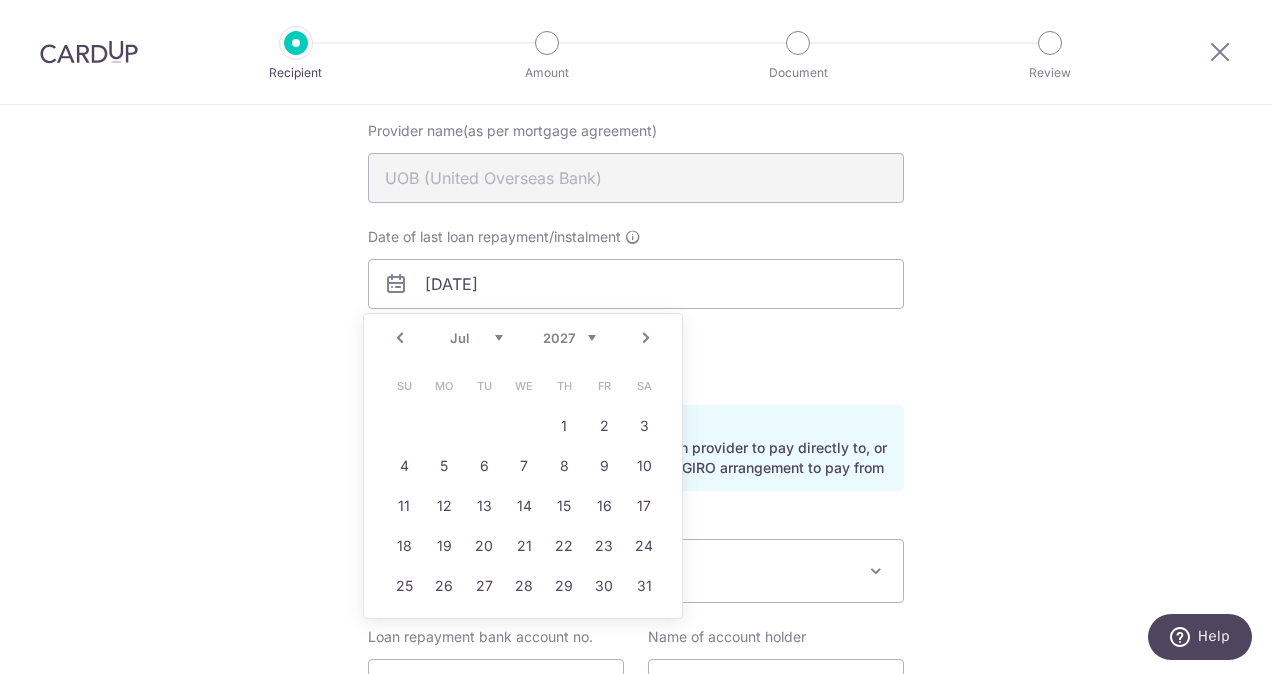 click on "Prev Next Jan Feb Mar Apr May Jun Jul Aug Sep Oct Nov Dec 2025 2026 2027 2028 2029 2030 2031 2032 2033 2034 2035 2036 2037" at bounding box center [523, 338] 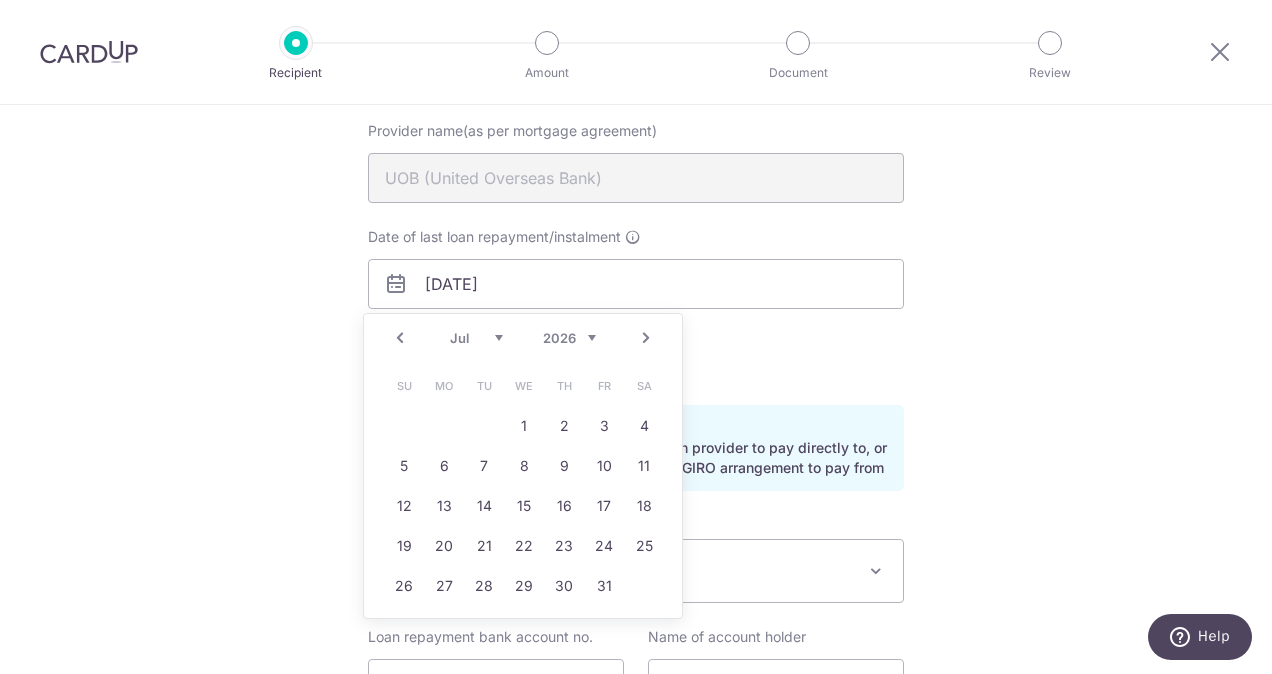 click on "Jan Feb Mar Apr May Jun Jul Aug Sep Oct Nov Dec" at bounding box center (476, 338) 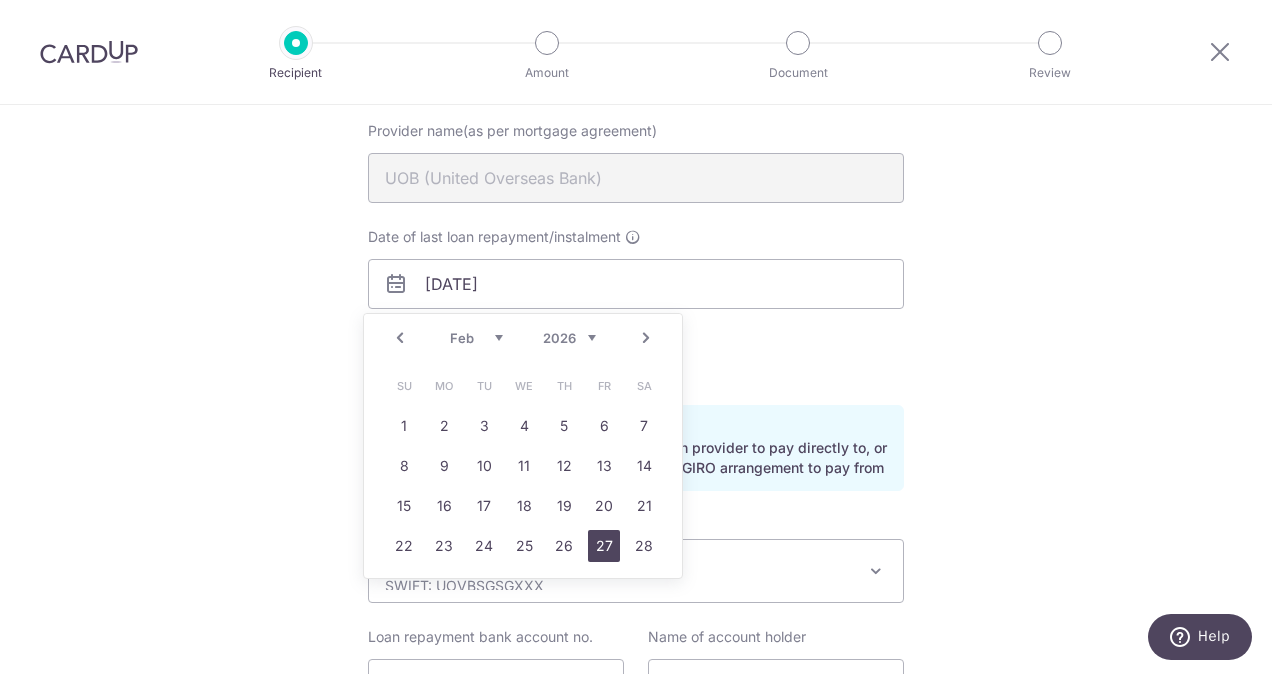 click on "27" at bounding box center (604, 546) 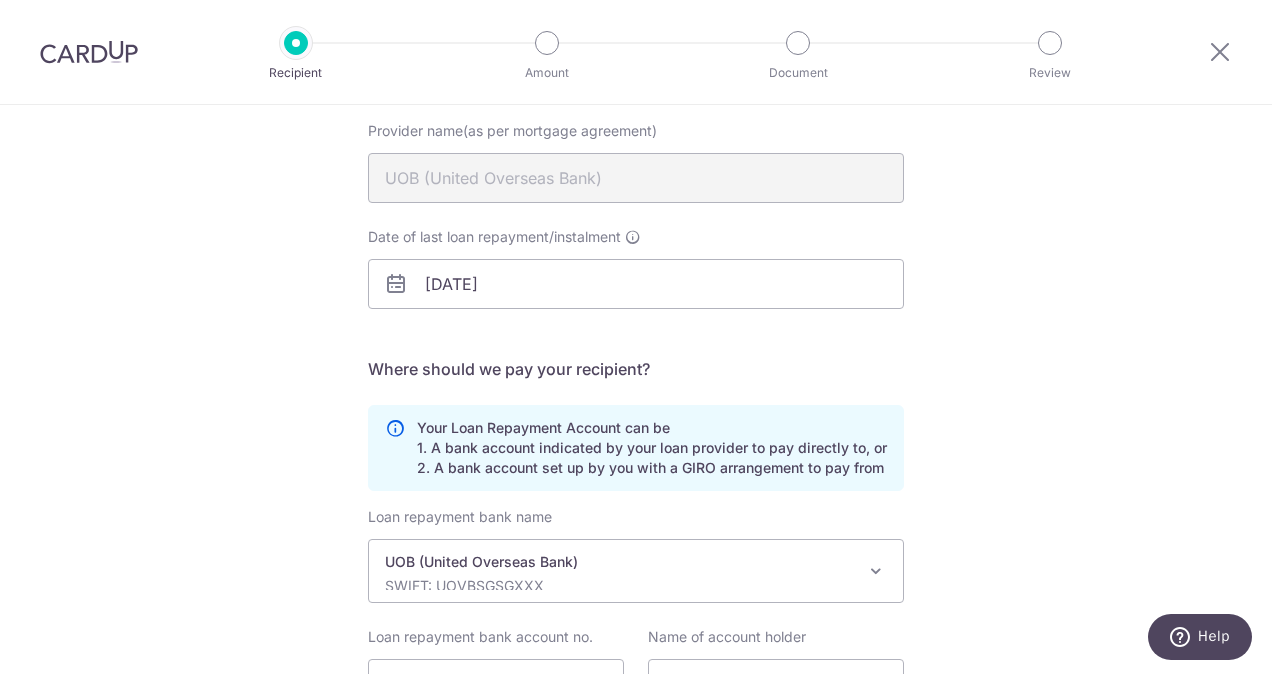 click on "Recipient Details
Your recipient does not need a CardUp account to receive your payments.
Who should we send this mortgage loan payment to?
Provider name(as per mortgage agreement)
UOB (United Overseas Bank)
Date of last loan repayment/instalment
27/02/2026
translation missing: en.no key
URL
Telephone
18002222121" at bounding box center [636, 387] 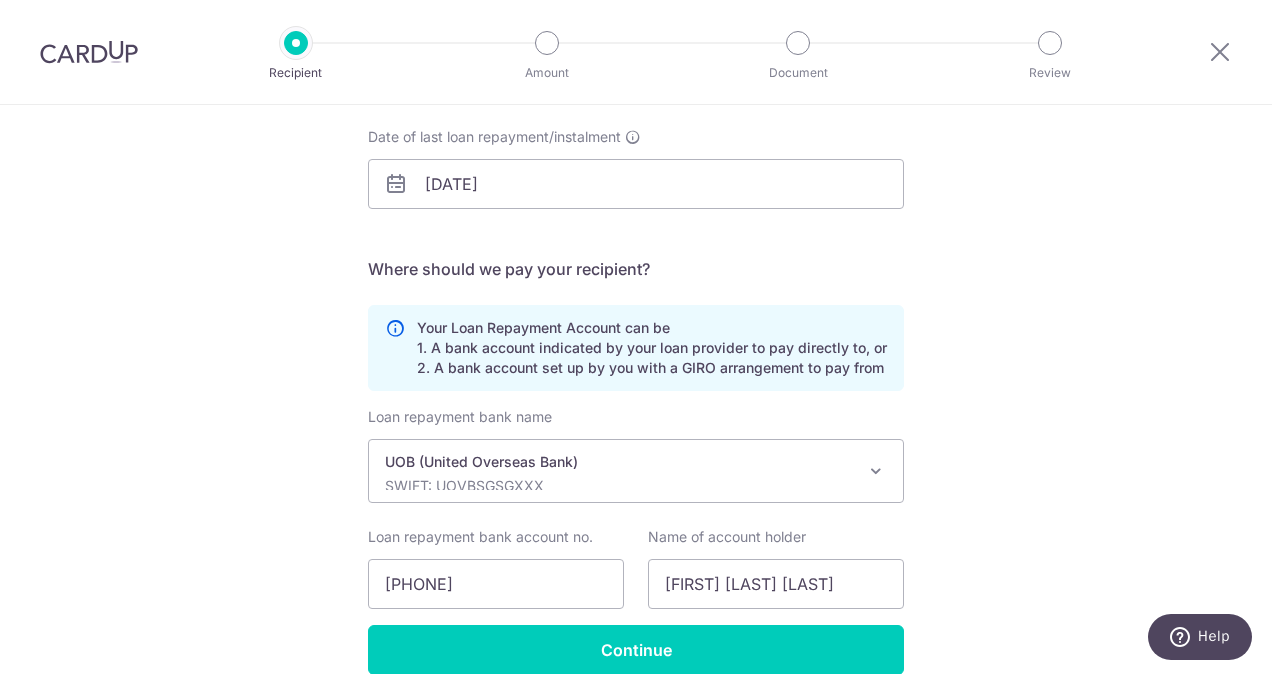 scroll, scrollTop: 393, scrollLeft: 0, axis: vertical 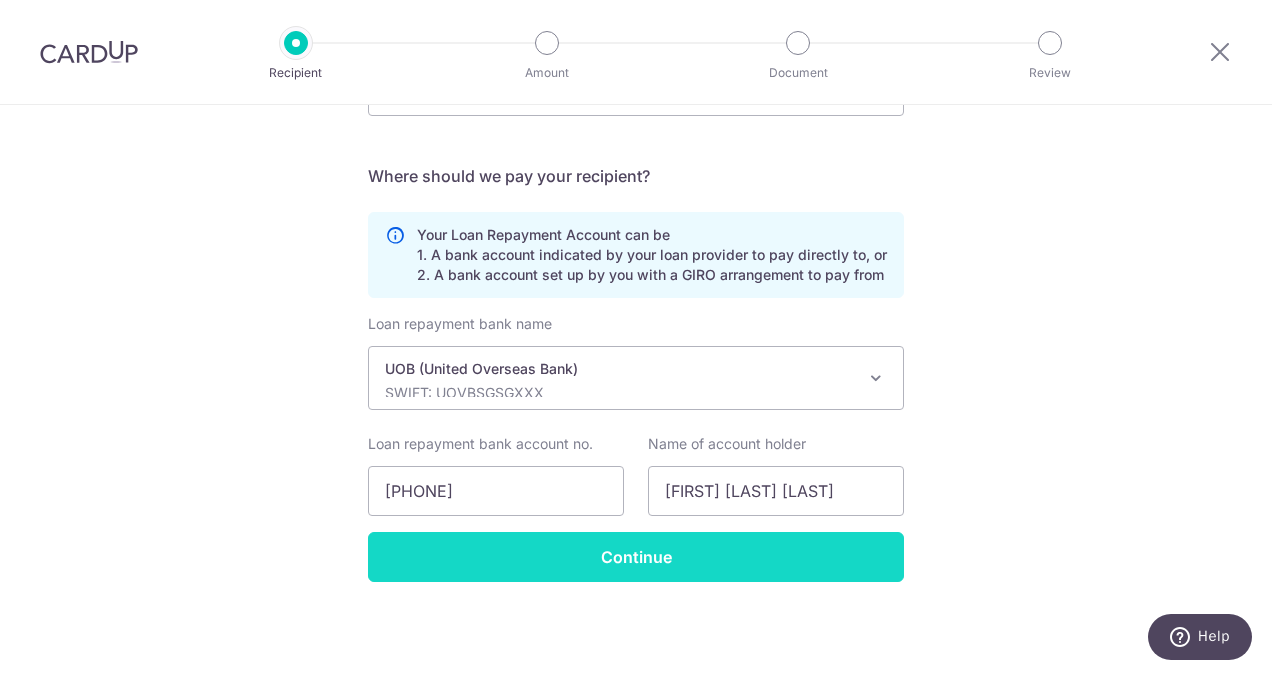 click on "Continue" at bounding box center [636, 557] 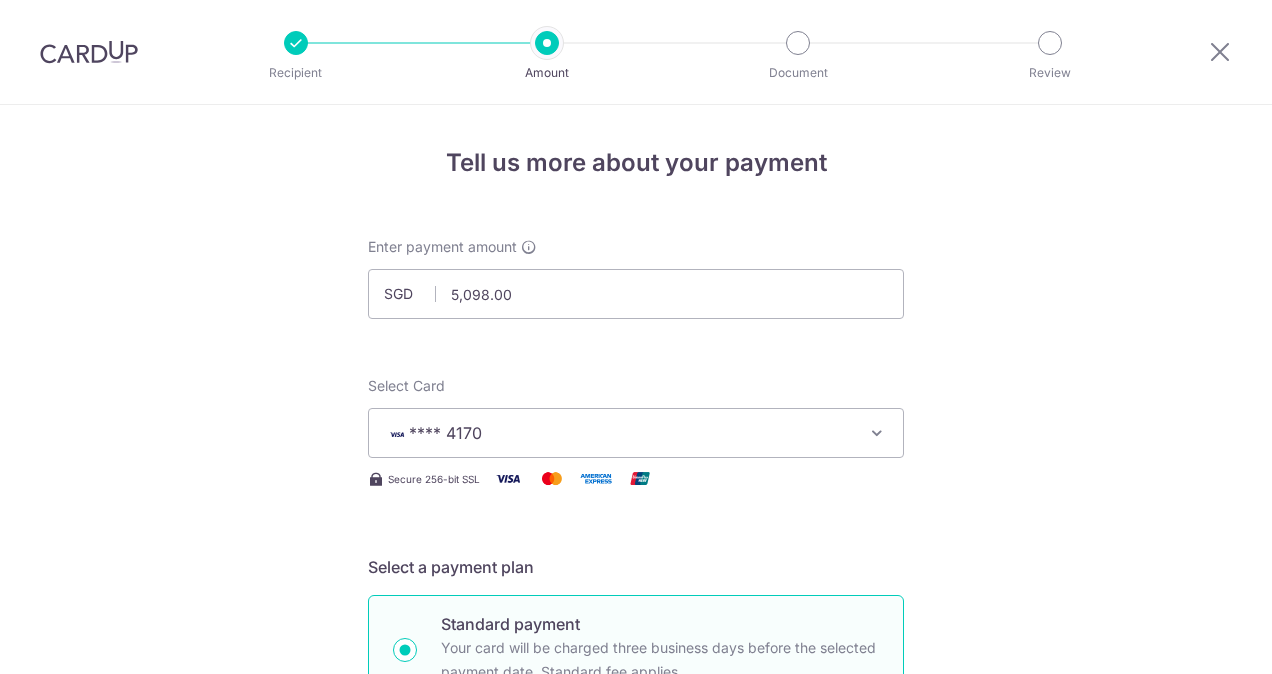 scroll, scrollTop: 0, scrollLeft: 0, axis: both 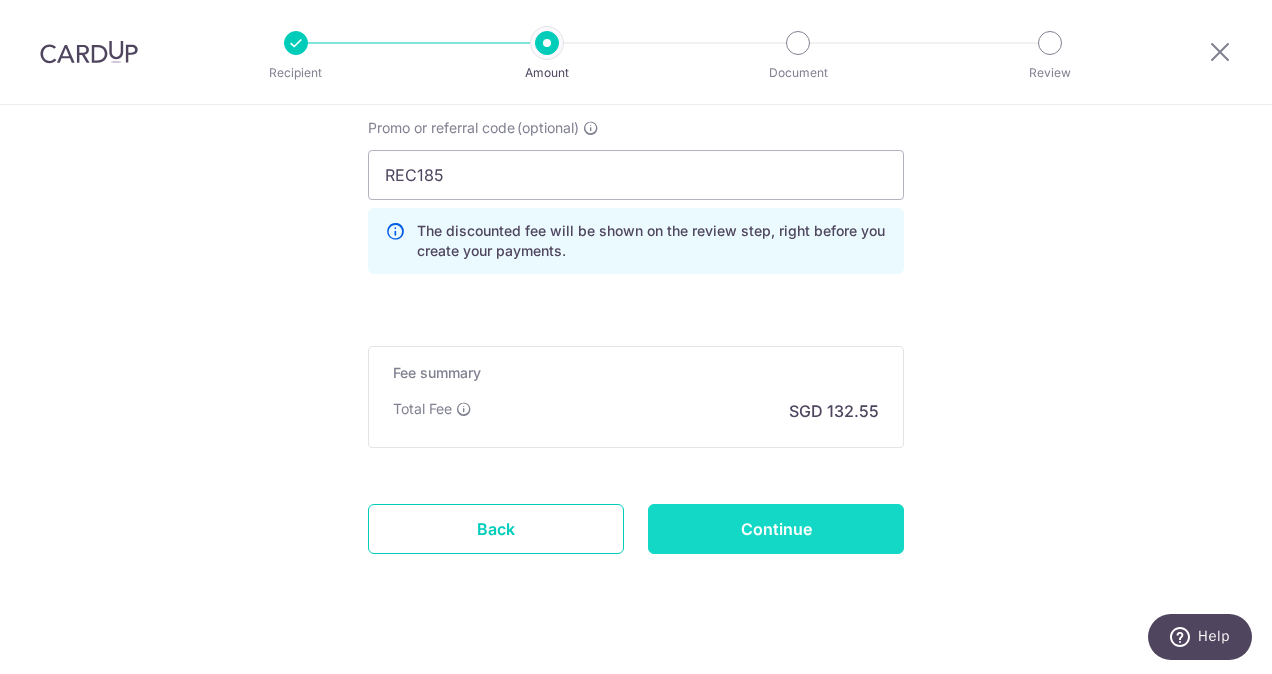 click on "Continue" at bounding box center [776, 529] 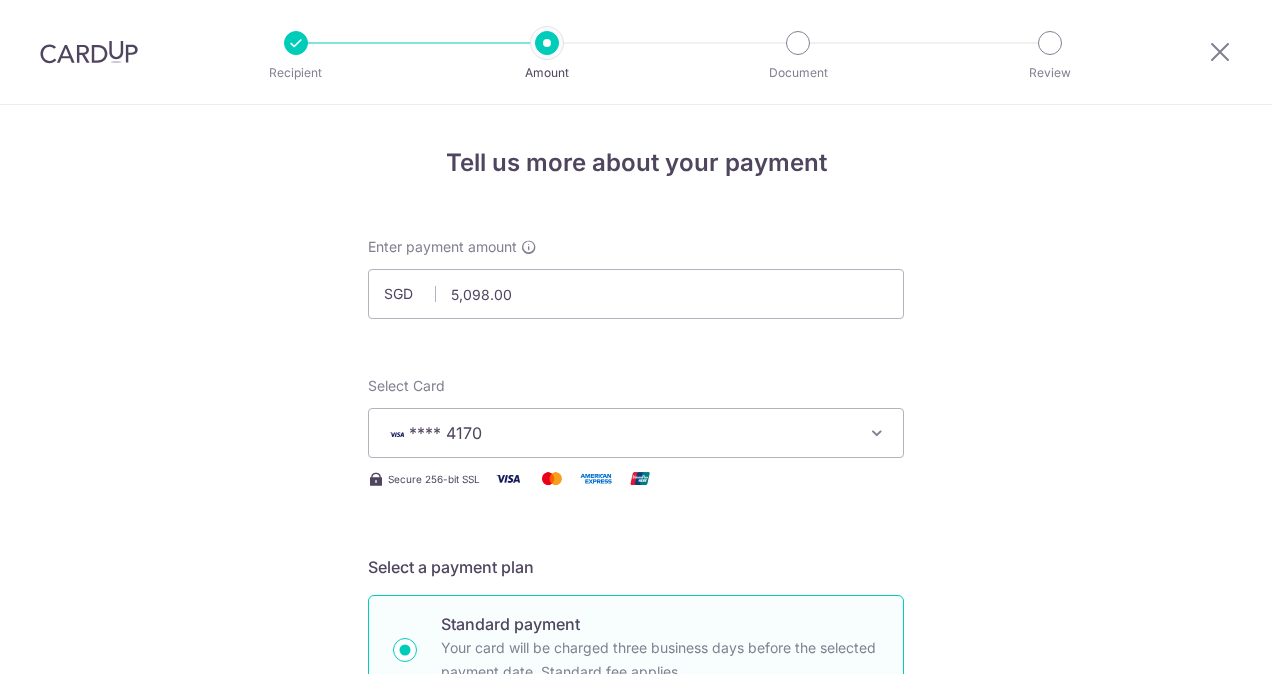 scroll, scrollTop: 0, scrollLeft: 0, axis: both 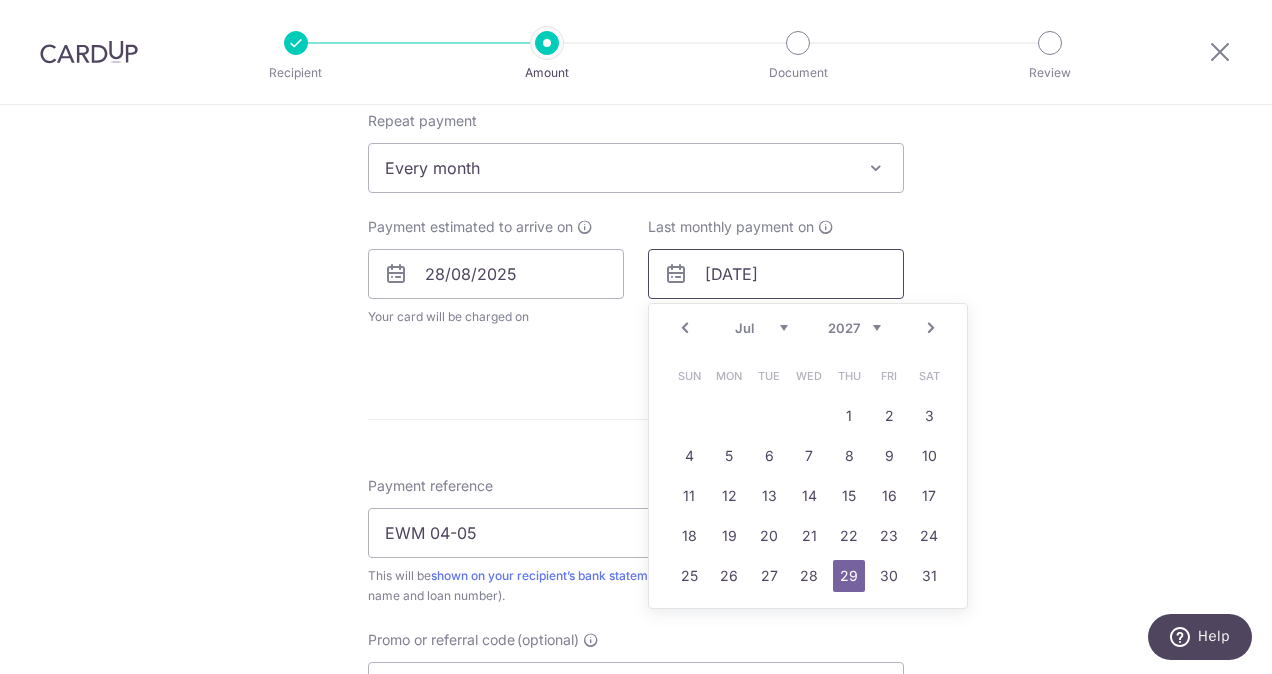 drag, startPoint x: 800, startPoint y: 274, endPoint x: 703, endPoint y: 276, distance: 97.020615 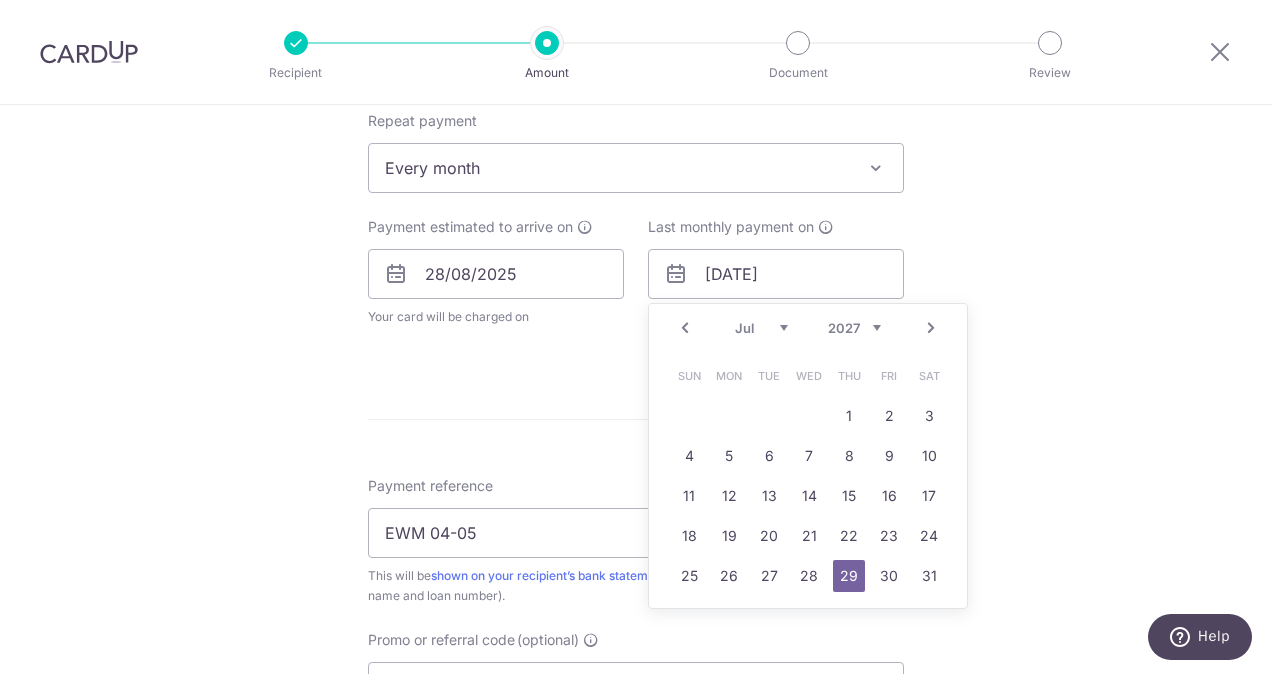 click on "Jan Feb Mar Apr May Jun Jul Aug Sep Oct Nov Dec 2025 2026 2027 2028 2029 2030 2031 2032 2033 2034 2035" at bounding box center (808, 328) 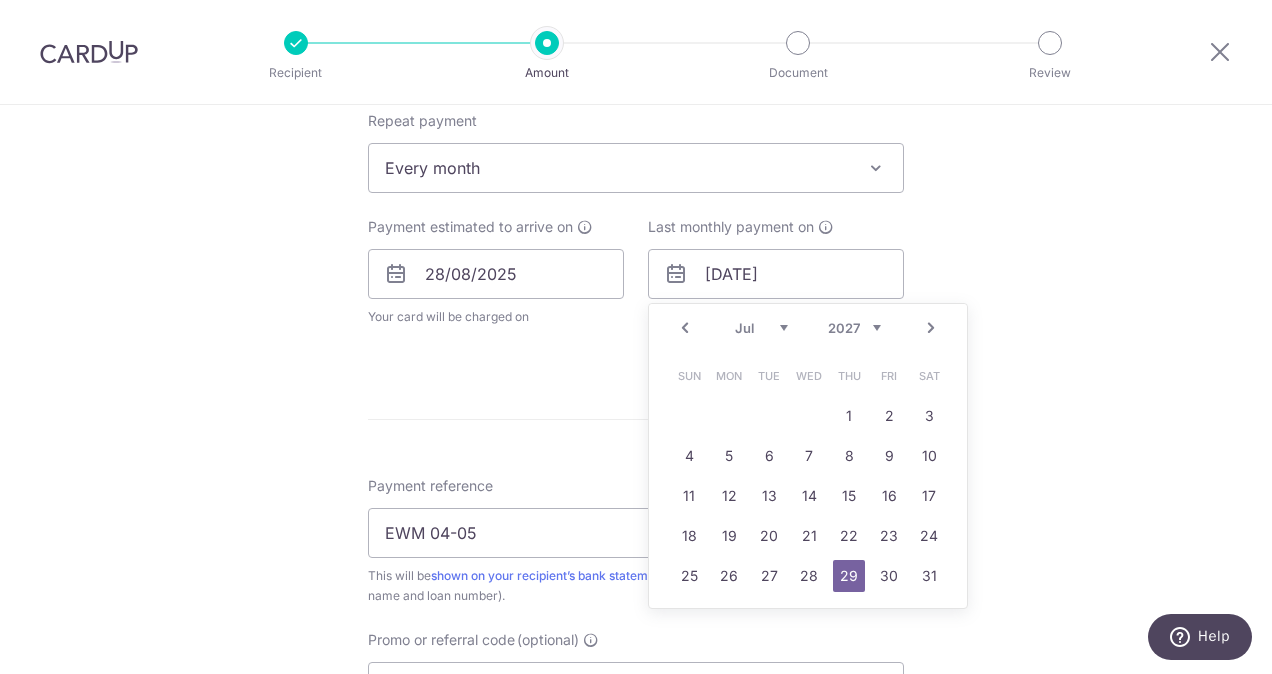 click on "Jan Feb Mar Apr May Jun Jul Aug Sep Oct Nov Dec" at bounding box center (761, 328) 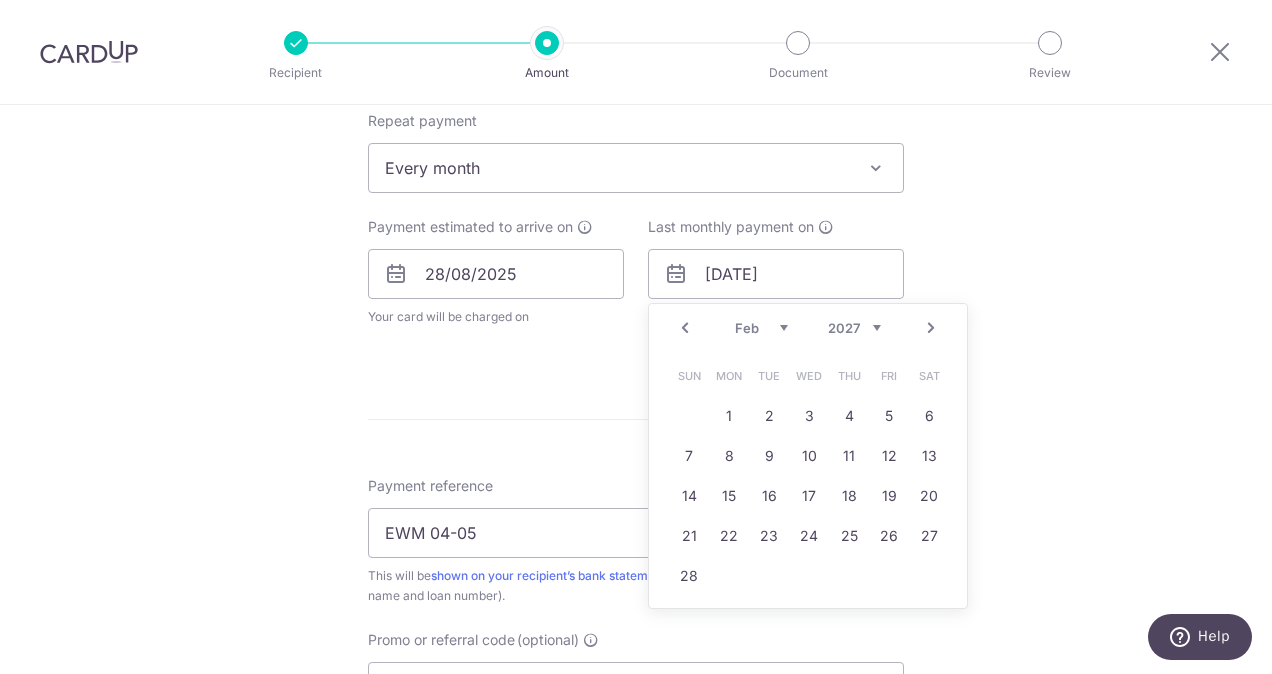 click on "2025 2026 2027 2028 2029 2030 2031 2032 2033 2034 2035" at bounding box center (854, 328) 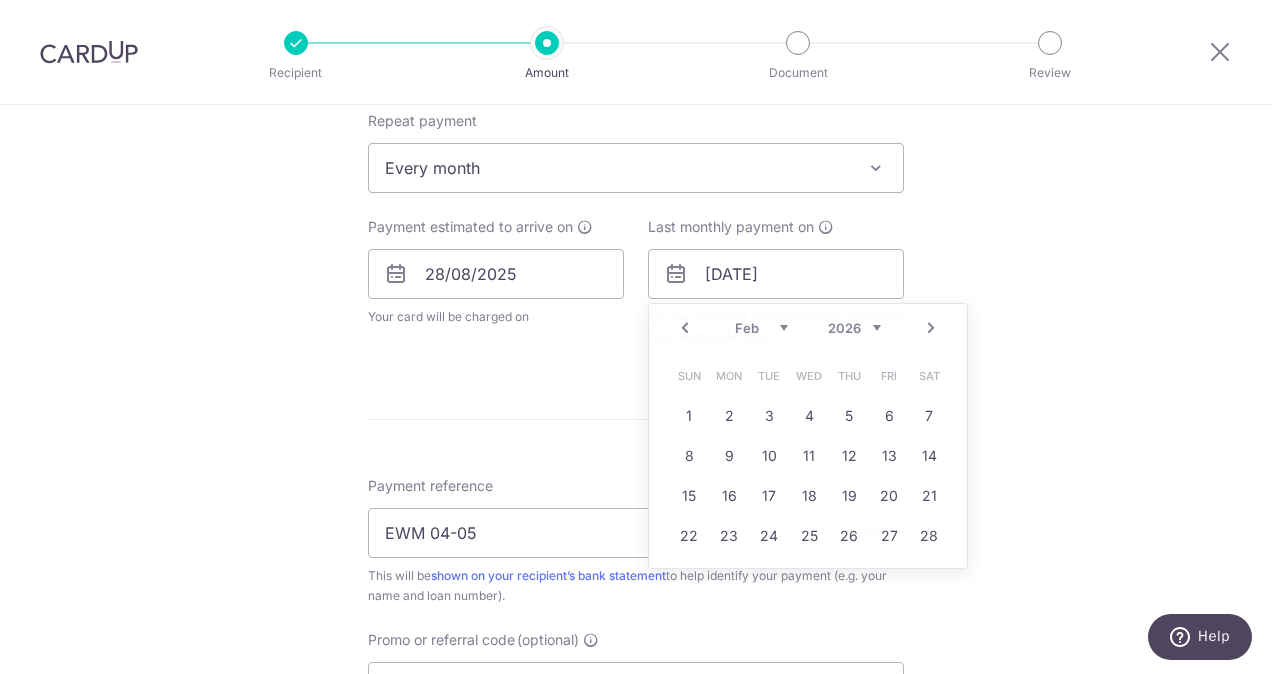 click on "Tell us more about your payment
Enter payment amount
SGD
5,098.00
5098.00
Select Card
**** 4170
Add credit card
Your Cards
**** 0091
**** 9172
**** 4527
**** 4170
Secure 256-bit SSL
Text
New card details" at bounding box center (636, 256) 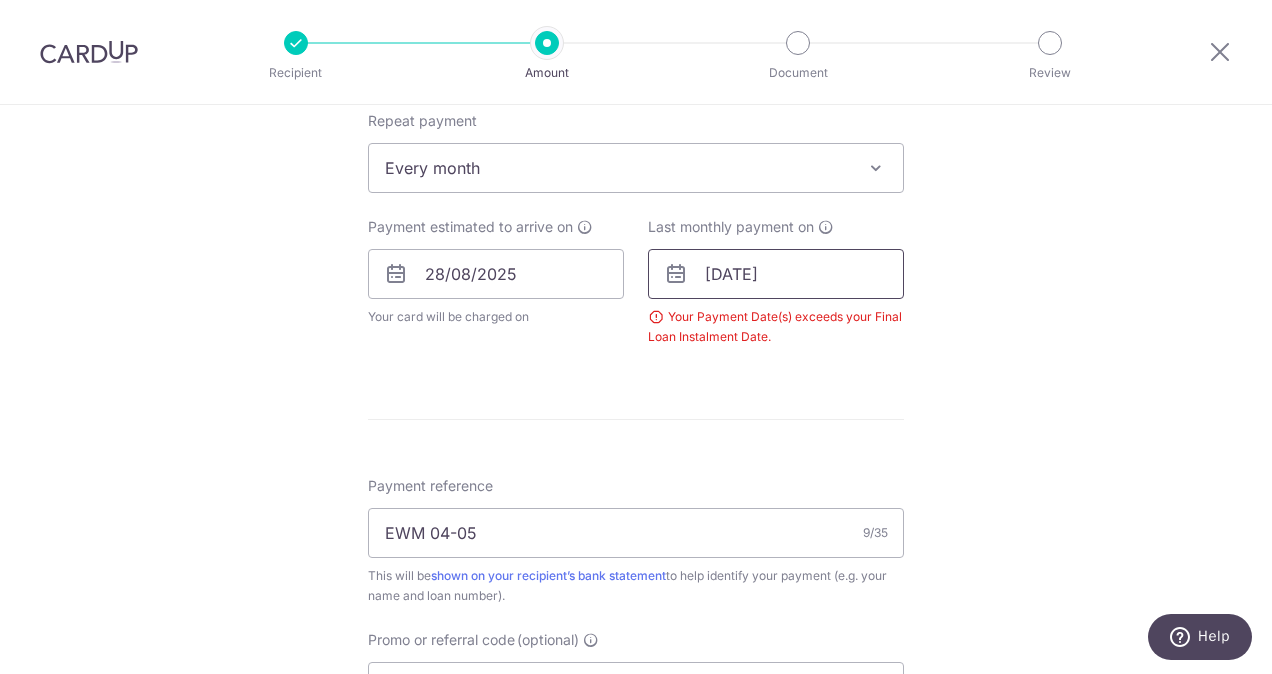 click on "29/07/2027" at bounding box center [776, 274] 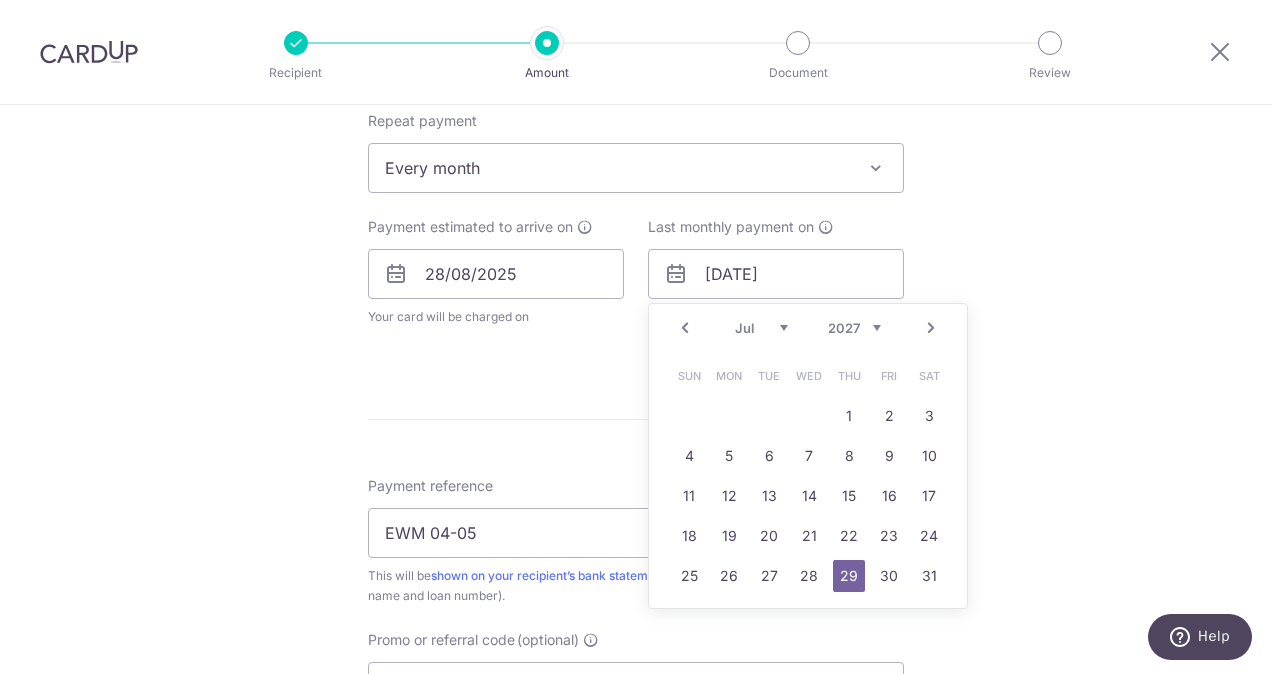 click on "29" at bounding box center (849, 576) 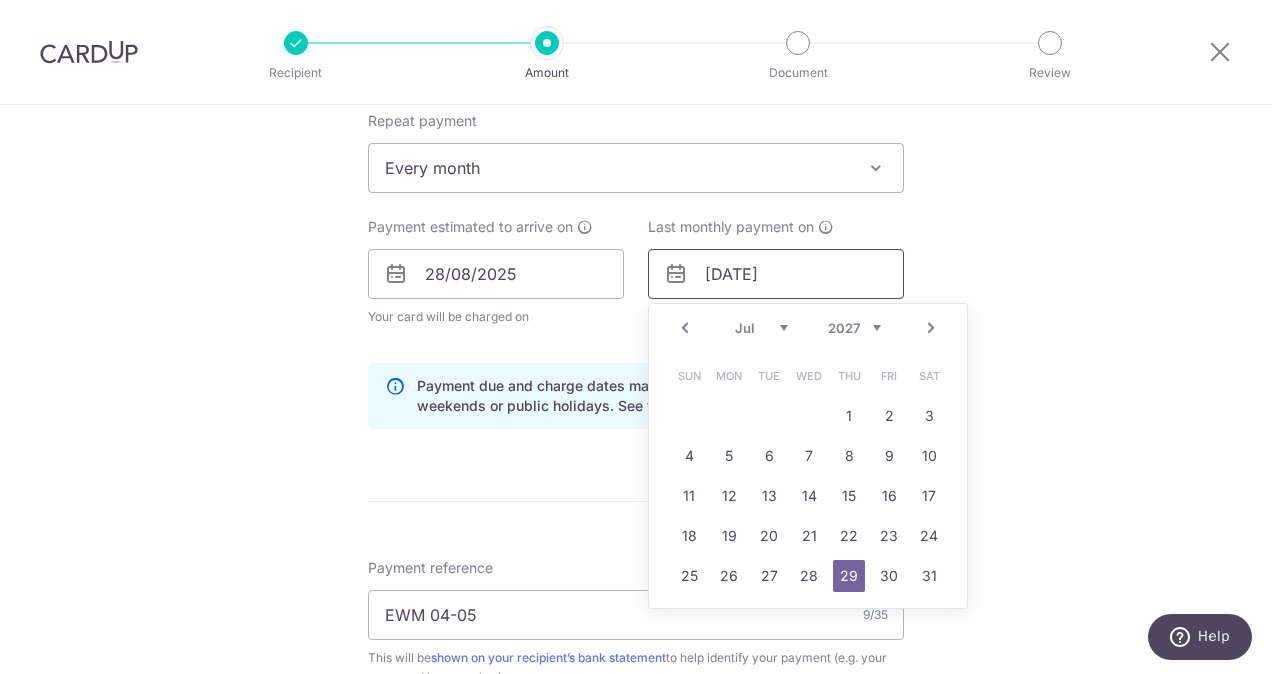 drag, startPoint x: 819, startPoint y: 271, endPoint x: 679, endPoint y: 280, distance: 140.28899 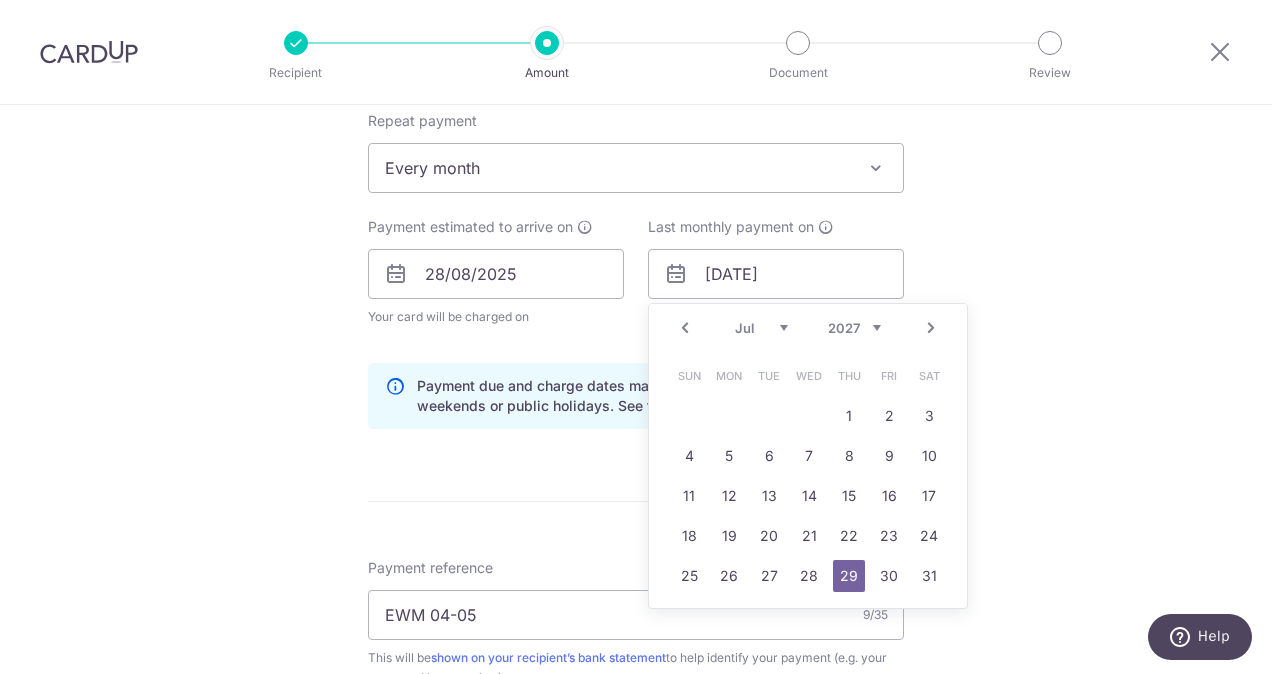 click on "2025 2026 2027 2028 2029 2030 2031 2032 2033 2034 2035" at bounding box center (854, 328) 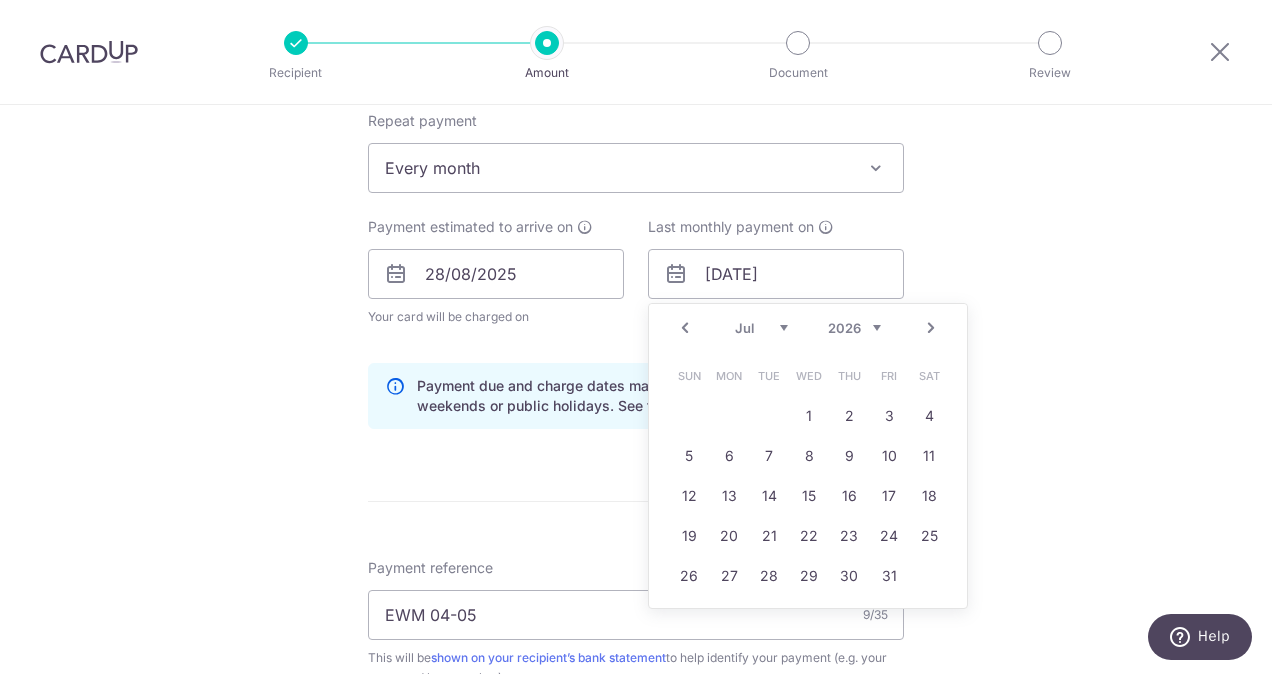 click on "Jan Feb Mar Apr May Jun Jul Aug Sep Oct Nov Dec" at bounding box center [761, 328] 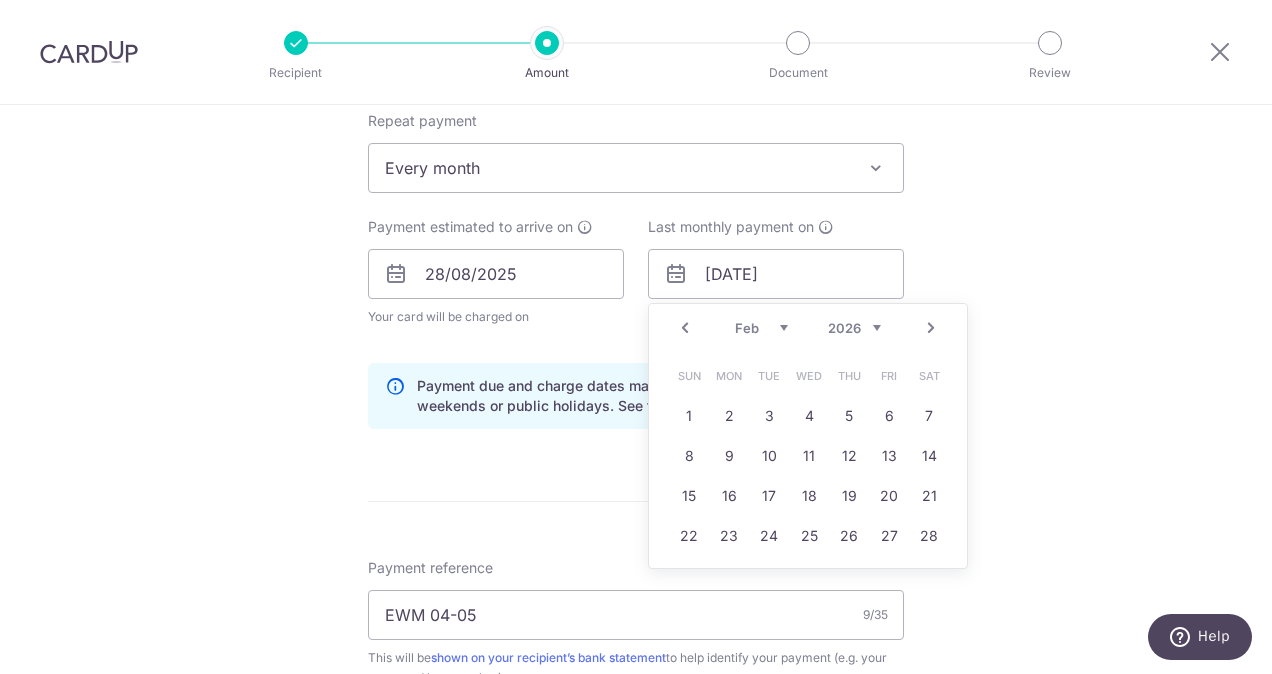 click on "Jan Feb Mar Apr May Jun Jul Aug Sep Oct Nov Dec" at bounding box center [761, 328] 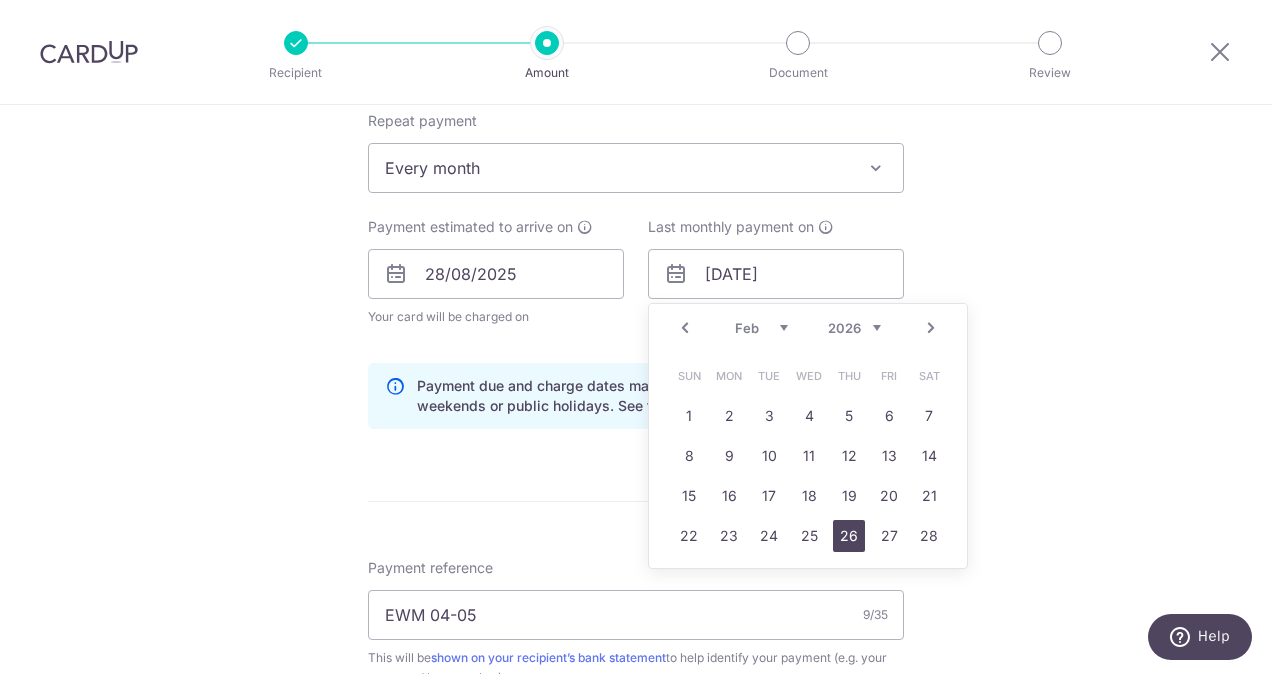 click on "26" at bounding box center [849, 536] 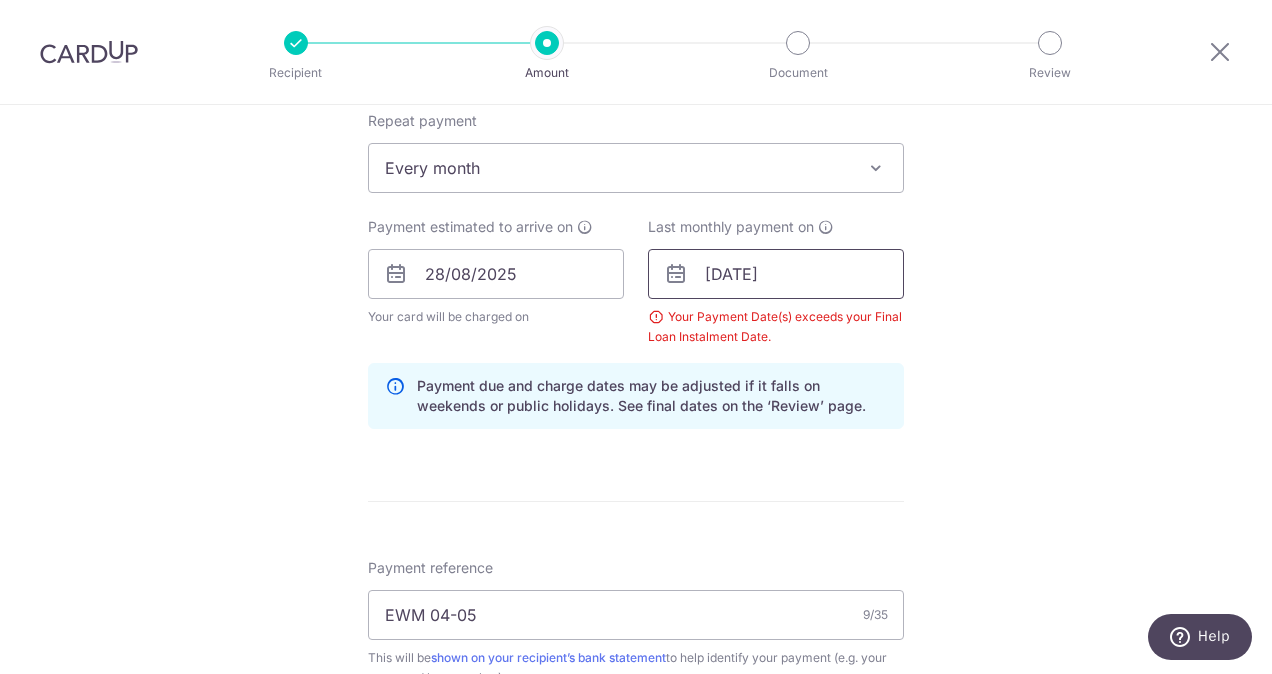 click on "26/02/2026" at bounding box center (776, 274) 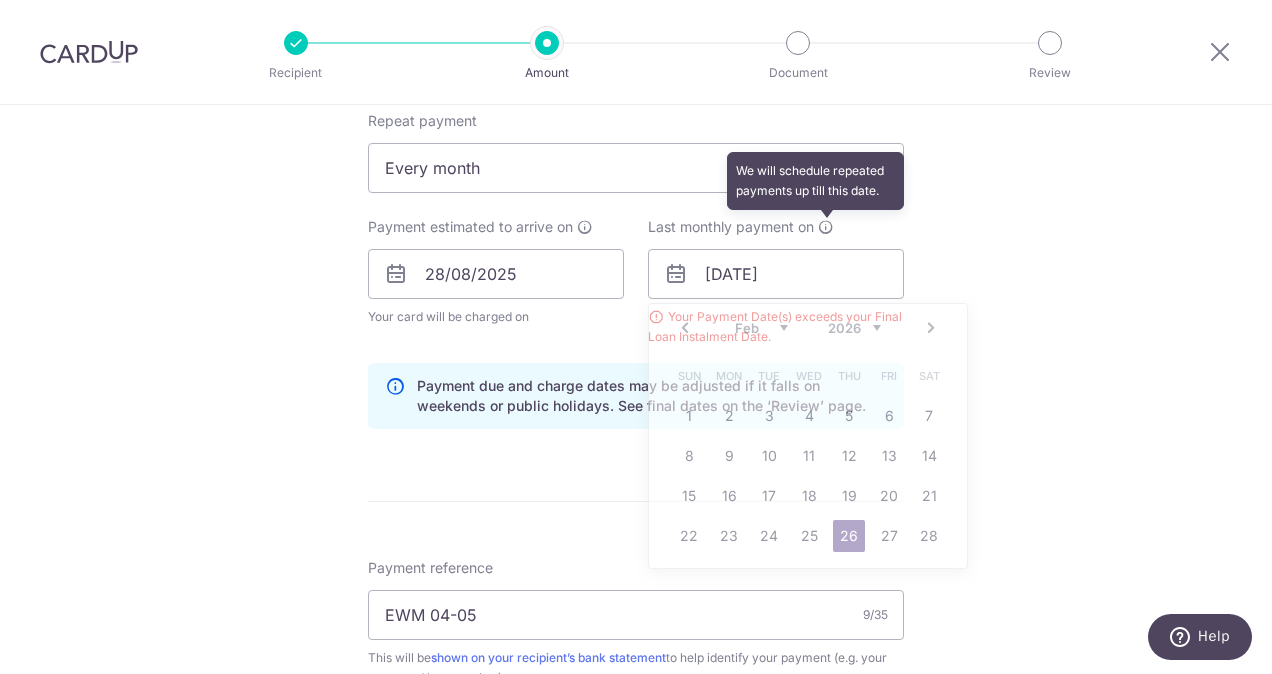 click at bounding box center (826, 227) 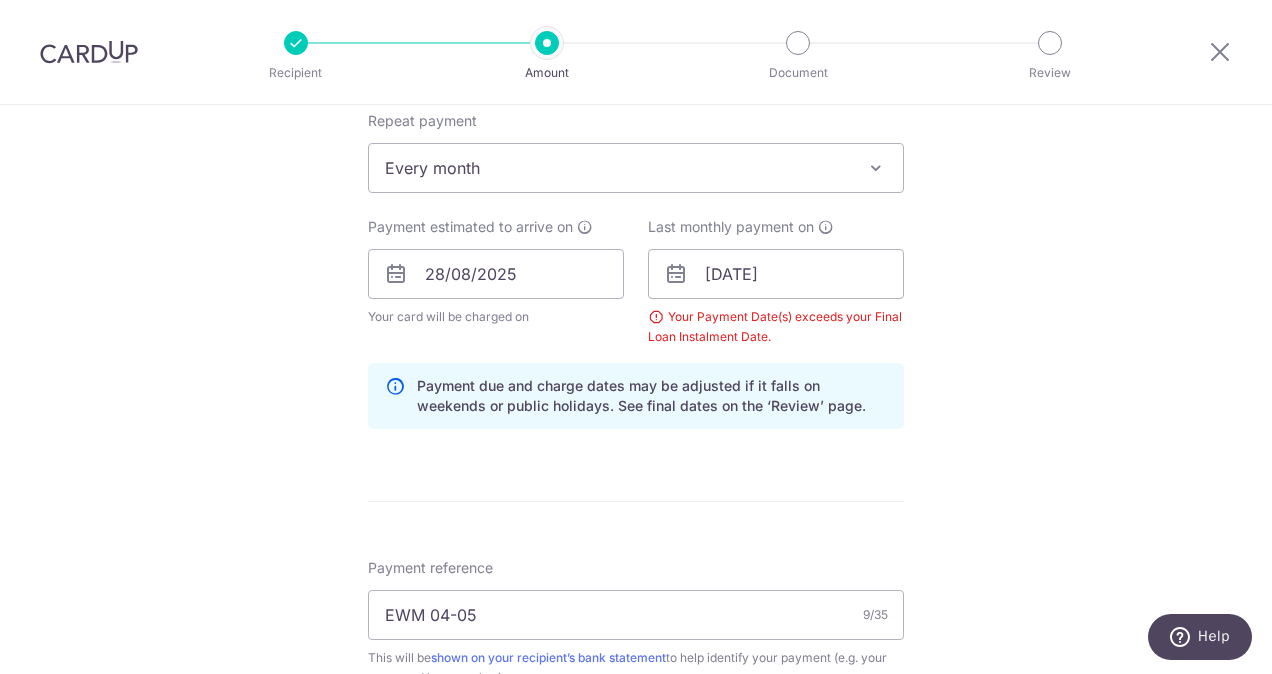 drag, startPoint x: 821, startPoint y: 308, endPoint x: 834, endPoint y: 302, distance: 14.3178215 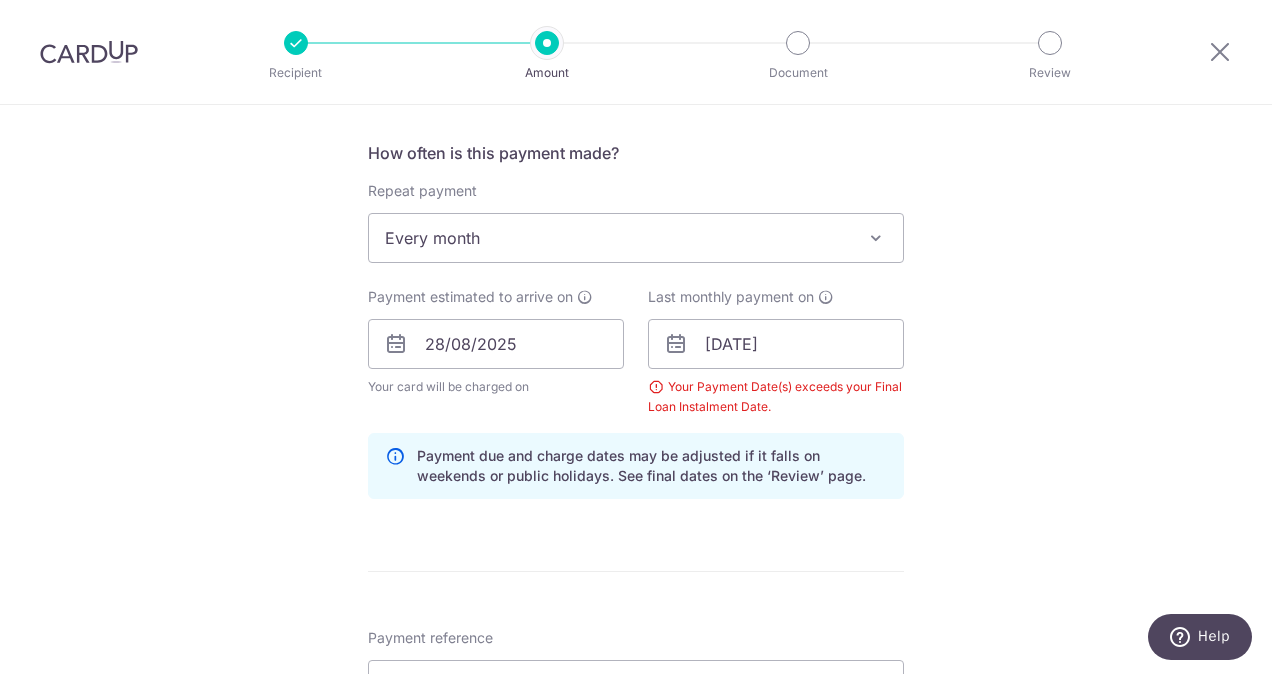 scroll, scrollTop: 708, scrollLeft: 0, axis: vertical 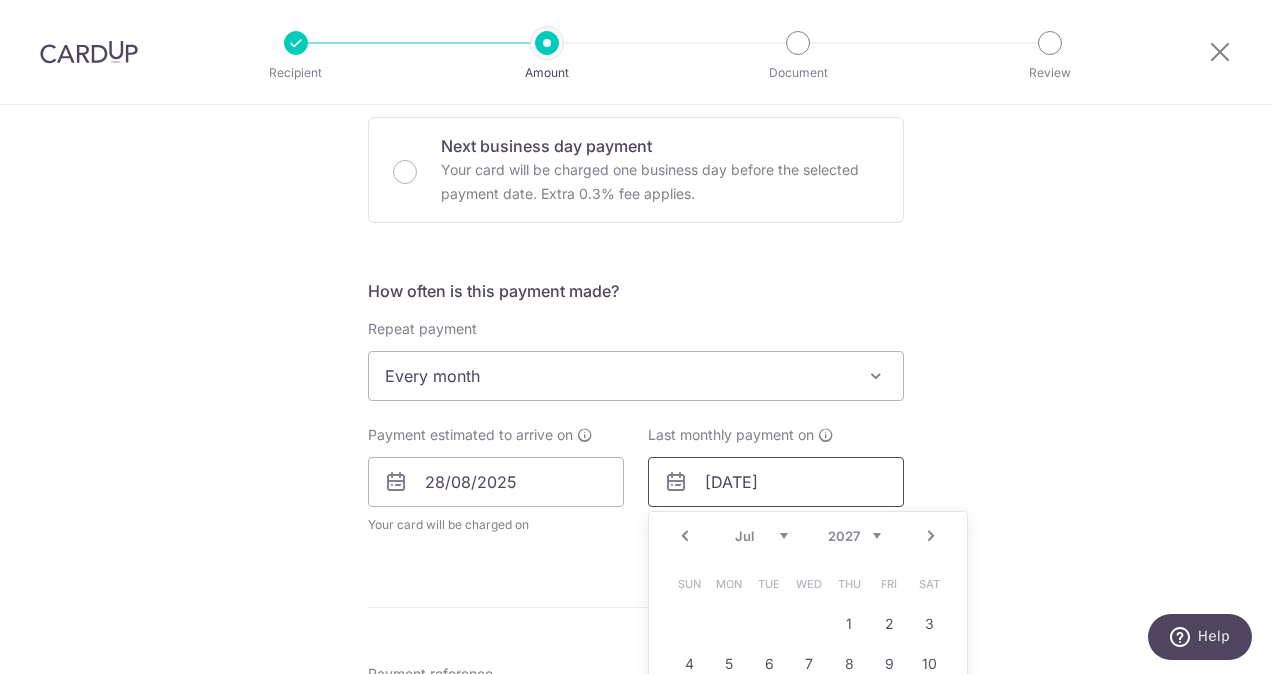 click on "[DATE]" at bounding box center [776, 482] 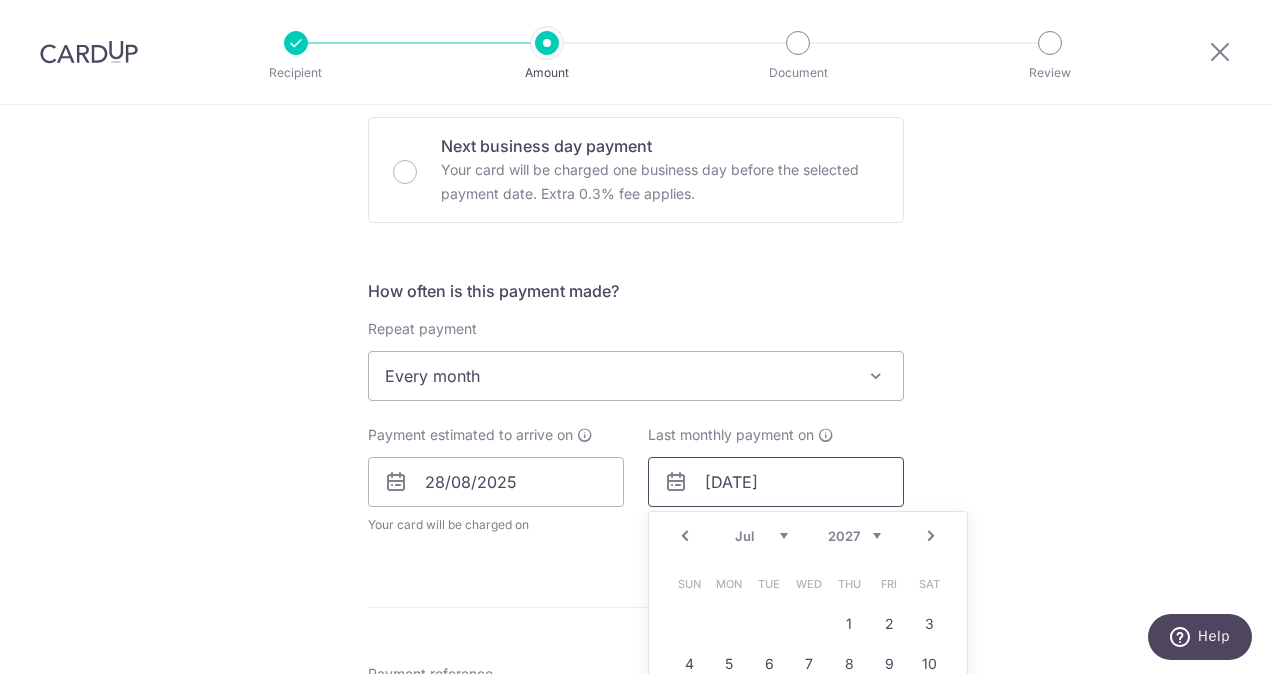 drag, startPoint x: 843, startPoint y: 476, endPoint x: 669, endPoint y: 475, distance: 174.00287 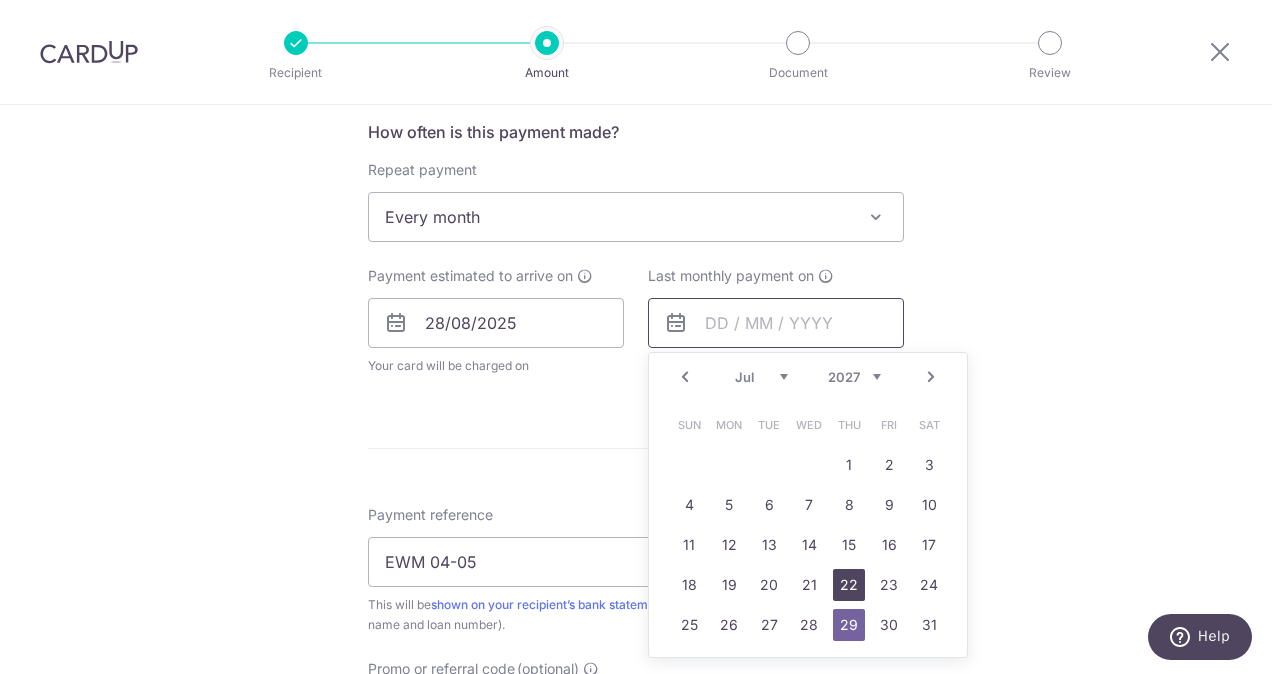 scroll, scrollTop: 800, scrollLeft: 0, axis: vertical 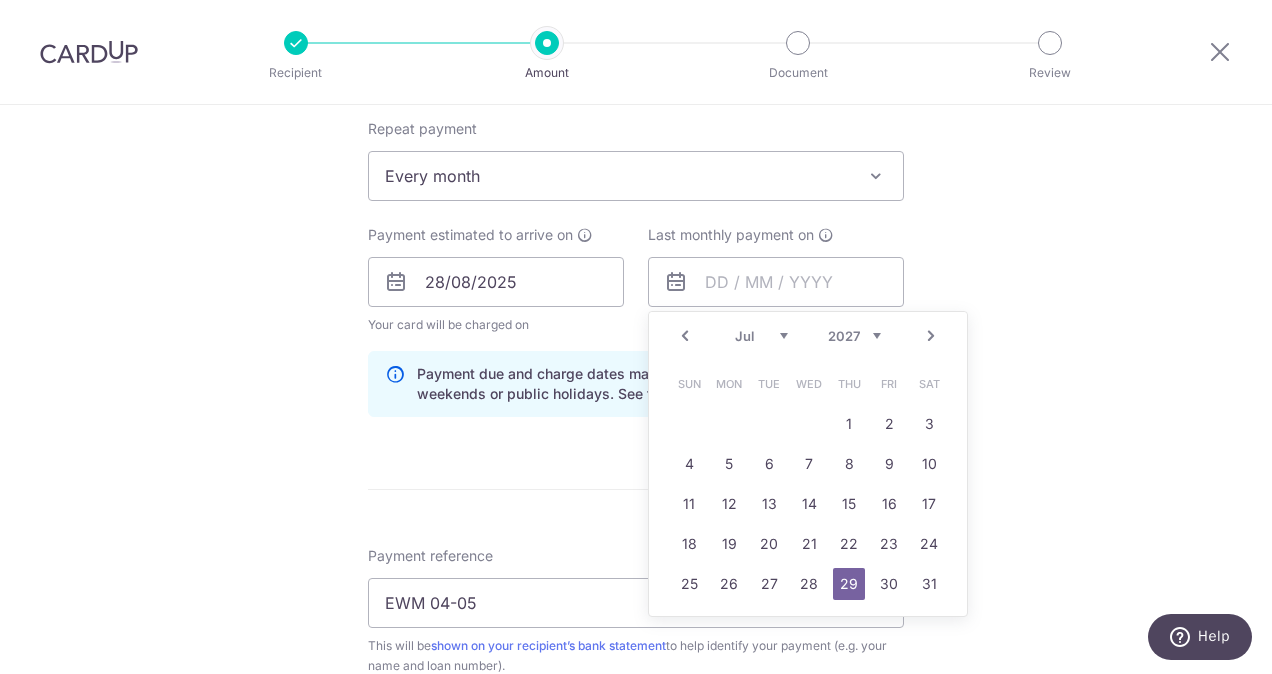 click on "2025 2026 2027 2028 2029 2030 2031 2032 2033 2034 2035" at bounding box center (854, 336) 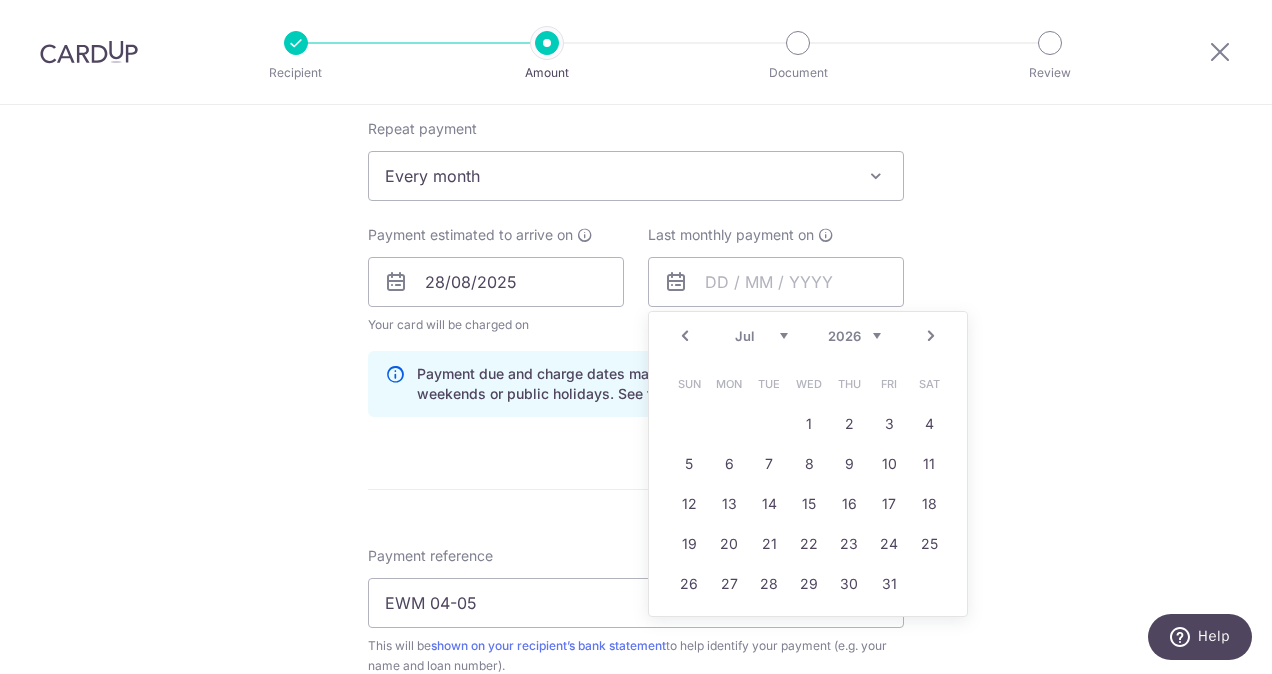 click on "Jan Feb Mar Apr May Jun Jul Aug Sep Oct Nov Dec 2025 2026 2027 2028 2029 2030 2031 2032 2033 2034 2035" at bounding box center (808, 336) 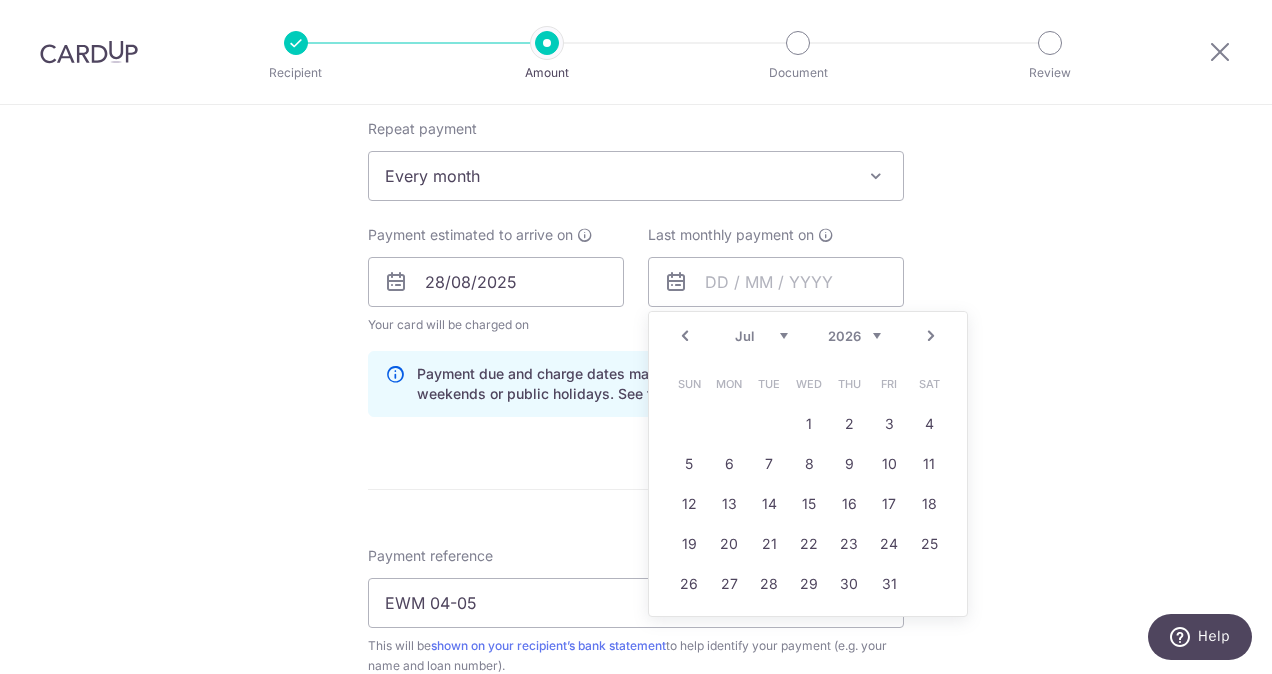 click on "Jan Feb Mar Apr May Jun Jul Aug Sep Oct Nov Dec" at bounding box center [761, 336] 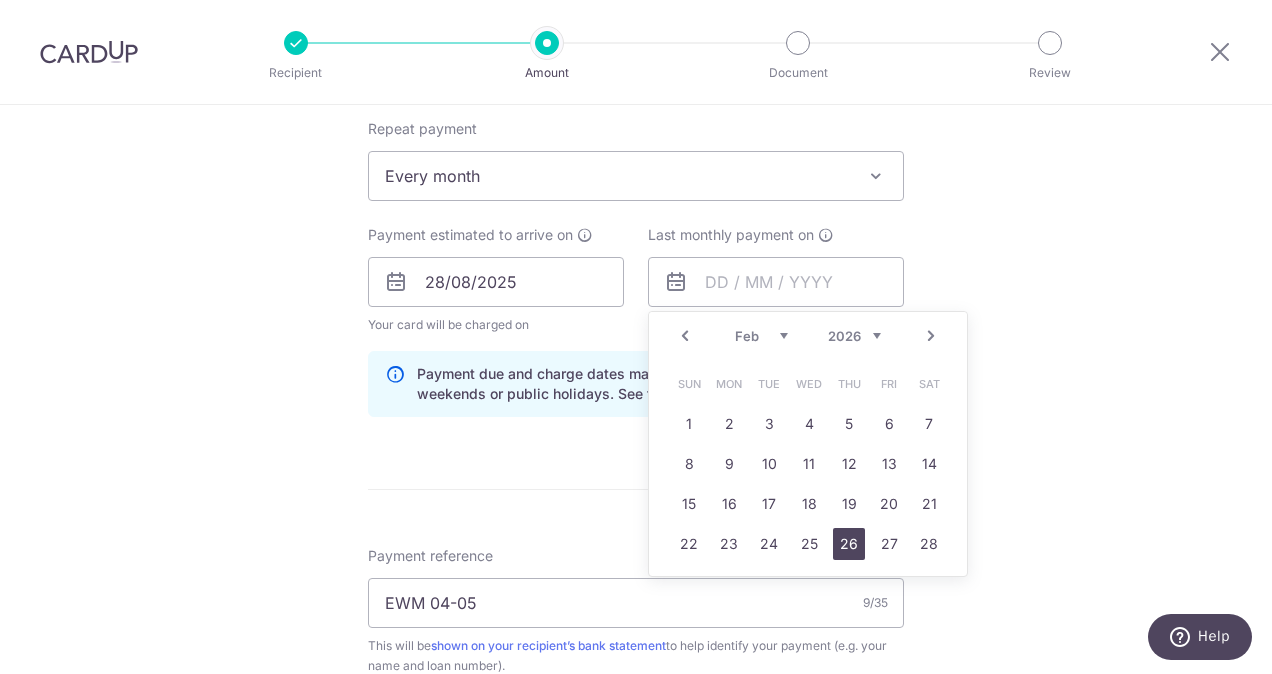 click on "26" at bounding box center [849, 544] 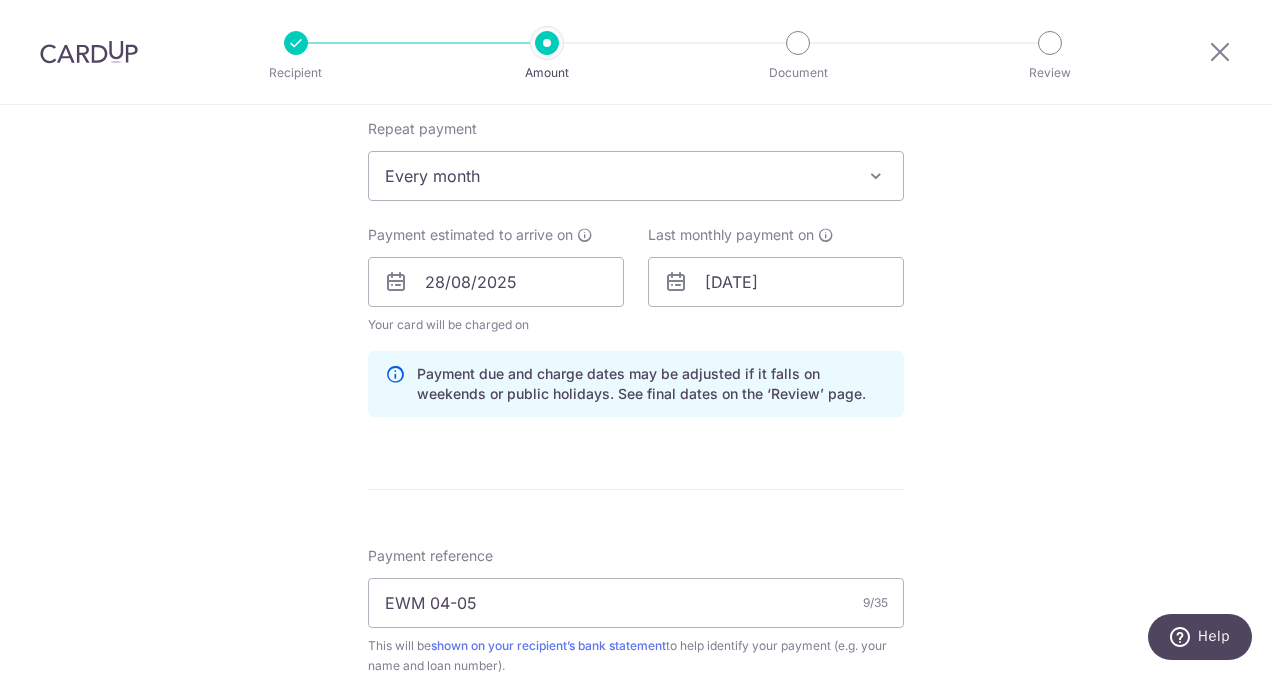 click on "Tell us more about your payment
Enter payment amount
SGD
5,098.00
5098.00
Select Card
**** 4170
Add credit card
Your Cards
**** 0091
**** 9172
**** 4527
**** 4170
Secure 256-bit SSL
Text
New card details" at bounding box center (636, 295) 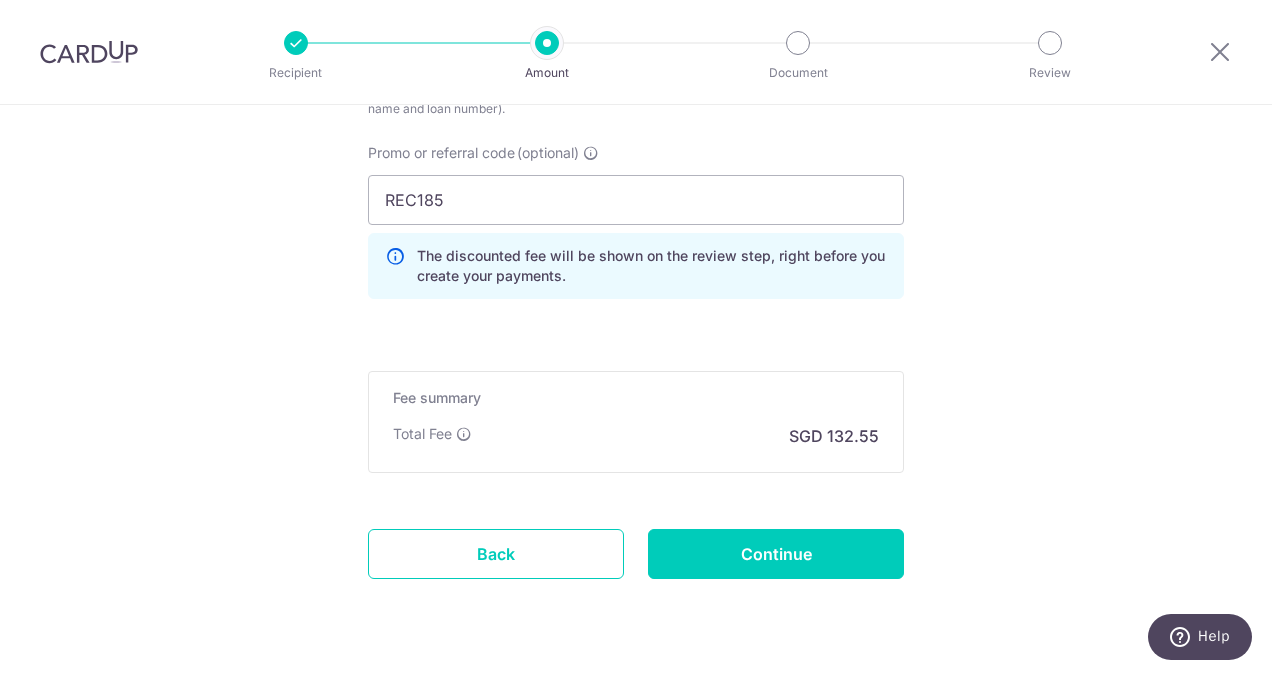 scroll, scrollTop: 1406, scrollLeft: 0, axis: vertical 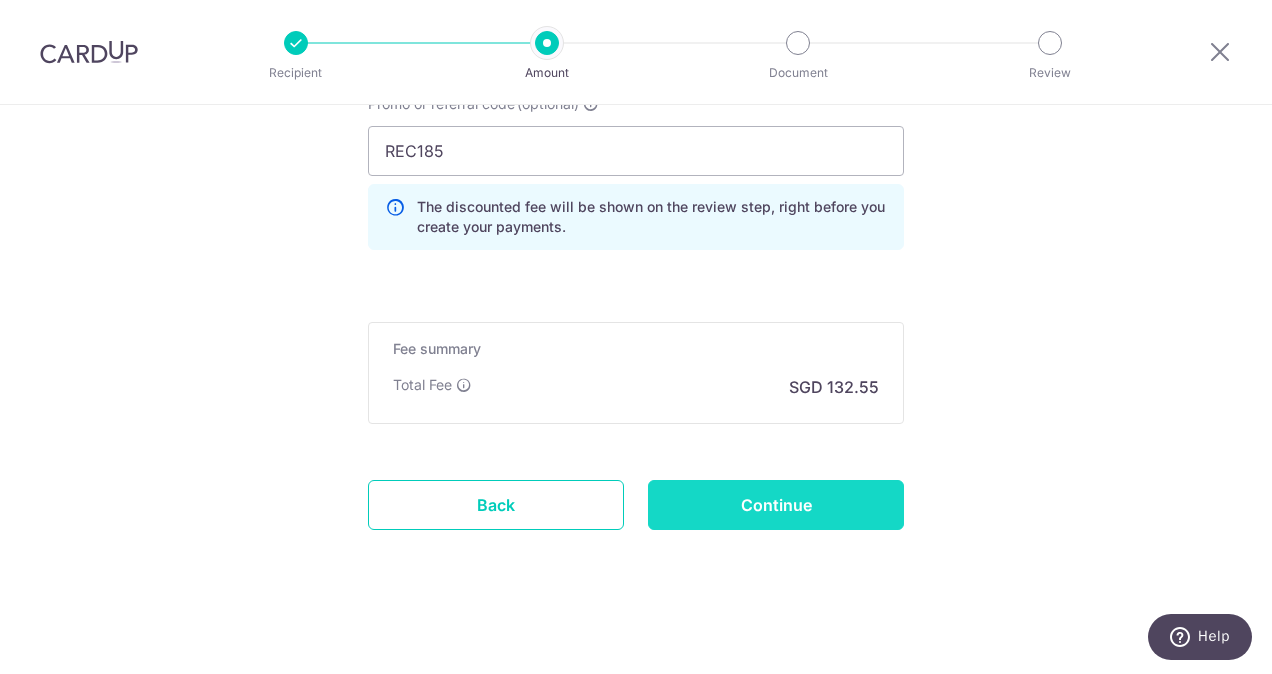 click on "Continue" at bounding box center [776, 505] 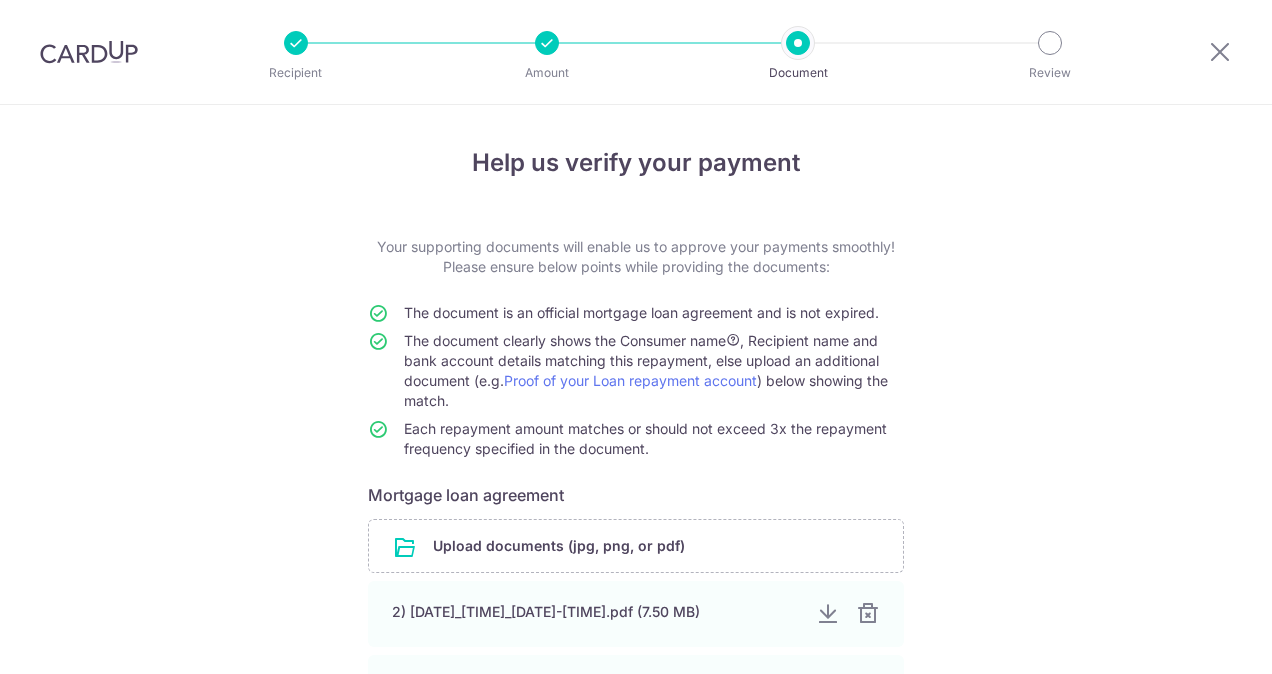 scroll, scrollTop: 0, scrollLeft: 0, axis: both 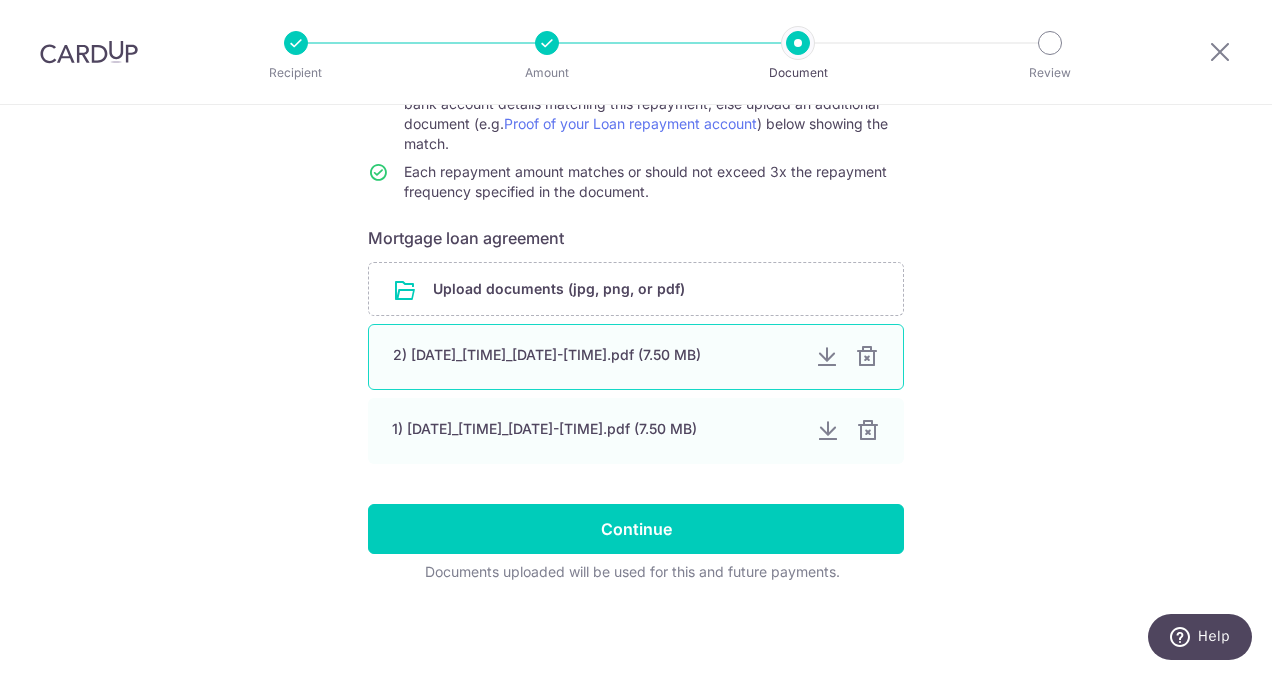 click on "2) [DATE]_[TIME]_[DATE]-[TIME].pdf (7.50 MB)" at bounding box center (596, 355) 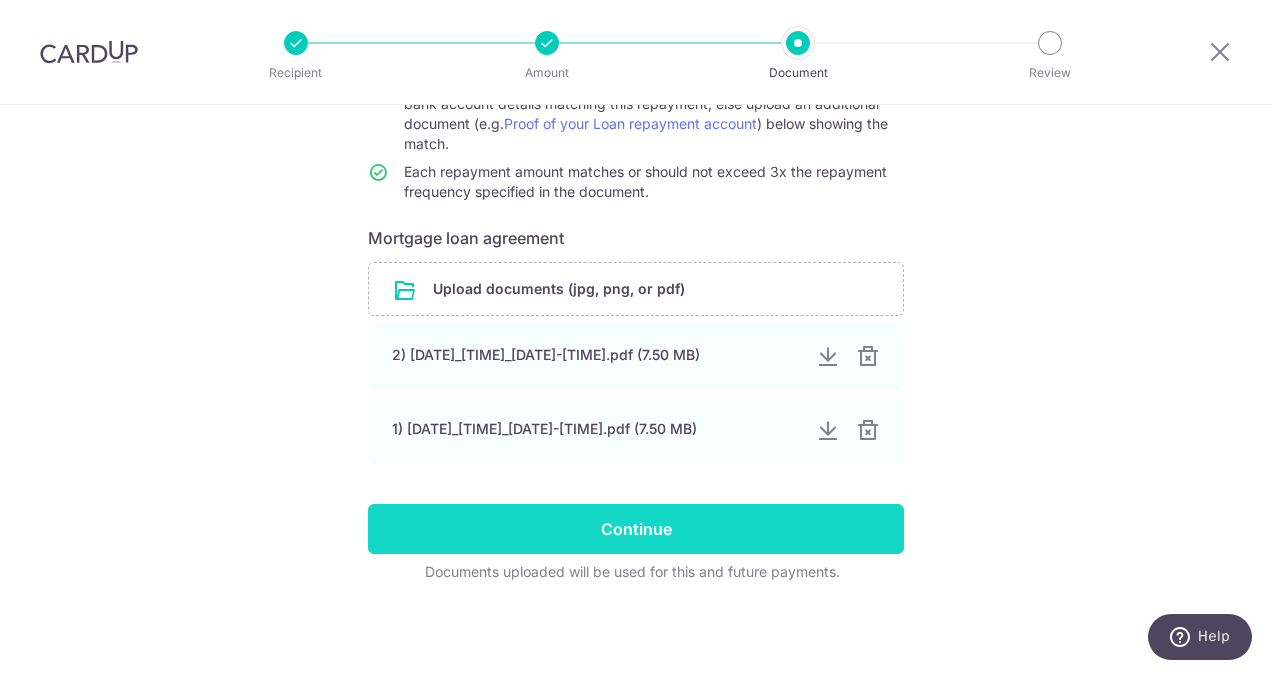 click on "Continue" at bounding box center (636, 529) 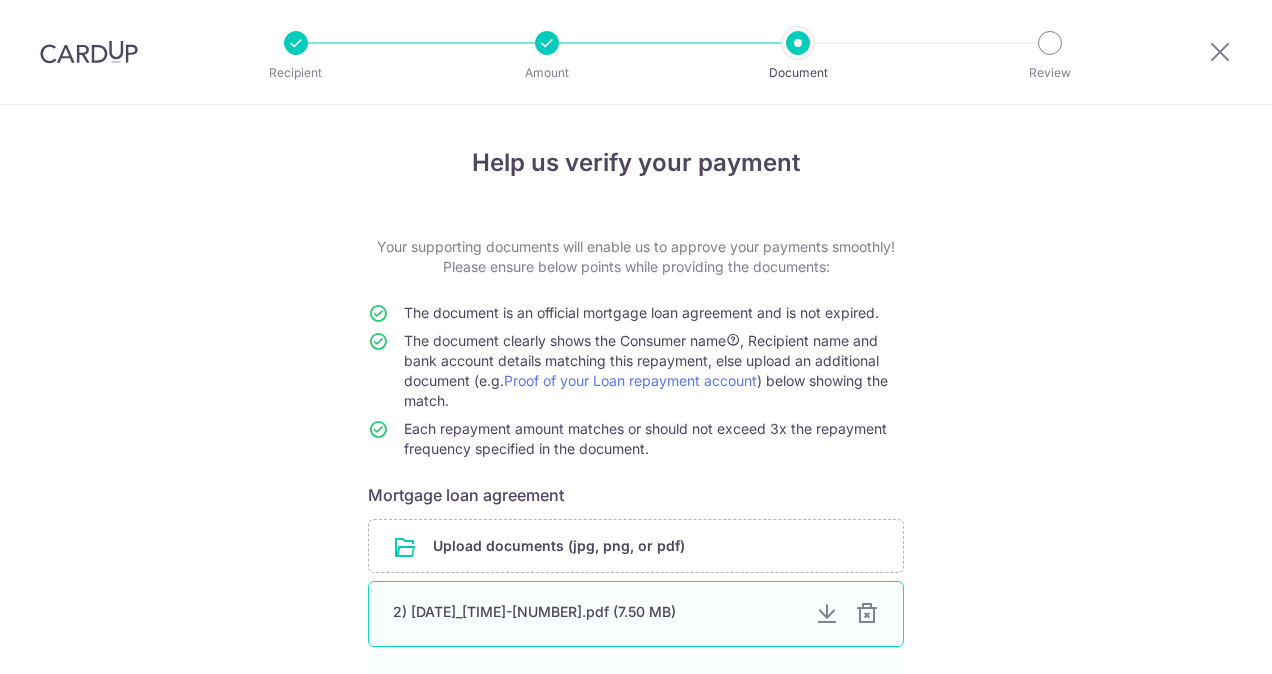 scroll, scrollTop: 0, scrollLeft: 0, axis: both 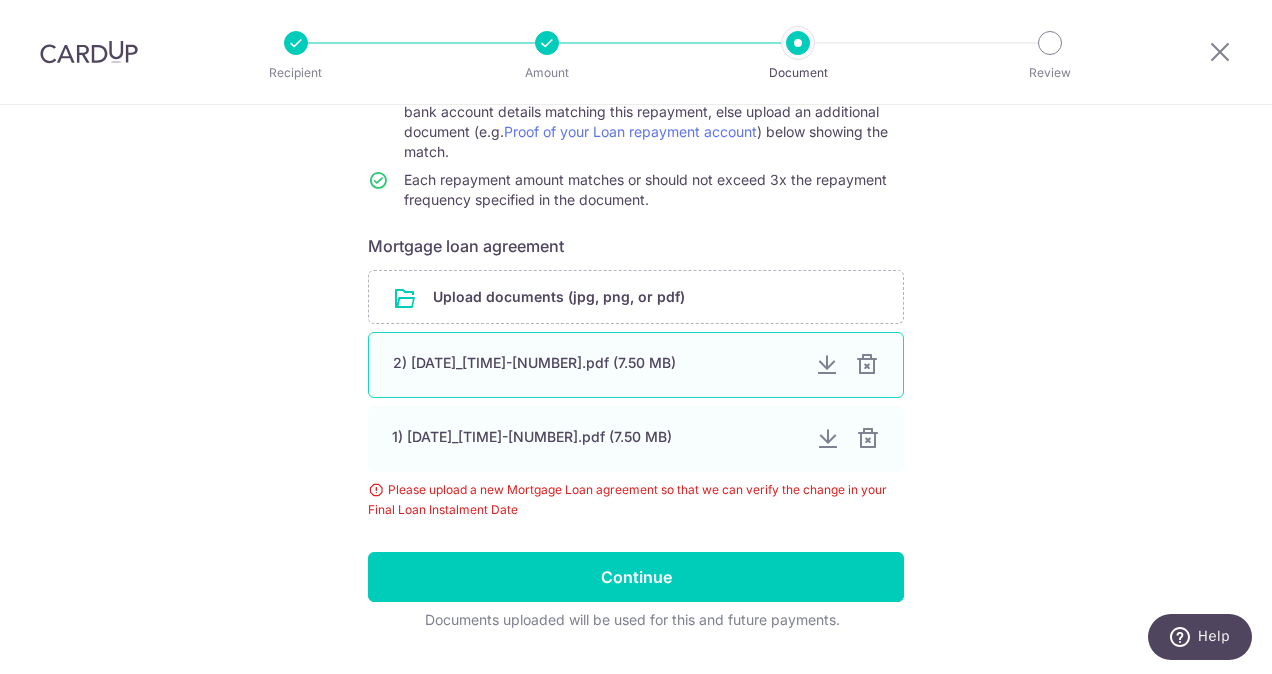click at bounding box center (867, 365) 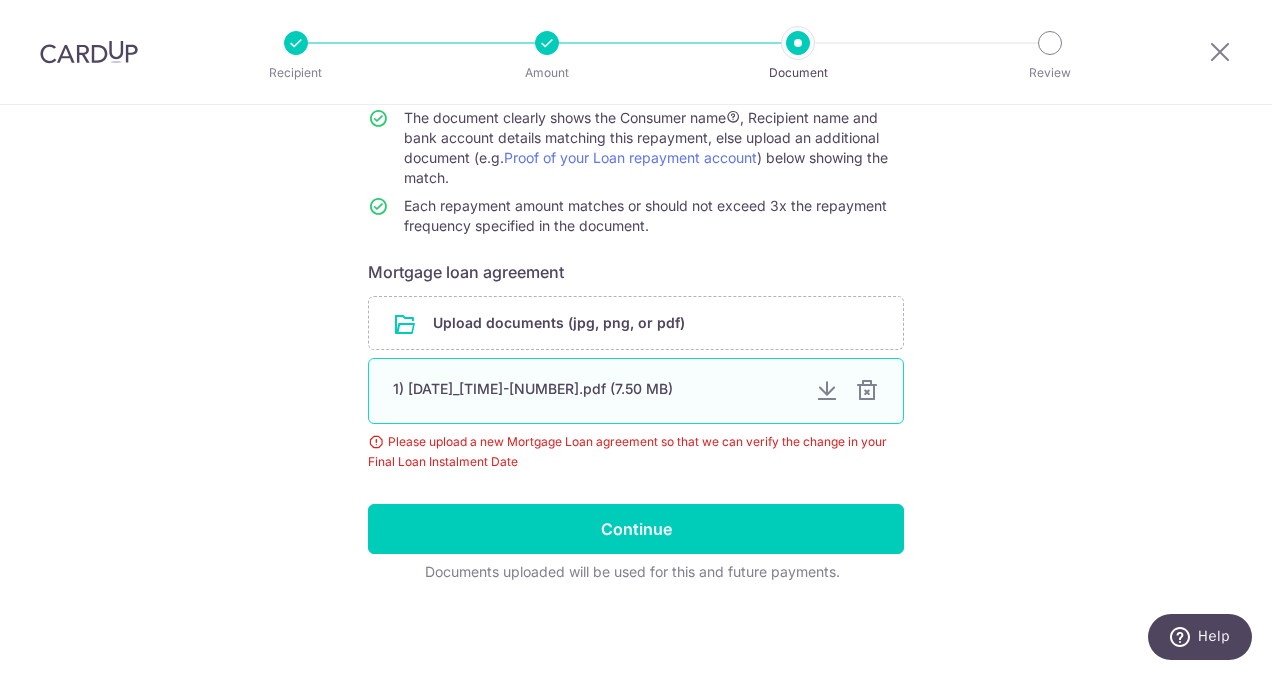 click at bounding box center [867, 391] 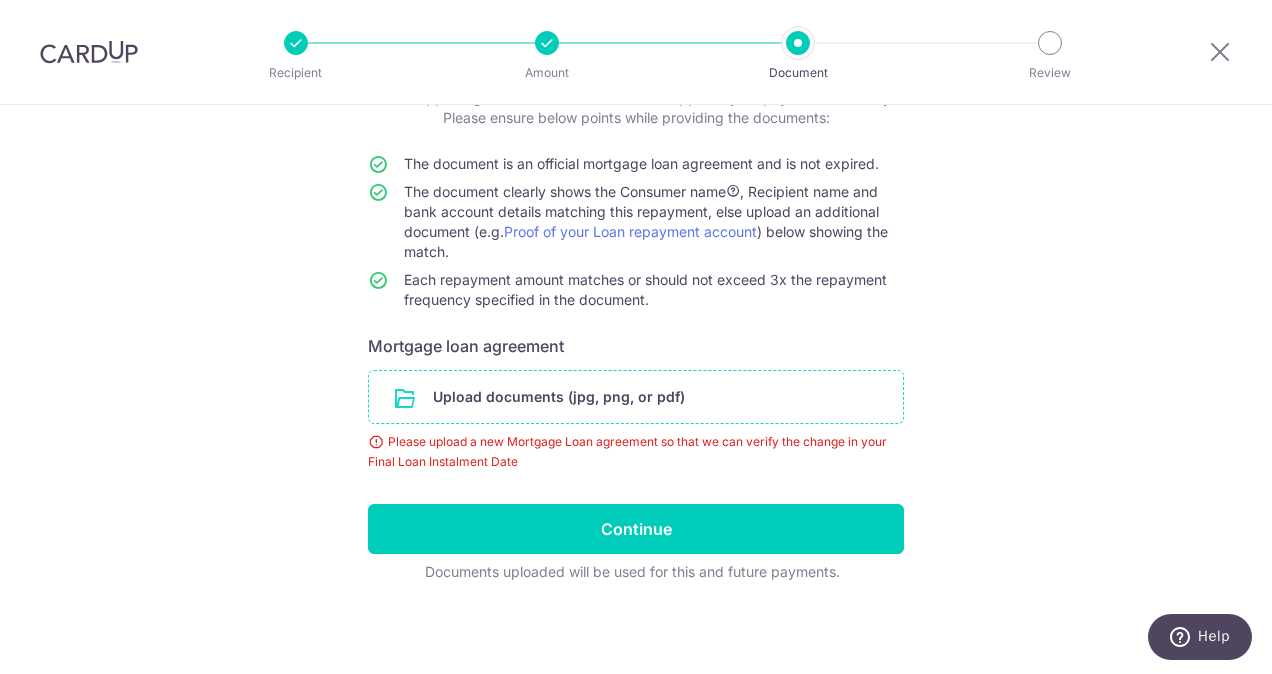 click at bounding box center [636, 397] 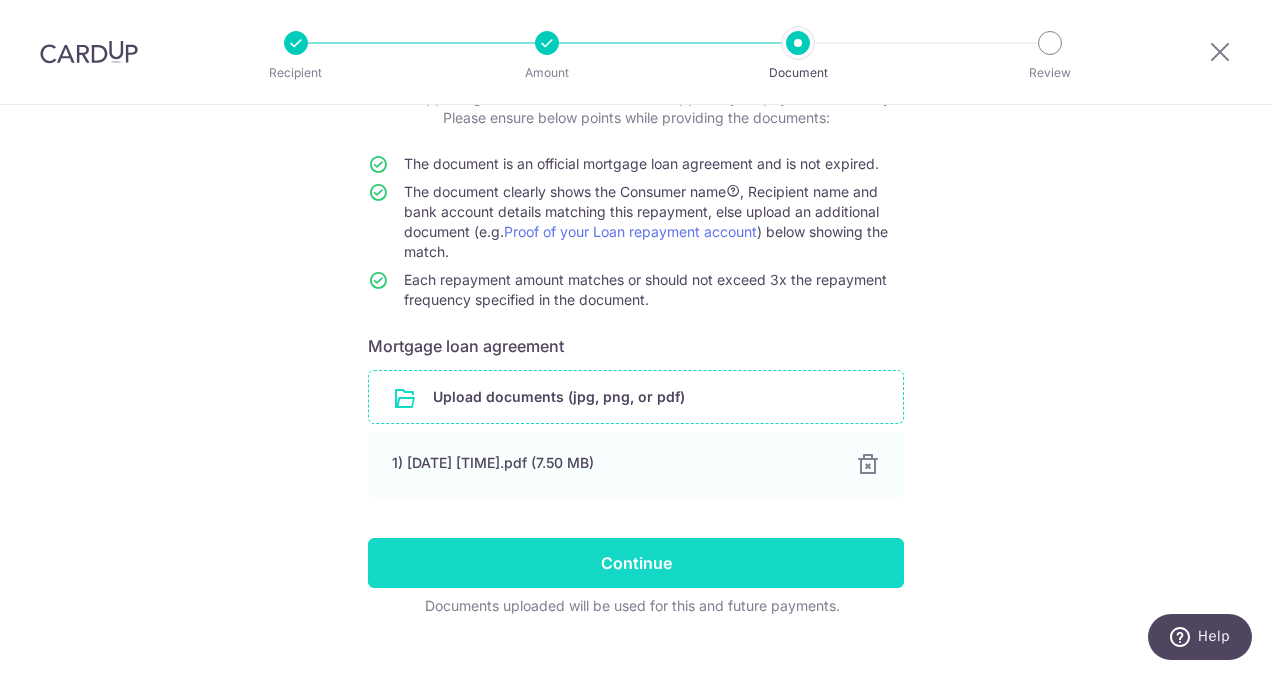 click on "Continue" at bounding box center [636, 563] 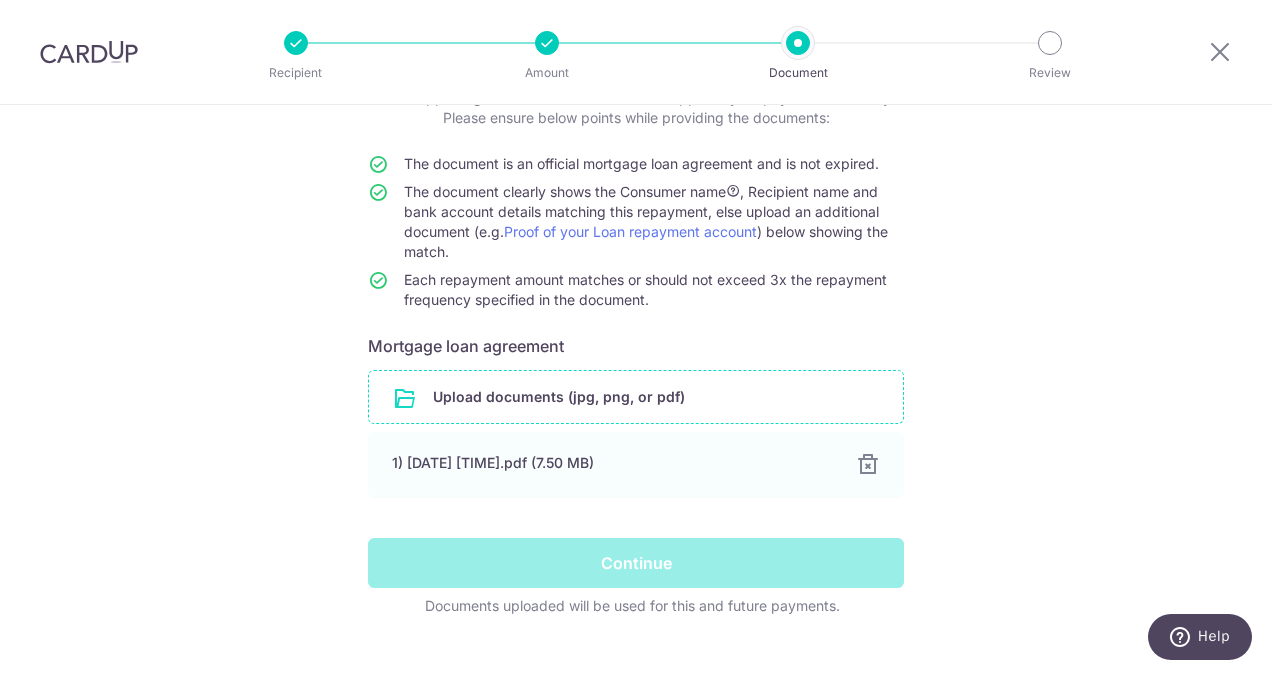 scroll, scrollTop: 183, scrollLeft: 0, axis: vertical 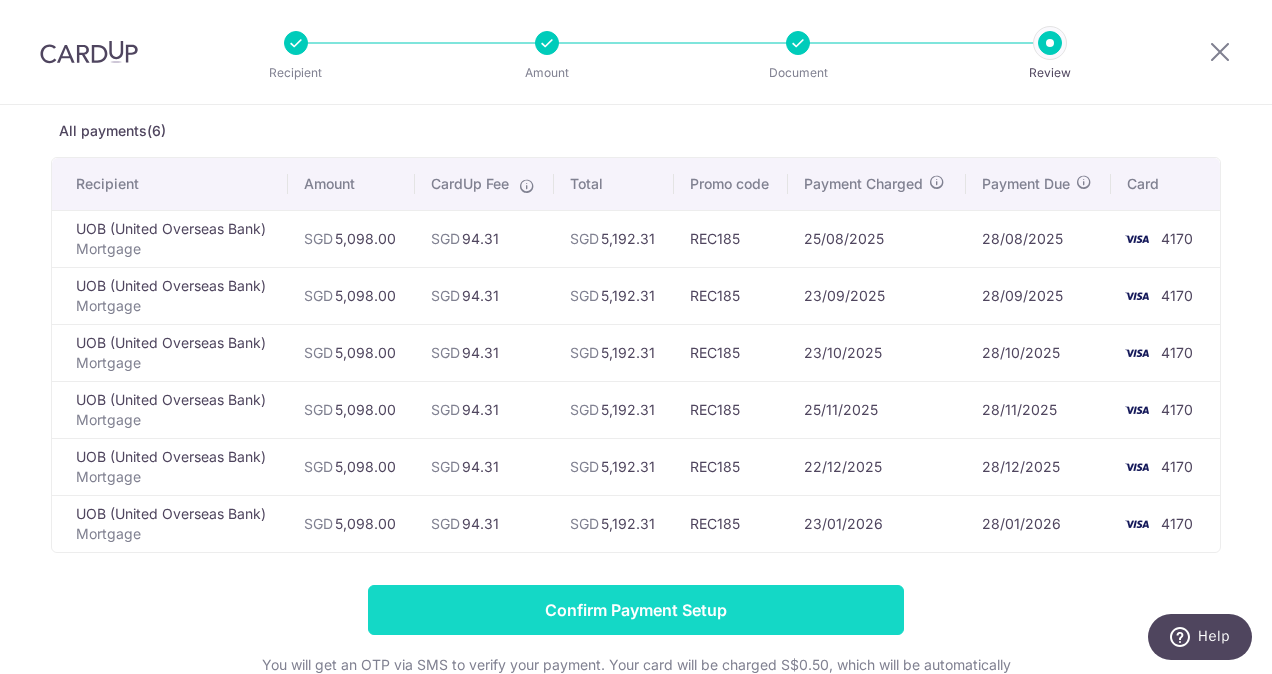 click on "Confirm Payment Setup" at bounding box center (636, 610) 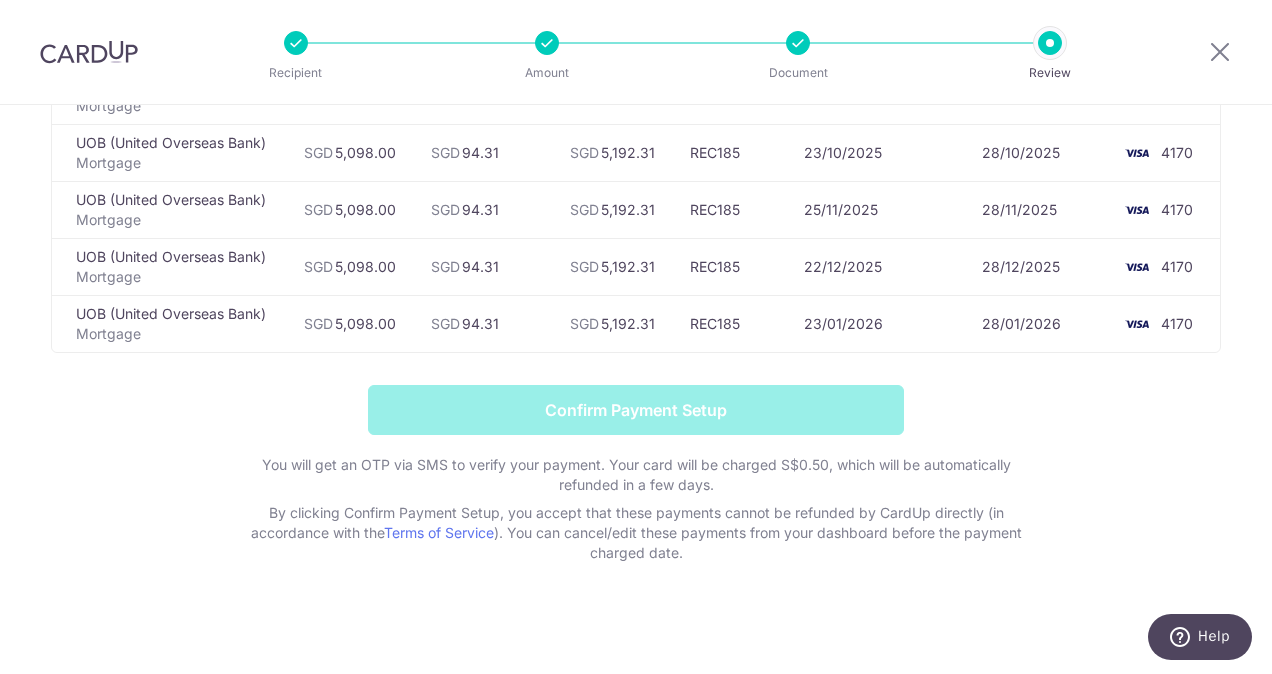 scroll, scrollTop: 303, scrollLeft: 0, axis: vertical 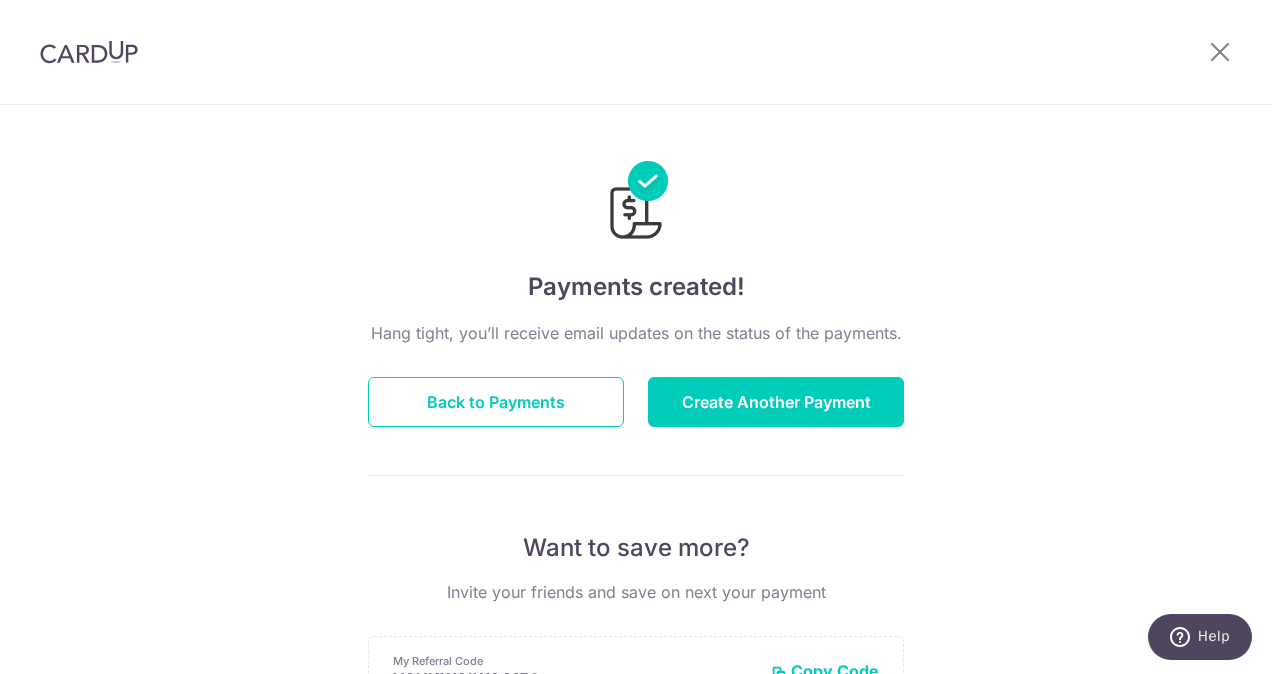 click at bounding box center [636, 52] 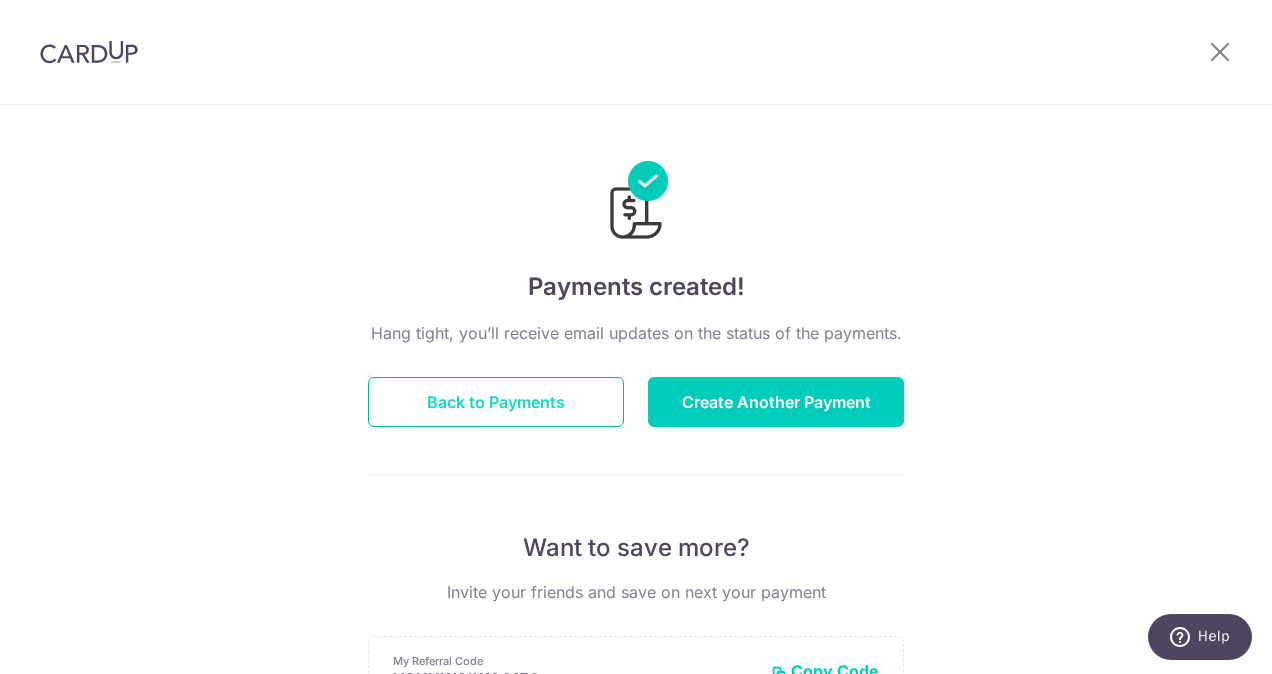 click on "Back to Payments" at bounding box center (496, 402) 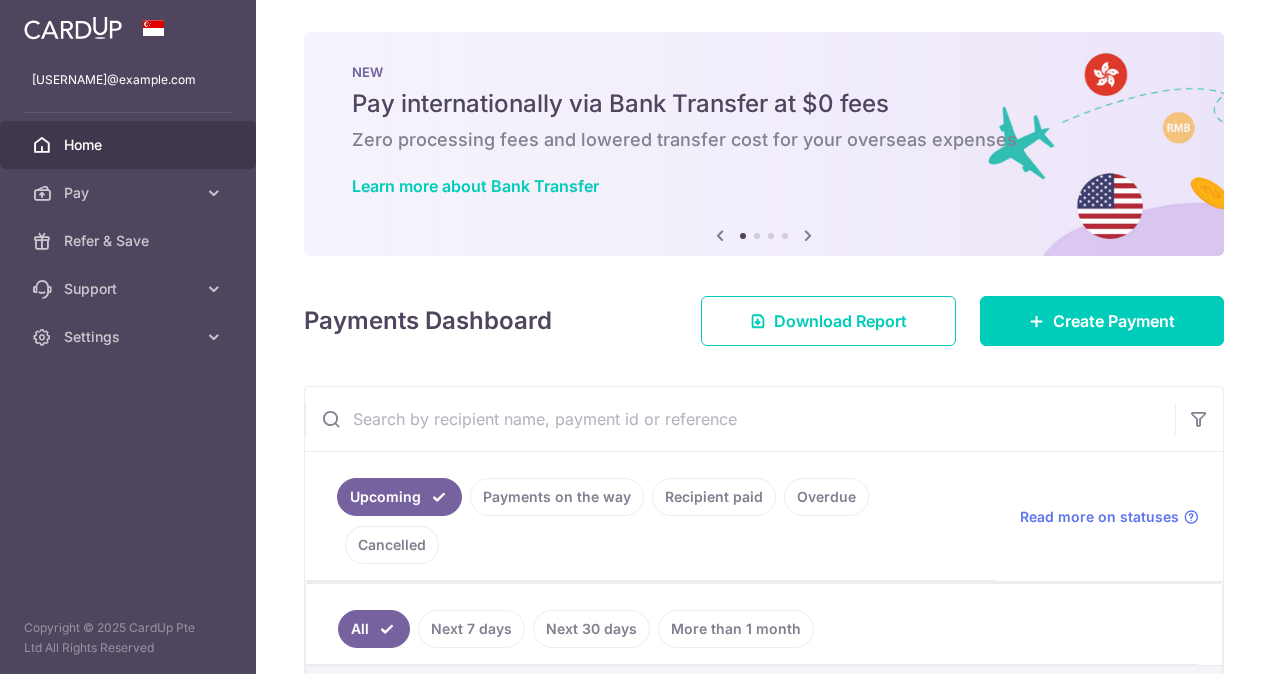 scroll, scrollTop: 0, scrollLeft: 0, axis: both 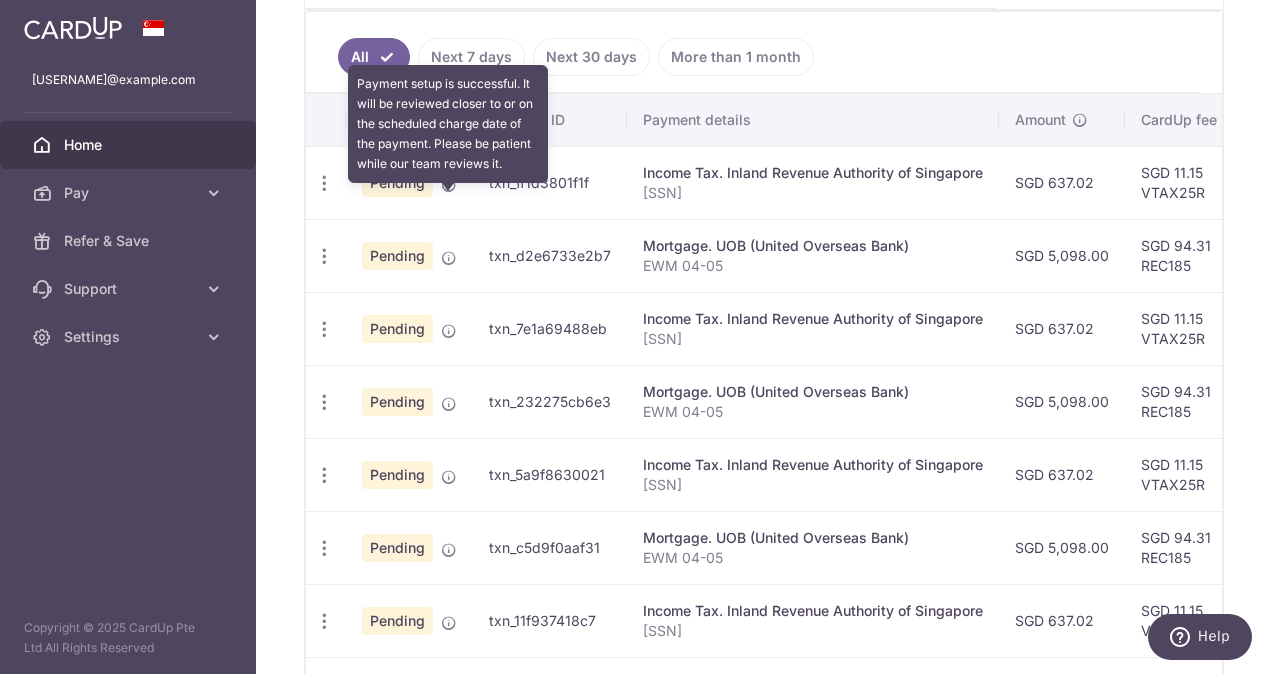 click at bounding box center (449, 258) 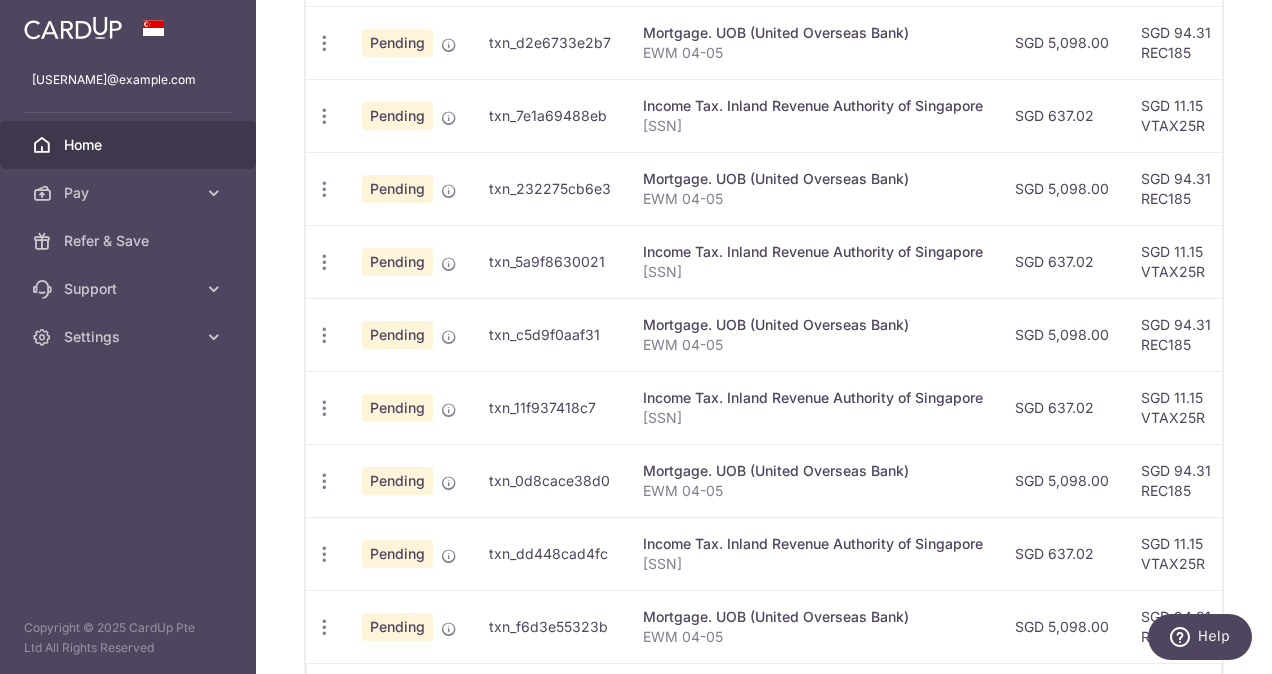 scroll, scrollTop: 872, scrollLeft: 0, axis: vertical 